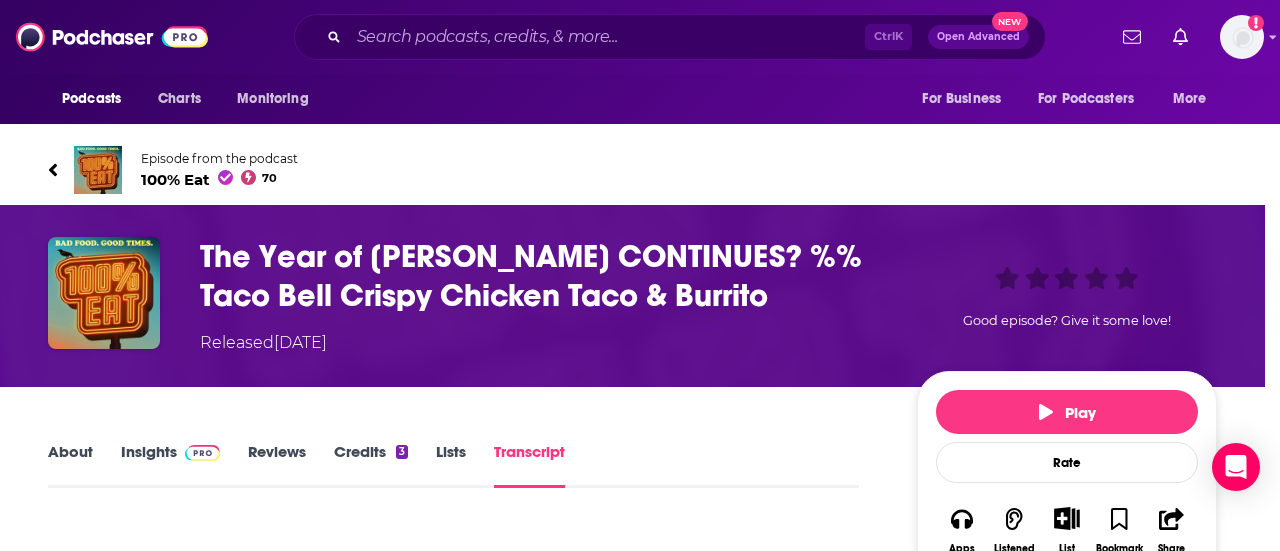 scroll, scrollTop: 0, scrollLeft: 0, axis: both 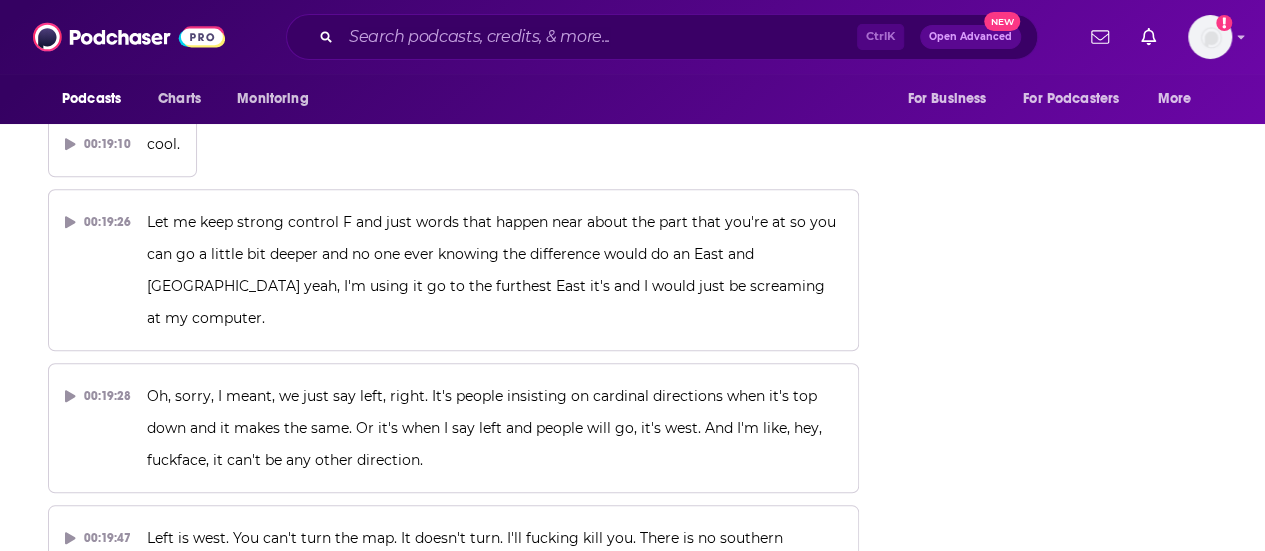 click on "Play Rate Apps Listened List Bookmark Share Get this podcast via API From The Podcast 100% Eat 70 2 9 Welcome to 100% Eat, the show where we try every fast food restaurant to let you know if you need it. You probably do. Formerly Face Jam, Our Heroes are flying the new banner of 100% Eat high. Are you 100% in? Following Share This Episode Recommendation sent [URL][DOMAIN_NAME] Copy Link Official Episode Page [DOMAIN_NAME] Download Audio File [URL][DOMAIN_NAME][DOMAIN_NAME][DOMAIN_NAME][DOMAIN_NAME][DOMAIN_NAME][DOMAIN_NAME][DOMAIN_NAME] Moderator Stats ID 259424802 Episode Number 62 Visibility visible Podcast ID 937546 Episode Details Length 1h 12m 8s  Explicit Yes Episode 62 Episode Type Full Claim This Podcast Do you host or manage this podcast? Claim and edit this page to your liking. ," at bounding box center (1067, 9571) 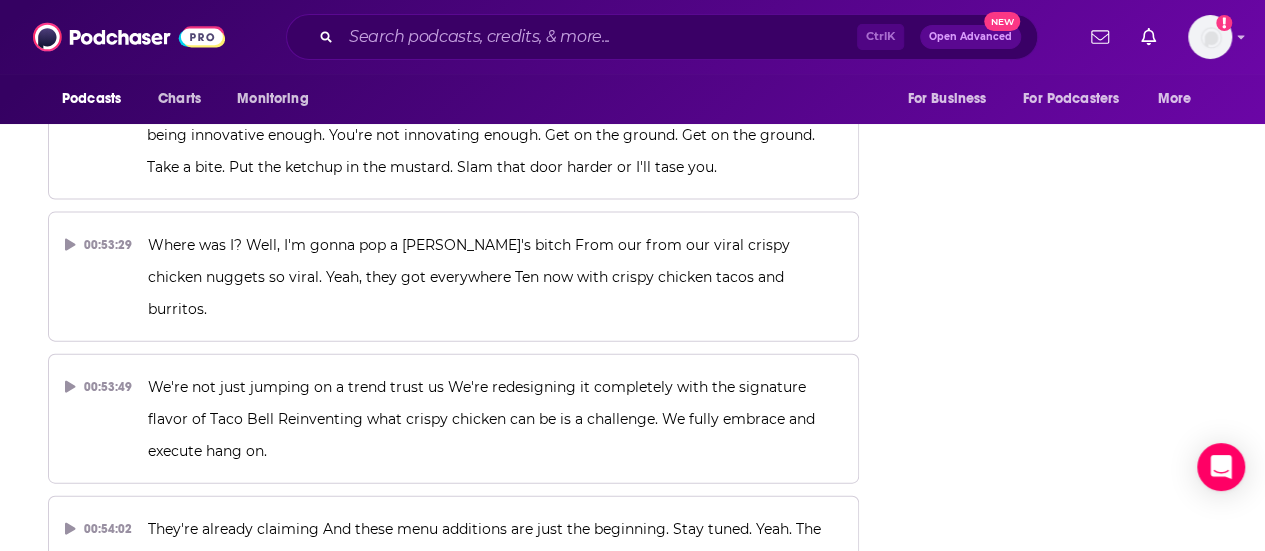 scroll, scrollTop: 32392, scrollLeft: 0, axis: vertical 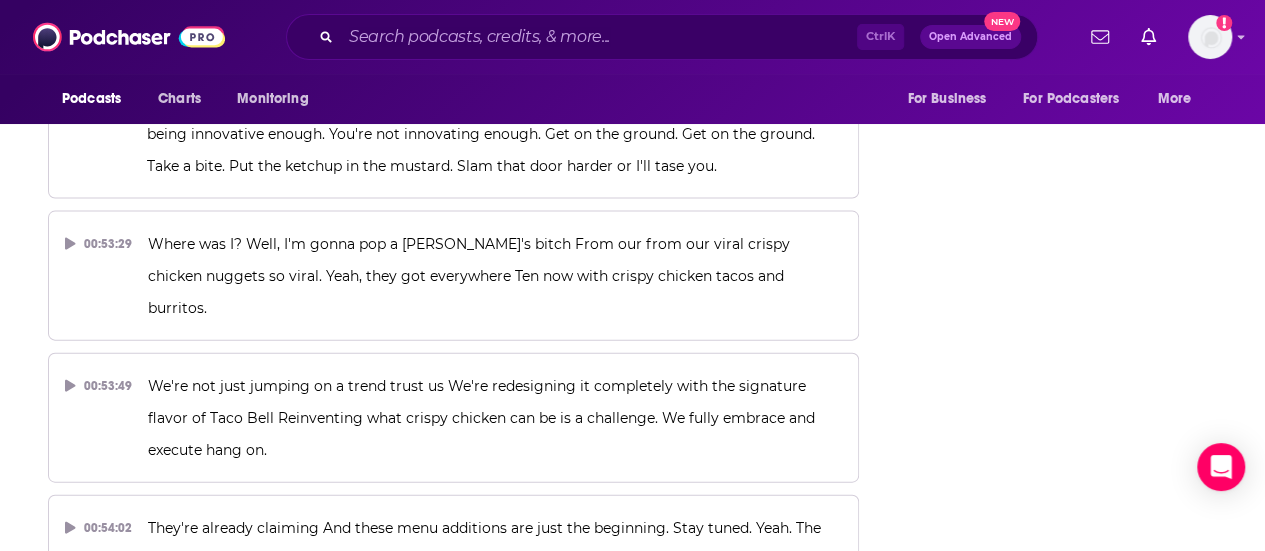 click on "Play Rate Apps Listened List Bookmark Share Get this podcast via API From The Podcast 100% Eat 70 2 9 Welcome to 100% Eat, the show where we try every fast food restaurant to let you know if you need it. You probably do. Formerly Face Jam, Our Heroes are flying the new banner of 100% Eat high. Are you 100% in? Following Share This Episode Recommendation sent [URL][DOMAIN_NAME] Copy Link Official Episode Page [DOMAIN_NAME] Download Audio File [URL][DOMAIN_NAME][DOMAIN_NAME][DOMAIN_NAME][DOMAIN_NAME][DOMAIN_NAME][DOMAIN_NAME][DOMAIN_NAME] Moderator Stats ID 259424802 Episode Number 62 Visibility visible Podcast ID 937546 Episode Details Length 1h 12m 8s  Explicit Yes Episode 62 Episode Type Full Claim This Podcast Do you host or manage this podcast? Claim and edit this page to your liking. ," at bounding box center [1067, -10709] 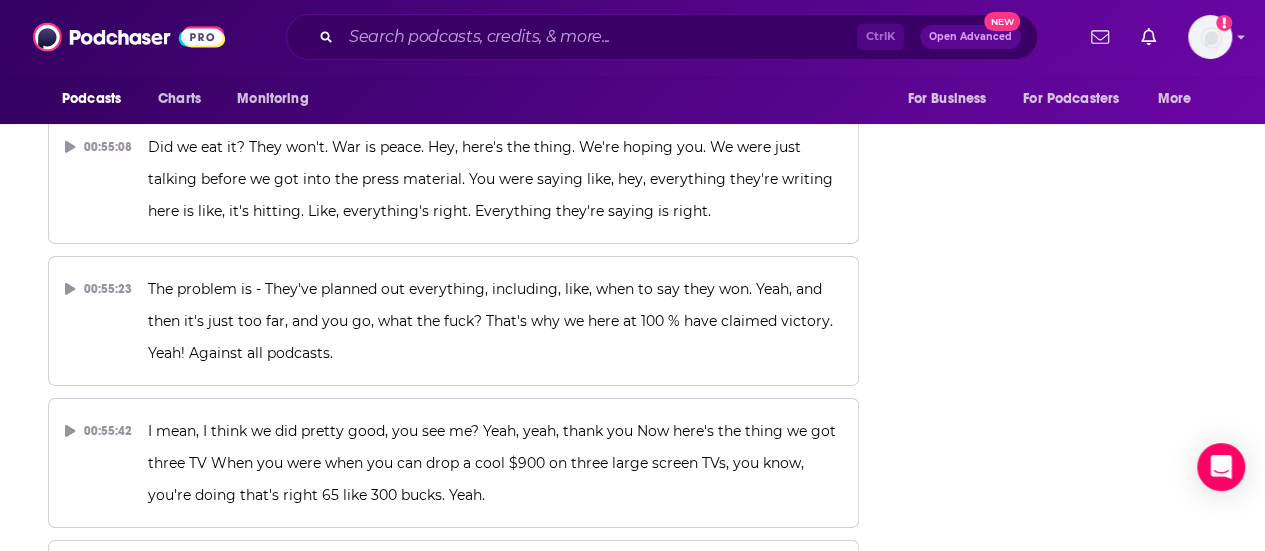 scroll, scrollTop: 33452, scrollLeft: 0, axis: vertical 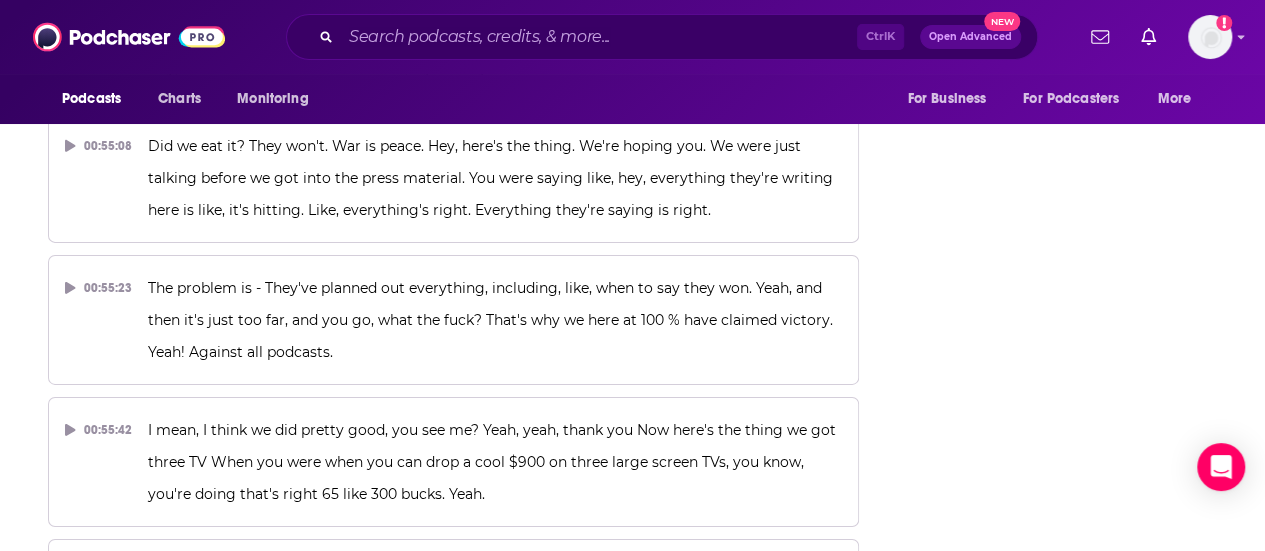 click on "Play Rate Apps Listened List Bookmark Share Get this podcast via API From The Podcast 100% Eat 70 2 9 Welcome to 100% Eat, the show where we try every fast food restaurant to let you know if you need it. You probably do. Formerly Face Jam, Our Heroes are flying the new banner of 100% Eat high. Are you 100% in? Following Share This Episode Recommendation sent [URL][DOMAIN_NAME] Copy Link Official Episode Page [DOMAIN_NAME] Download Audio File [URL][DOMAIN_NAME][DOMAIN_NAME][DOMAIN_NAME][DOMAIN_NAME][DOMAIN_NAME][DOMAIN_NAME][DOMAIN_NAME] Moderator Stats ID 259424802 Episode Number 62 Visibility visible Podcast ID 937546 Episode Details Length 1h 12m 8s  Explicit Yes Episode 62 Episode Type Full Claim This Podcast Do you host or manage this podcast? Claim and edit this page to your liking. ," at bounding box center [1067, -11769] 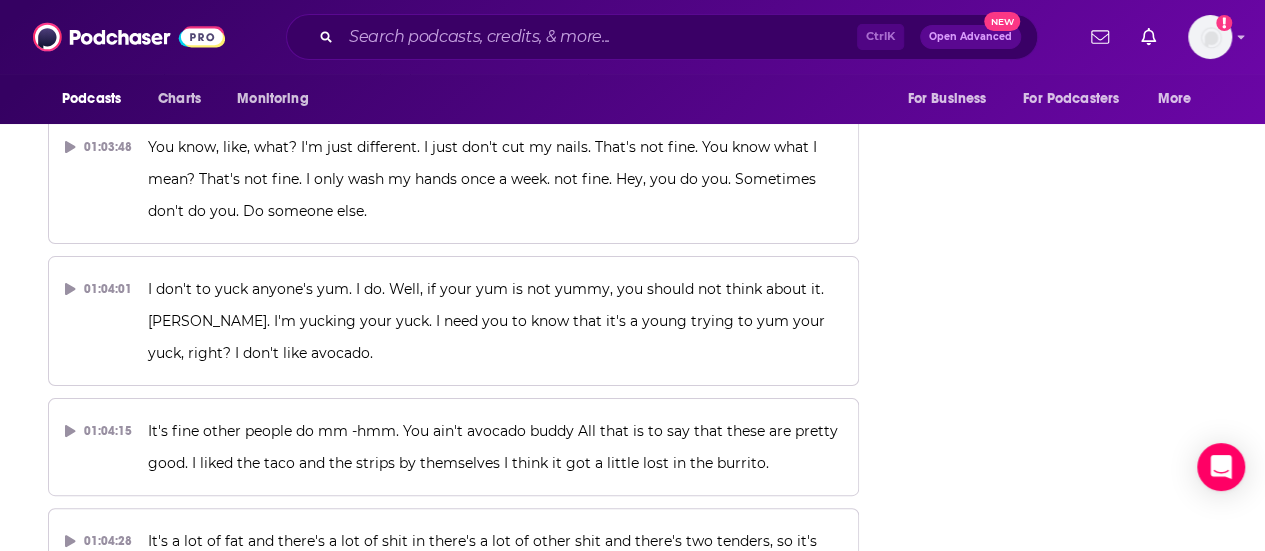 scroll, scrollTop: 37978, scrollLeft: 0, axis: vertical 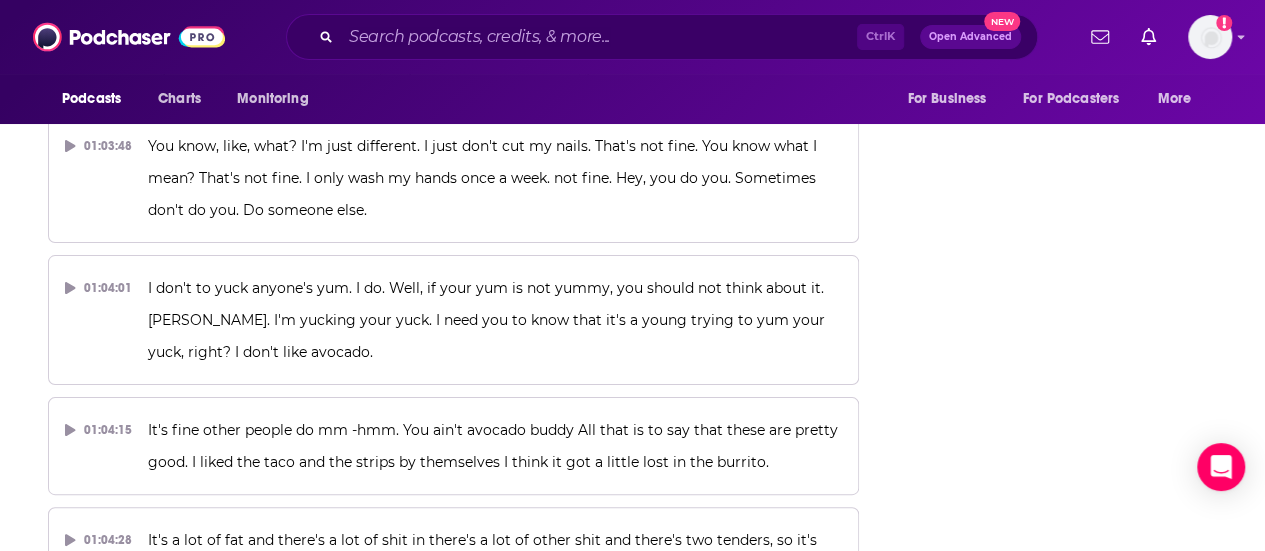 drag, startPoint x: 939, startPoint y: 347, endPoint x: 1060, endPoint y: 365, distance: 122.33152 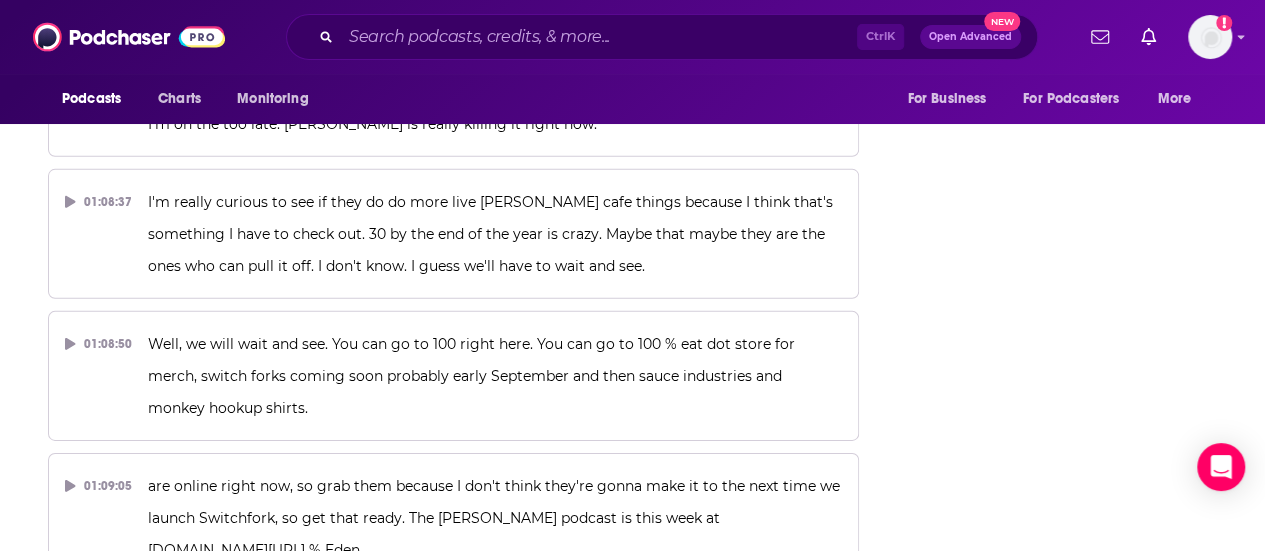scroll, scrollTop: 40914, scrollLeft: 0, axis: vertical 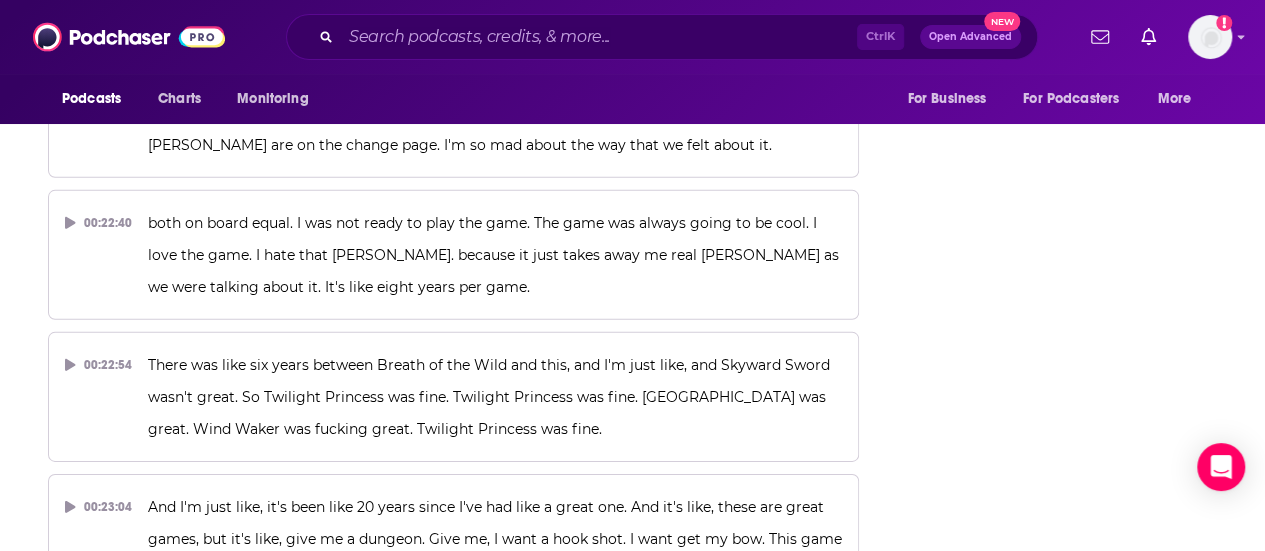 drag, startPoint x: 1272, startPoint y: 193, endPoint x: 883, endPoint y: 204, distance: 389.1555 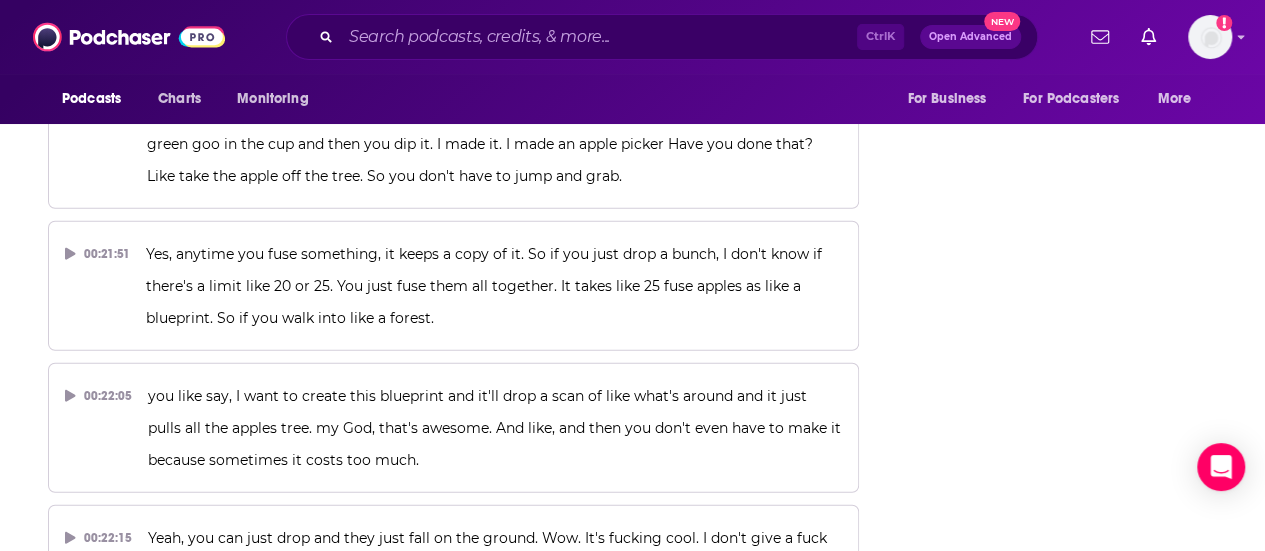 scroll, scrollTop: 13553, scrollLeft: 0, axis: vertical 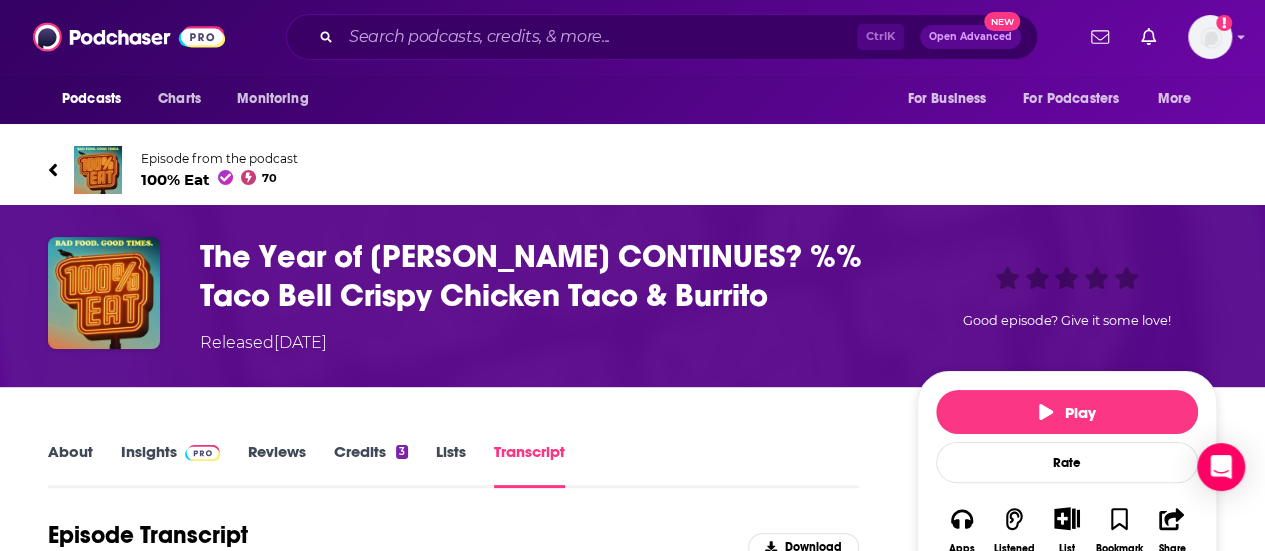 click on "The Year of [PERSON_NAME] CONTINUES? %% Taco Bell Crispy Chicken Taco & Burrito" at bounding box center (542, 276) 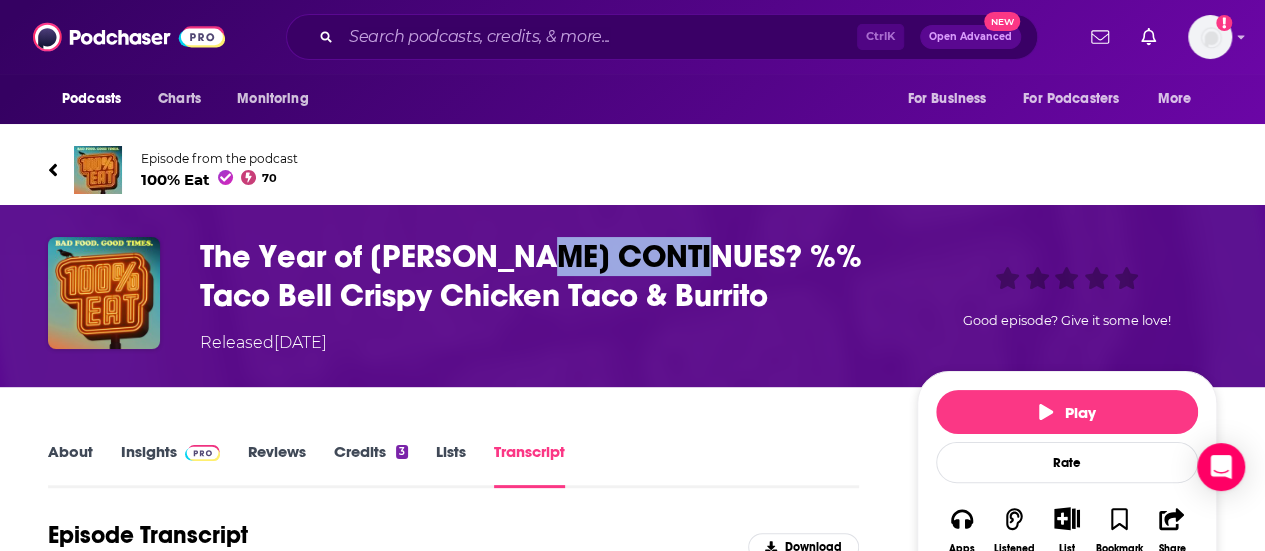 click on "The Year of [PERSON_NAME] CONTINUES? %% Taco Bell Crispy Chicken Taco & Burrito" at bounding box center (542, 276) 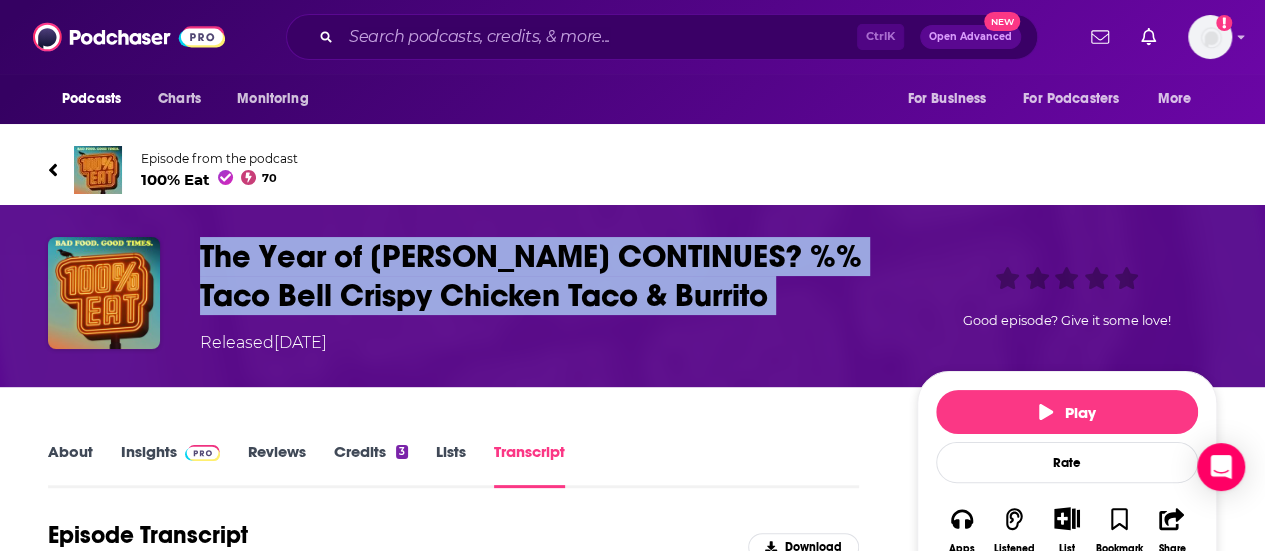 click on "The Year of [PERSON_NAME] CONTINUES? %% Taco Bell Crispy Chicken Taco & Burrito" at bounding box center (542, 276) 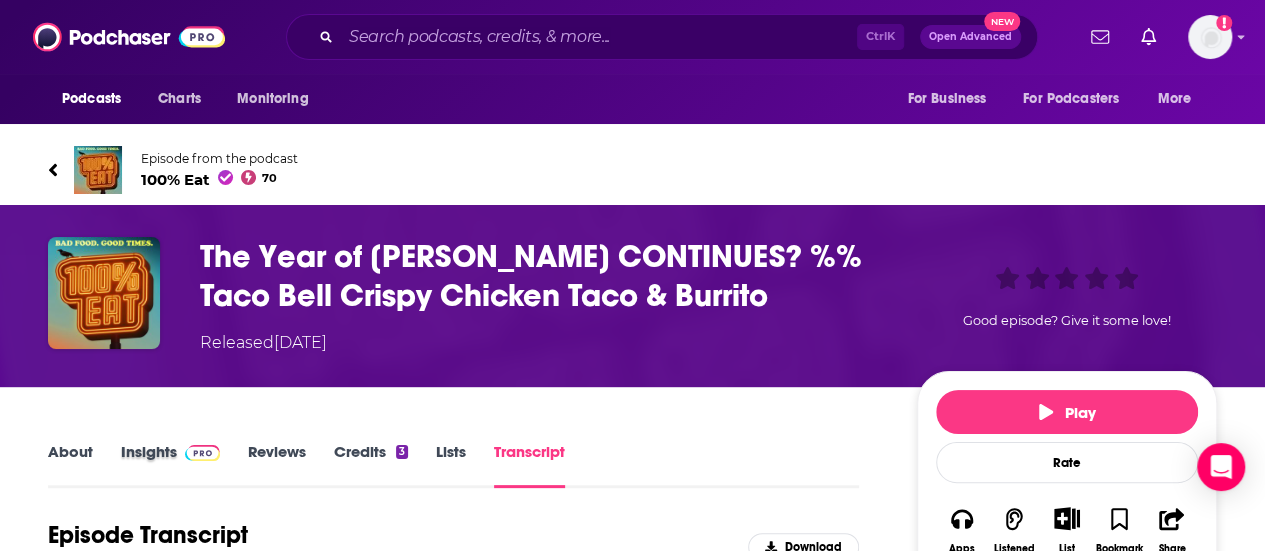 click on "Insights" at bounding box center [184, 465] 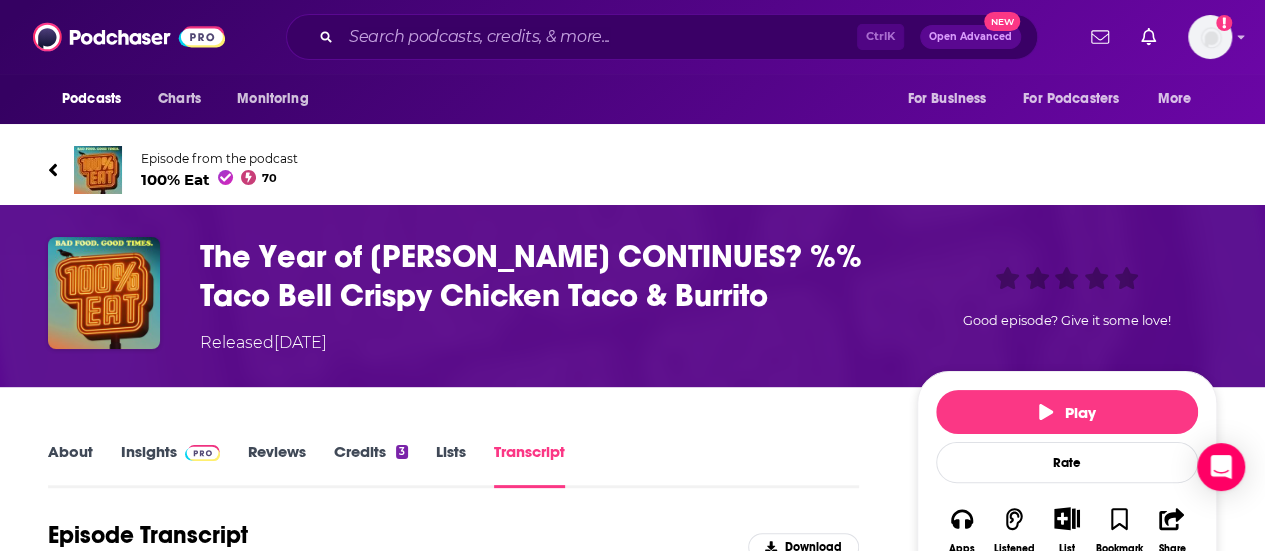 click at bounding box center (202, 453) 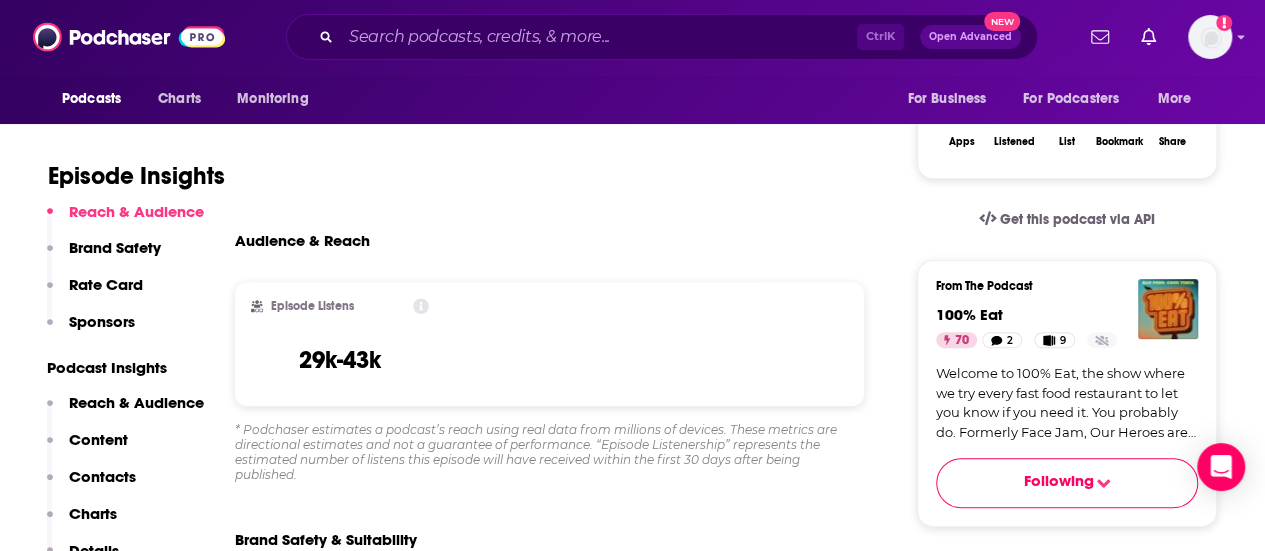 scroll, scrollTop: 408, scrollLeft: 0, axis: vertical 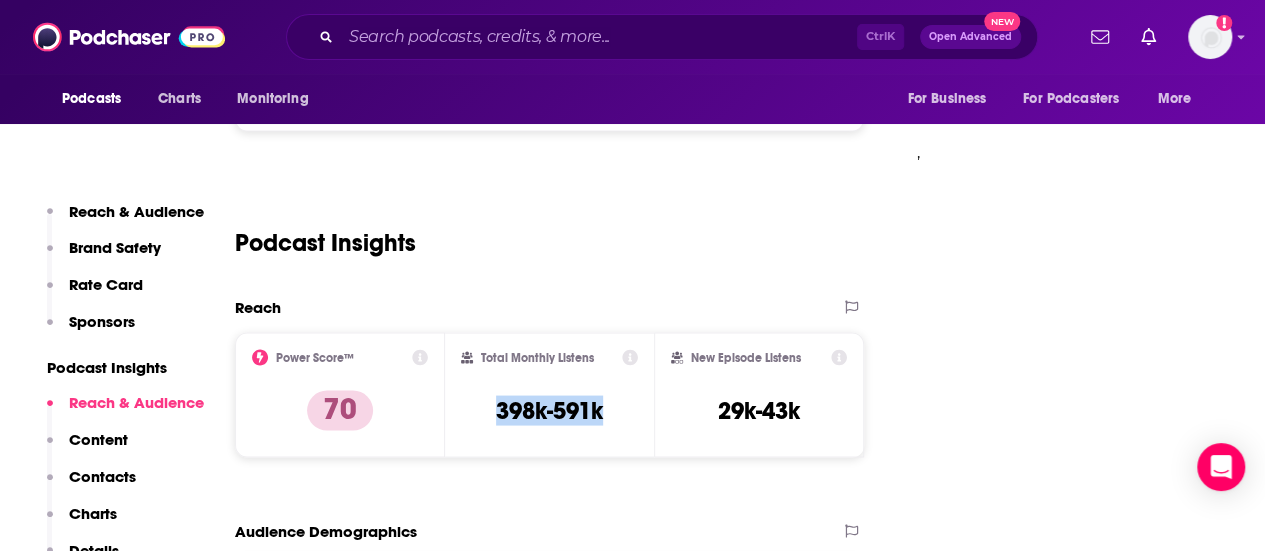 drag, startPoint x: 484, startPoint y: 421, endPoint x: 608, endPoint y: 397, distance: 126.30122 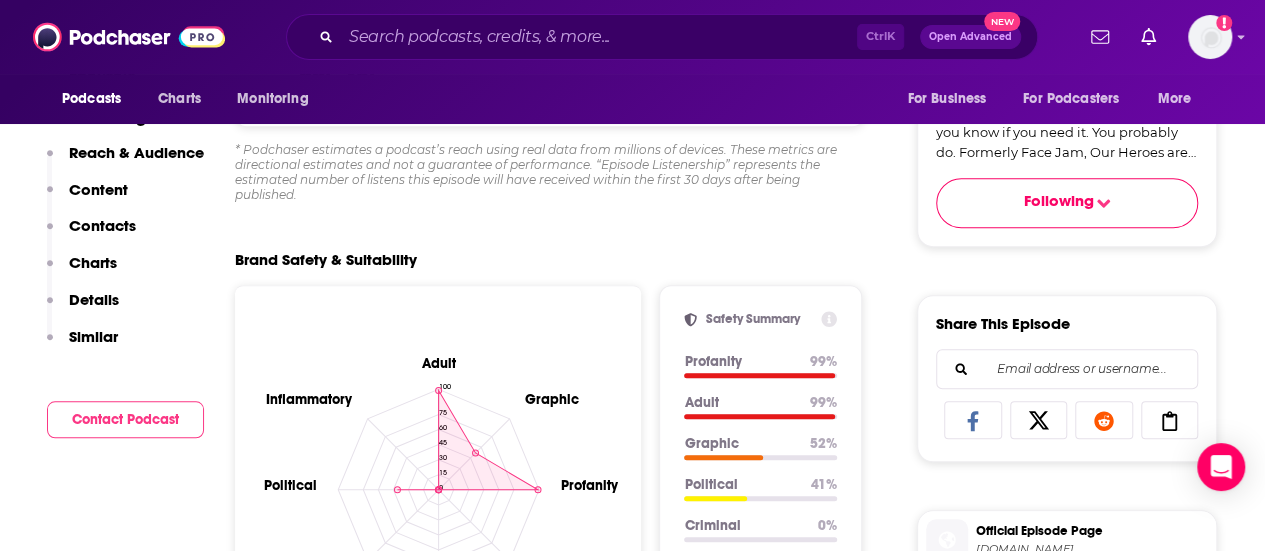 scroll, scrollTop: 0, scrollLeft: 0, axis: both 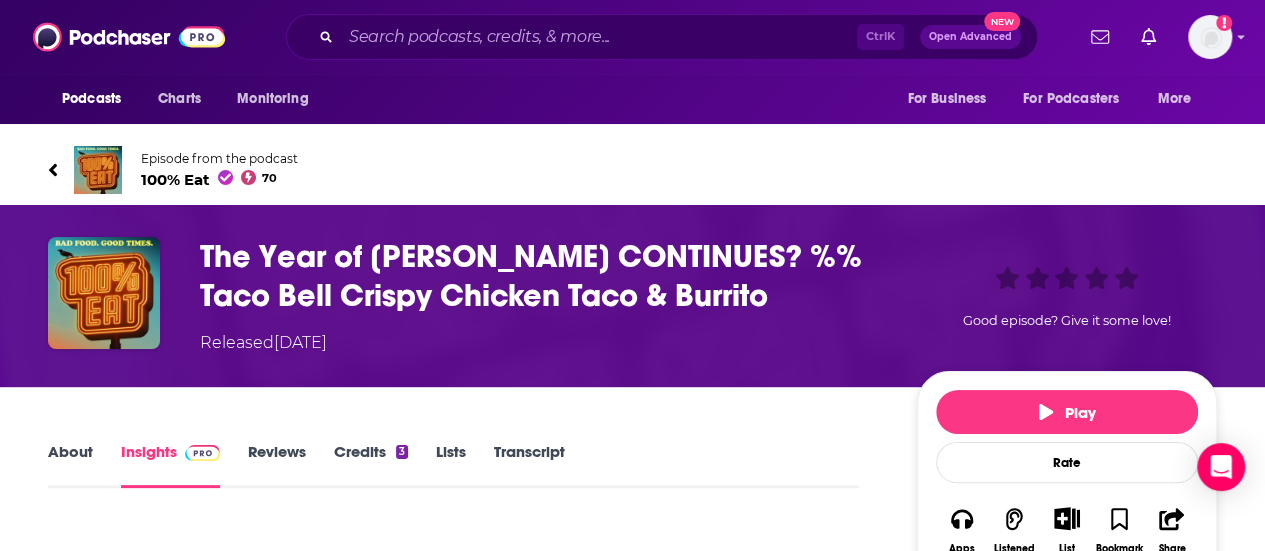 click on "Transcript" at bounding box center (529, 465) 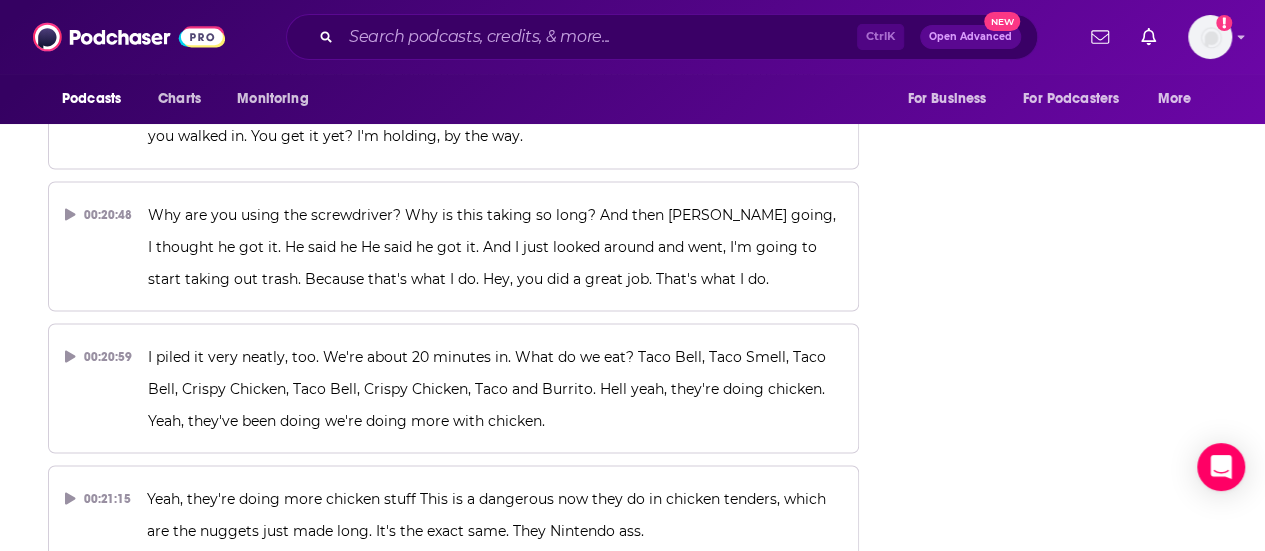 scroll, scrollTop: 13069, scrollLeft: 0, axis: vertical 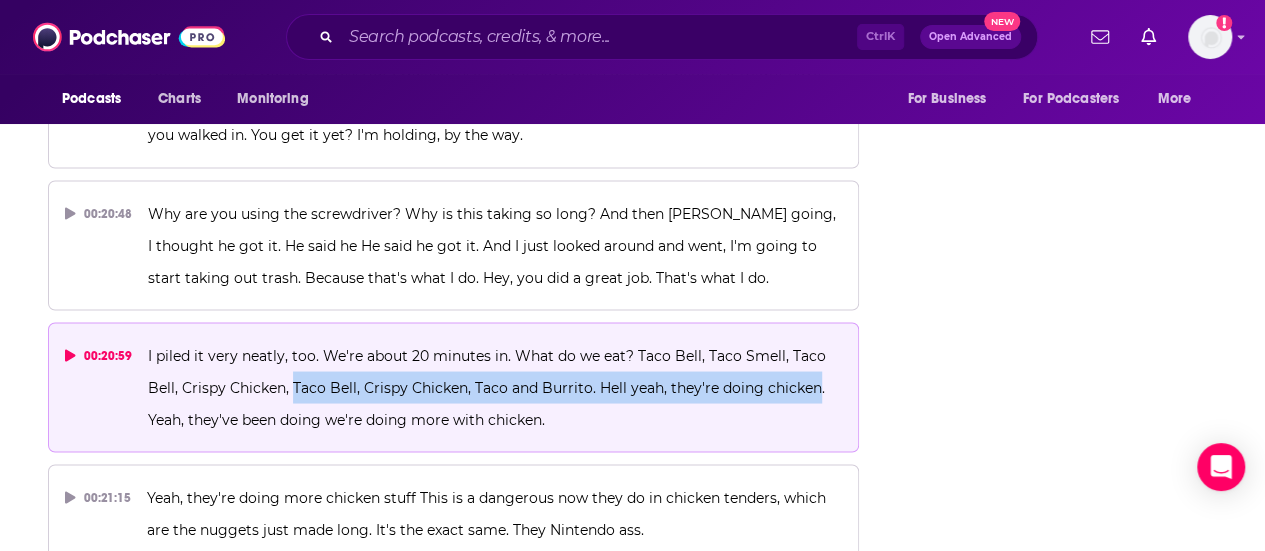 drag, startPoint x: 292, startPoint y: 198, endPoint x: 810, endPoint y: 199, distance: 518.001 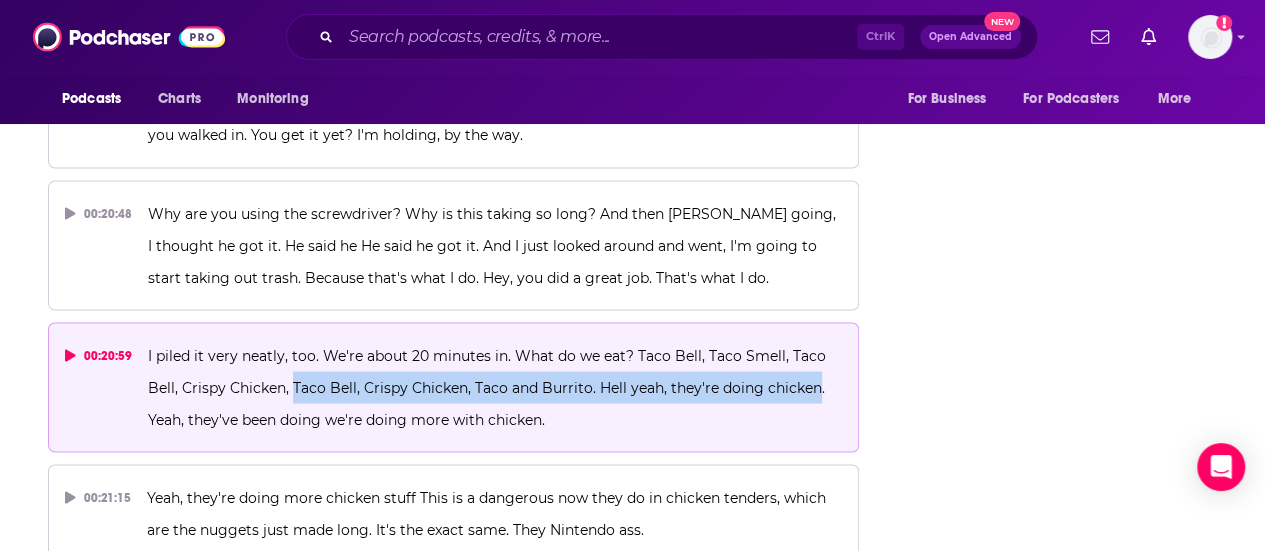 click on "I piled it very neatly, too. We're about 20 minutes in. What do we eat? Taco Bell, Taco Smell, Taco Bell, Crispy Chicken, Taco Bell, Crispy Chicken, Taco and Burrito. Hell yeah, they're doing chicken. Yeah, they've been doing we're doing more with chicken." at bounding box center [489, 387] 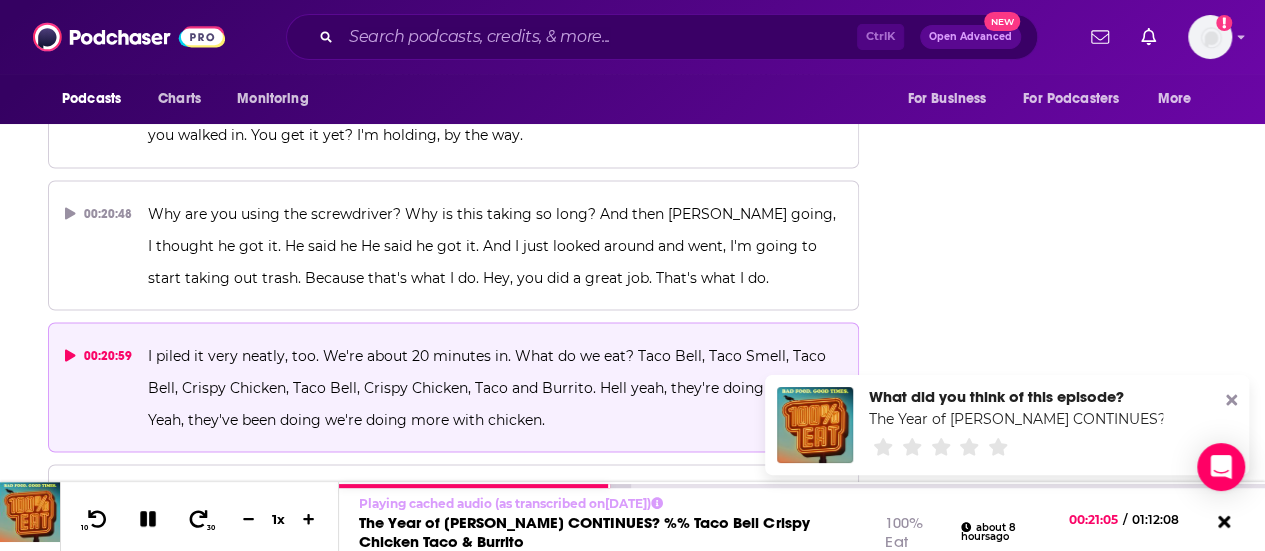 click on "Pause Episode Rate Apps Listened List Bookmark Share Get this podcast via API From The Podcast 100% Eat 70 2 9 Welcome to 100% Eat, the show where we try every fast food restaurant to let you know if you need it. You probably do. Formerly Face Jam, Our Heroes are flying the new banner of 100% Eat high. Are you 100% in? Following Share This Episode Recommendation sent [URL][DOMAIN_NAME] Copy Link Official Episode Page [DOMAIN_NAME] Download Audio File [URL][DOMAIN_NAME][DOMAIN_NAME][DOMAIN_NAME][DOMAIN_NAME][DOMAIN_NAME][DOMAIN_NAME][DOMAIN_NAME] Moderator Stats ID 259424802 Episode Number 62 Visibility visible Podcast ID 937546 Episode Details Length 1h 12m 8s  Explicit Yes Episode 62 Episode Type Full Claim This Podcast Do you host or manage this podcast? Claim and edit this page to your liking. ," at bounding box center (1067, 8614) 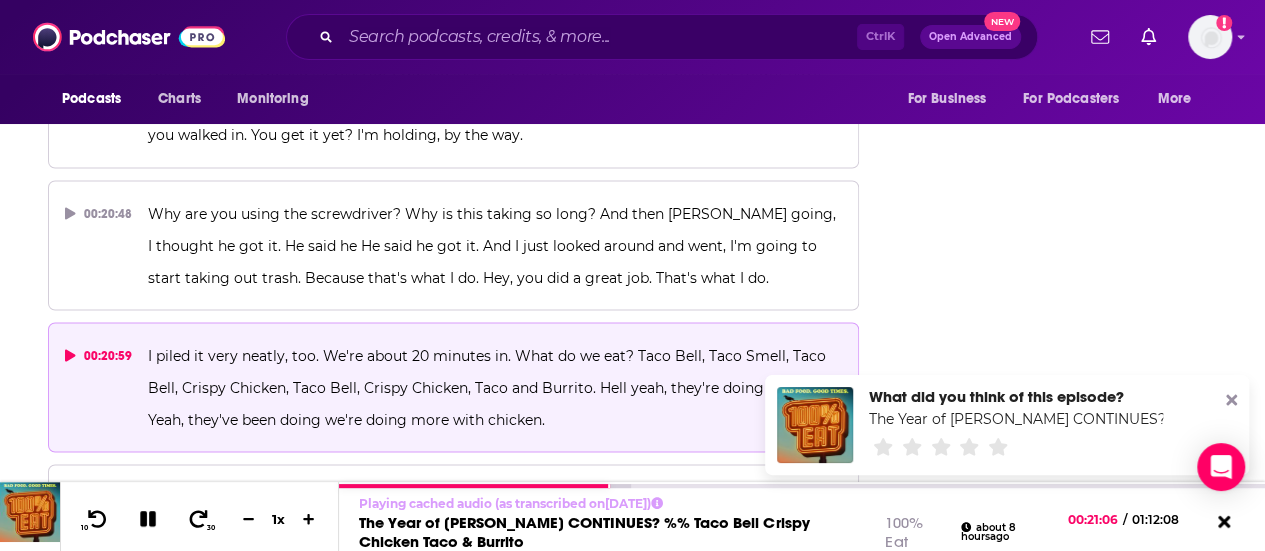 click 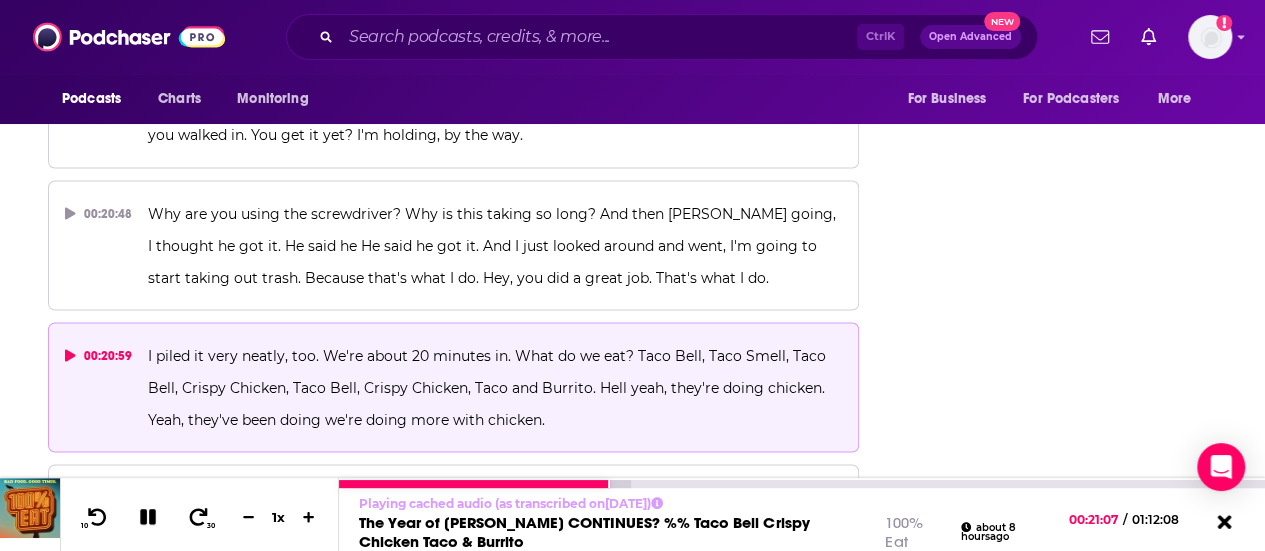 click 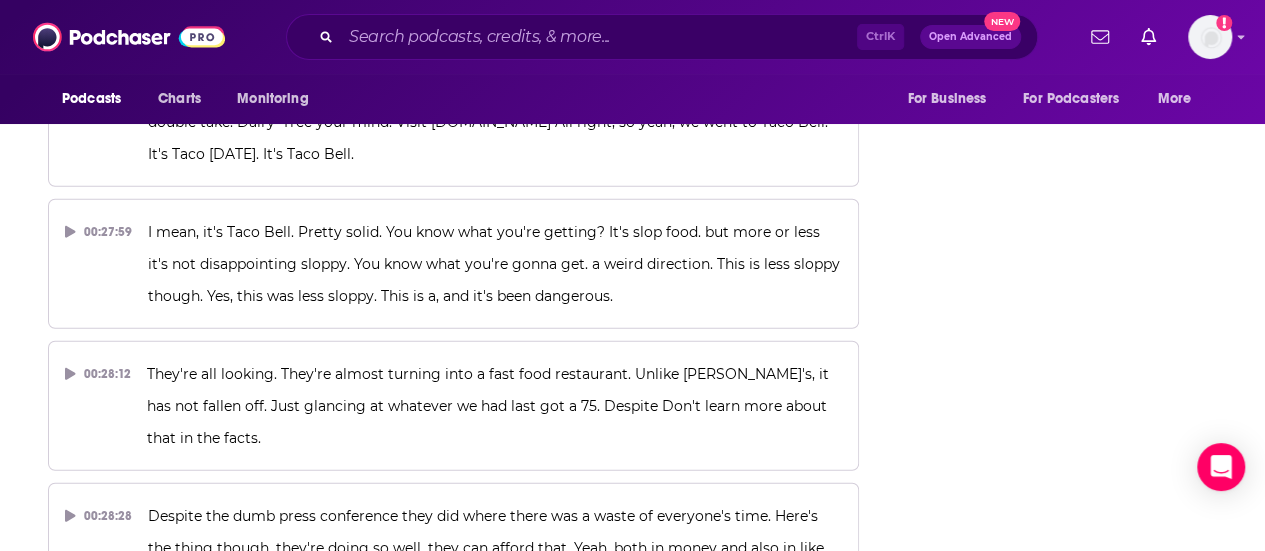 scroll, scrollTop: 17783, scrollLeft: 0, axis: vertical 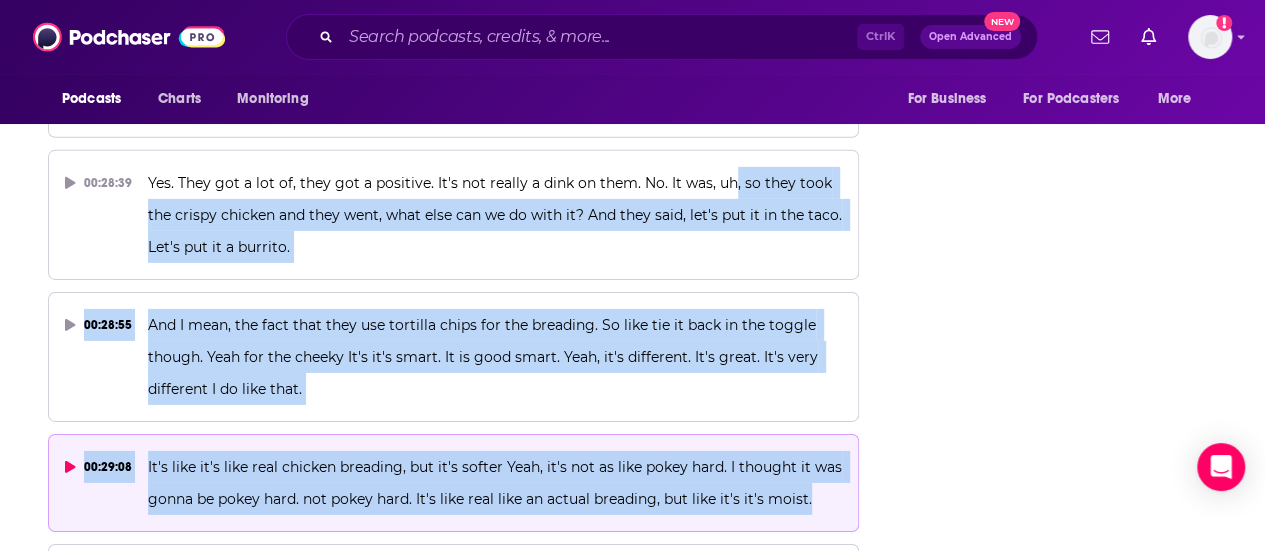 drag, startPoint x: 727, startPoint y: 315, endPoint x: 804, endPoint y: 142, distance: 189.36209 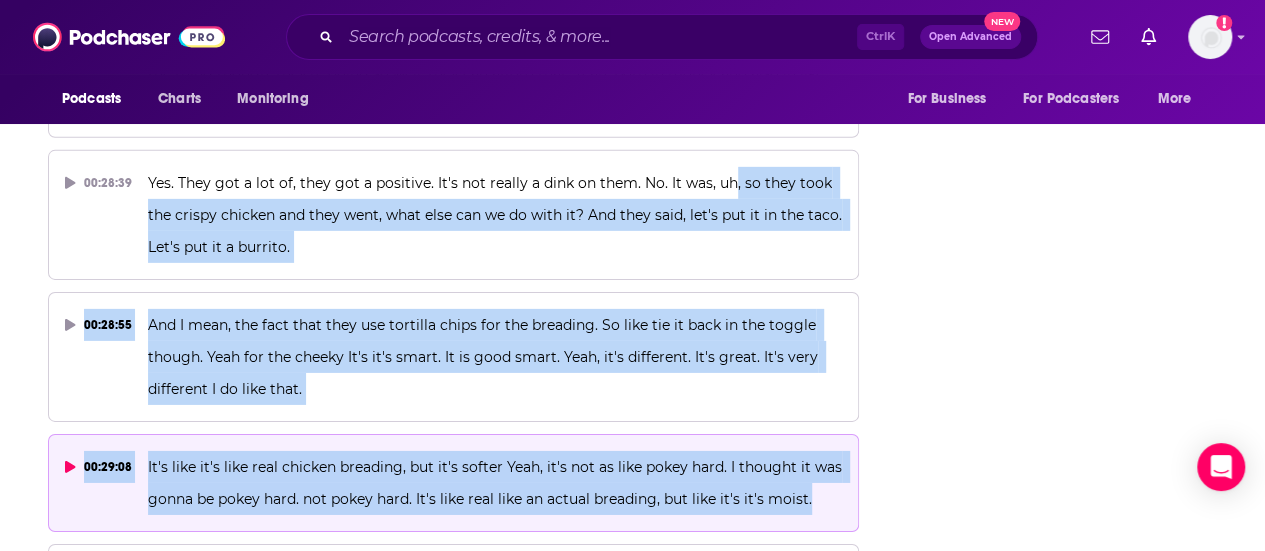 click on "00:00:00 Sierra, you'll always find apparel, footwear, and gear for 20 to 60 % less than department and specialty store prices. But right now, it's clearance time, so you can save even more on everything you need to get active and outside. Visit your local Sierra store [DATE]. 00:00:12 Welcome to 100 % E, the show where we try every fast food restaurant to let you know if you need it, you probably do. I'm your host alongside my co -host, [PERSON_NAME]. 00:00:32 [PERSON_NAME], how are you doing good doing well? I'm excited to be on this new set again with our new neon sign That we opened this thing gets brighter than the Sun. Yeah, that's why it looks great when it's awesome It's dimmest incredible. 00:00:41 Yeah, it's awesome like it's meaty Yeah, it rules when we were ever looking into something like that forever ago. 00:00:53 00:01:00 00:01:15 00:01:28 00:01:37 00:01:45 00:02:01 00:02:16 00:02:32 00:02:43 00:02:55 00:03:04 00:03:18 00:03:29 00:03:43 00:03:58 00:04:14 00:04:33 00:04:44 00:04:57 00:05:10 00:05:21" at bounding box center [453, 3573] 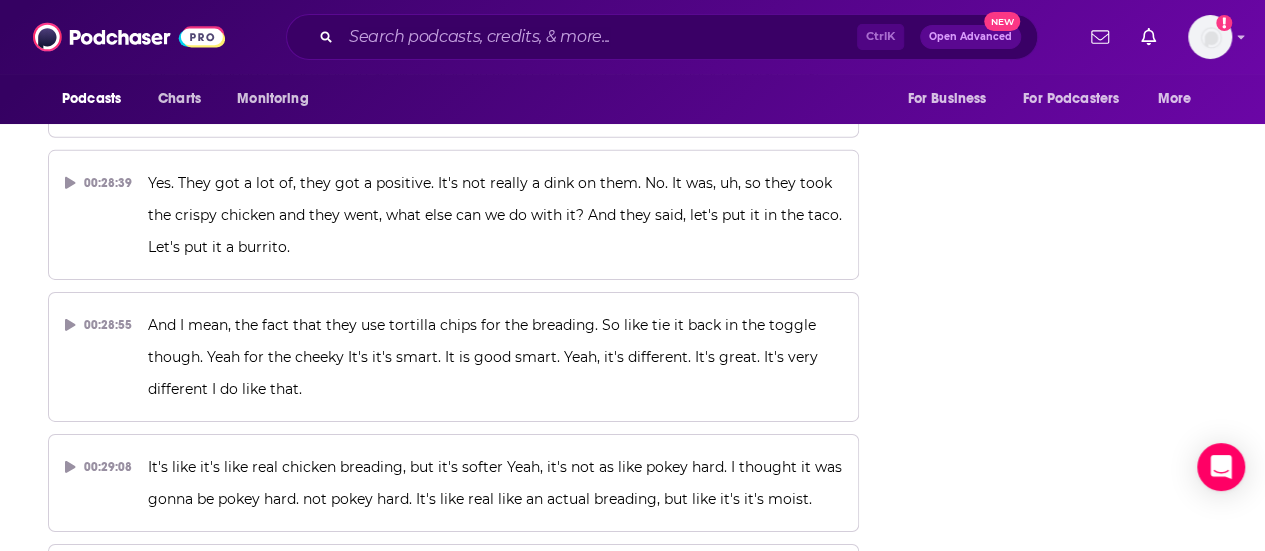 click on "Play Rate Apps Listened List Bookmark Share Get this podcast via API From The Podcast 100% Eat 70 2 9 Welcome to 100% Eat, the show where we try every fast food restaurant to let you know if you need it. You probably do. Formerly Face Jam, Our Heroes are flying the new banner of 100% Eat high. Are you 100% in? Following Share This Episode Recommendation sent [URL][DOMAIN_NAME] Copy Link Official Episode Page [DOMAIN_NAME] Download Audio File [URL][DOMAIN_NAME][DOMAIN_NAME][DOMAIN_NAME][DOMAIN_NAME][DOMAIN_NAME][DOMAIN_NAME][DOMAIN_NAME] Moderator Stats ID 259424802 Episode Number 62 Visibility visible Podcast ID 937546 Episode Details Length 1h 12m 8s  Explicit Yes Episode 62 Episode Type Full Claim This Podcast Do you host or manage this podcast? Claim and edit this page to your liking. ," at bounding box center [1067, 3426] 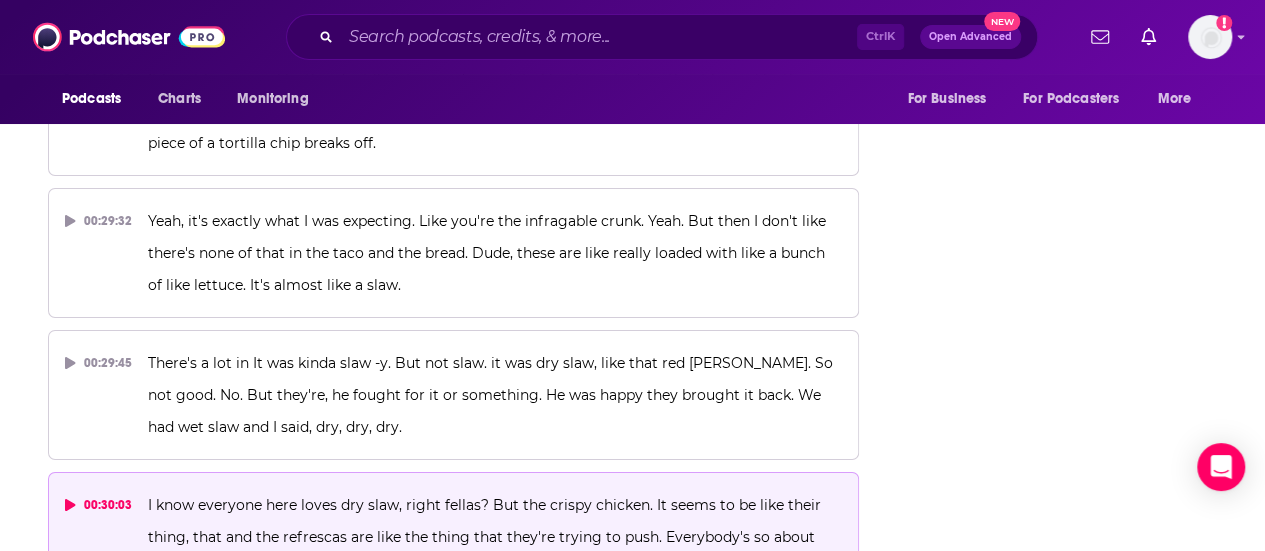 scroll, scrollTop: 18750, scrollLeft: 0, axis: vertical 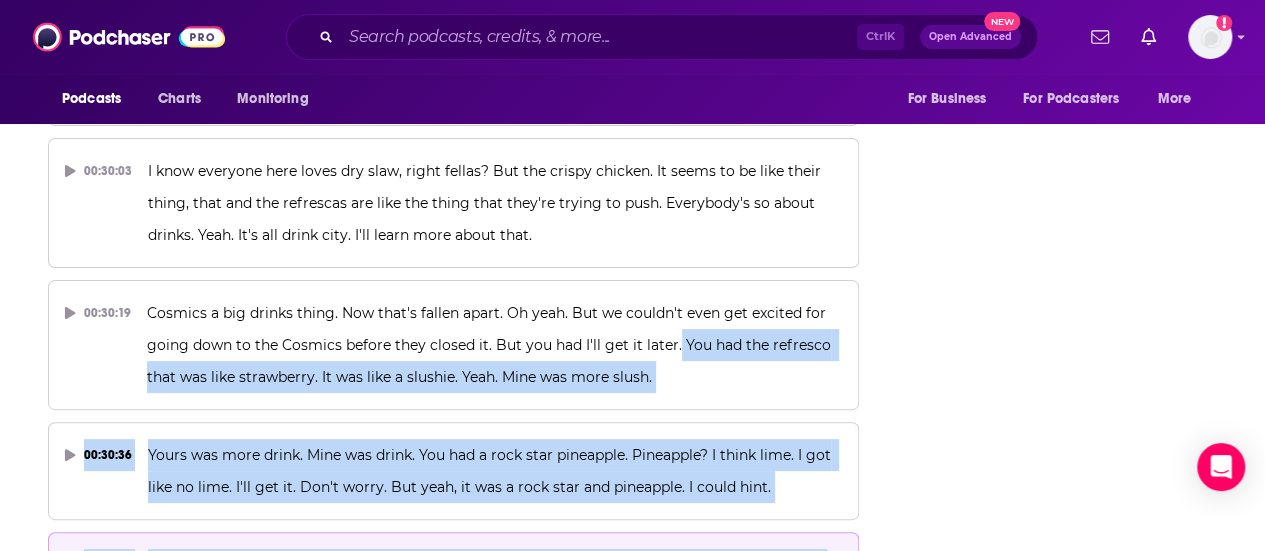 drag, startPoint x: 672, startPoint y: 337, endPoint x: 232, endPoint y: 237, distance: 451.22058 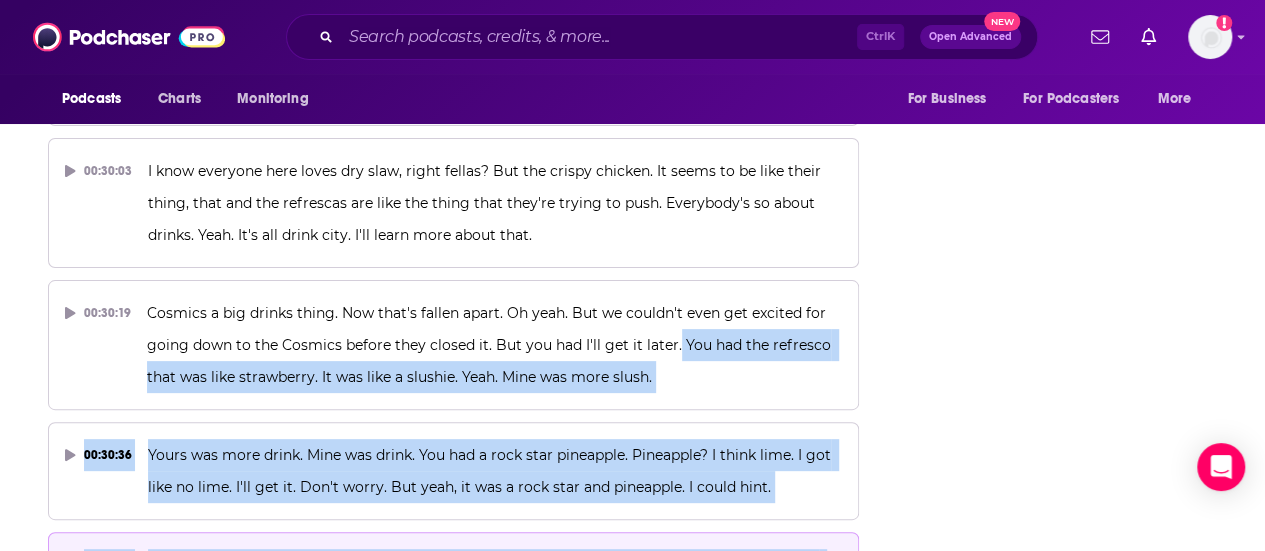click on "00:00:00 Sierra, you'll always find apparel, footwear, and gear for 20 to 60 % less than department and specialty store prices. But right now, it's clearance time, so you can save even more on everything you need to get active and outside. Visit your local Sierra store [DATE]. 00:00:12 Welcome to 100 % E, the show where we try every fast food restaurant to let you know if you need it, you probably do. I'm your host alongside my co -host, [PERSON_NAME]. 00:00:32 [PERSON_NAME], how are you doing good doing well? I'm excited to be on this new set again with our new neon sign That we opened this thing gets brighter than the Sun. Yeah, that's why it looks great when it's awesome It's dimmest incredible. 00:00:41 Yeah, it's awesome like it's meaty Yeah, it rules when we were ever looking into something like that forever ago. 00:00:53 00:01:00 00:01:15 00:01:28 00:01:37 00:01:45 00:02:01 00:02:16 00:02:32 00:02:43 00:02:55 00:03:04 00:03:18 00:03:29 00:03:43 00:03:58 00:04:14 00:04:33 00:04:44 00:04:57 00:05:10 00:05:21" at bounding box center (453, 2741) 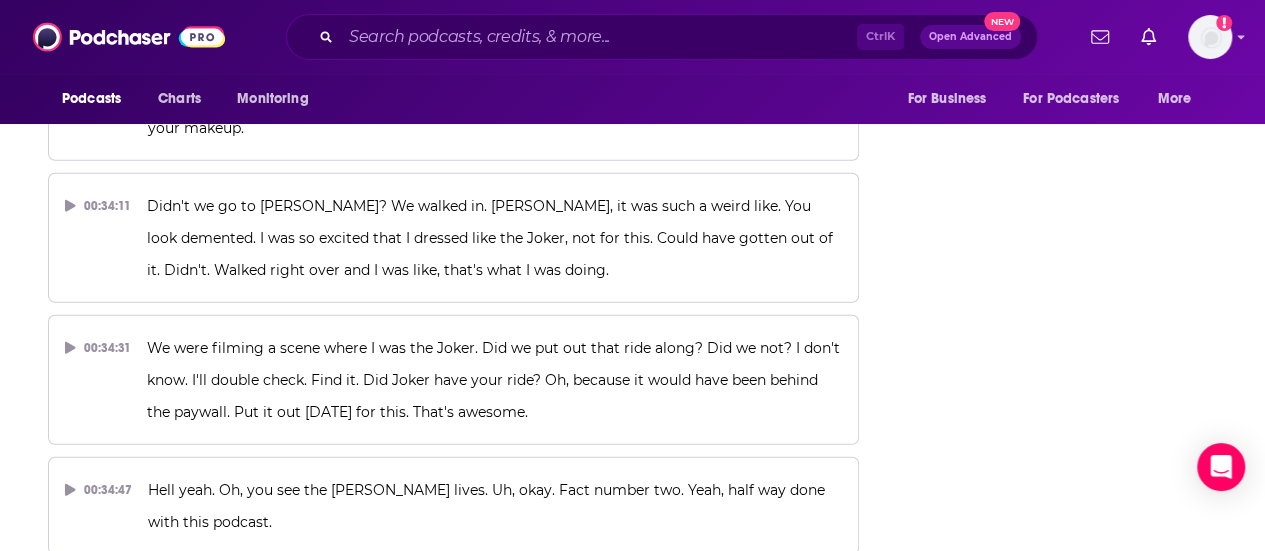 scroll, scrollTop: 21584, scrollLeft: 0, axis: vertical 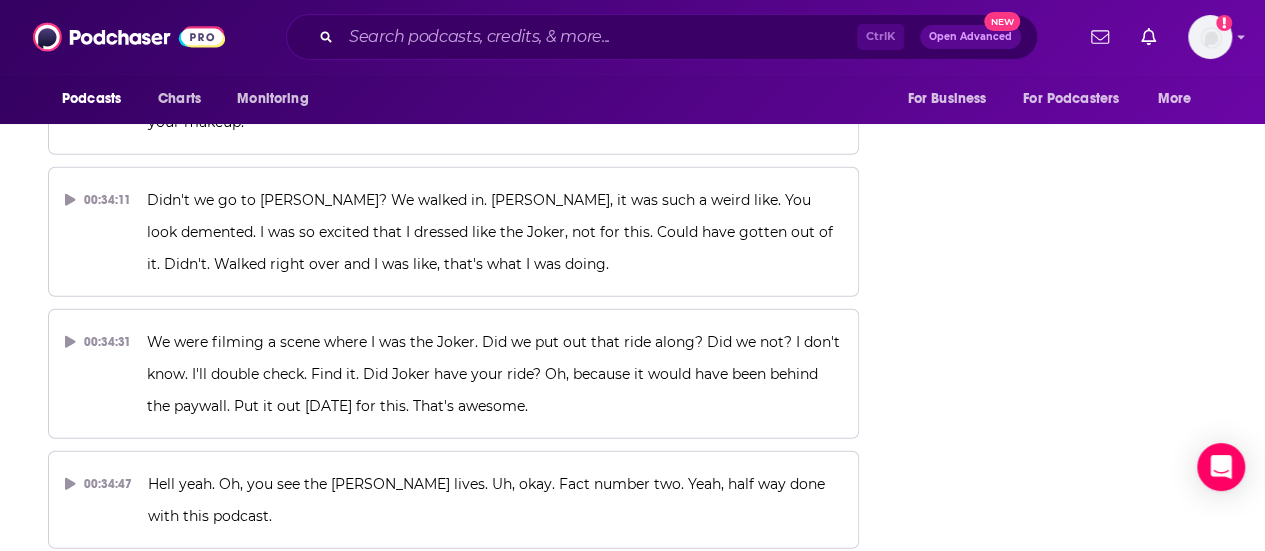 drag, startPoint x: 137, startPoint y: 232, endPoint x: 402, endPoint y: 297, distance: 272.8553 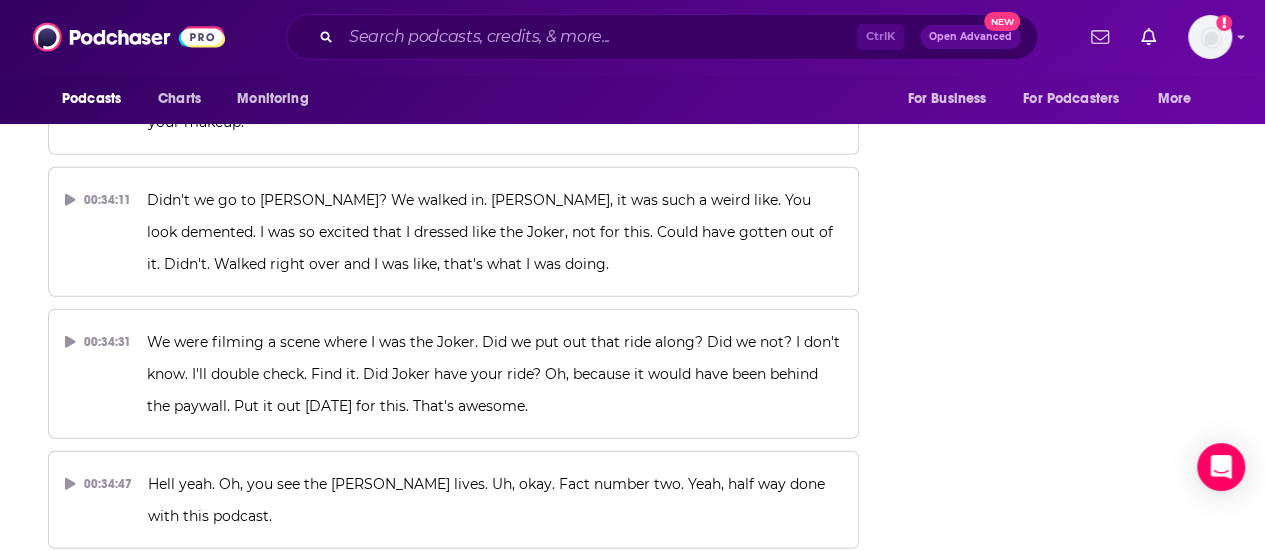 click on "00:35:04 With the release of [PERSON_NAME] Pro Skater 3 plus 4, [PERSON_NAME] has teamed up with [PERSON_NAME] himself to give away 500 limited edition custom skateboard decks and 50 ,000 early access demo codes to the game." at bounding box center [453, 626] 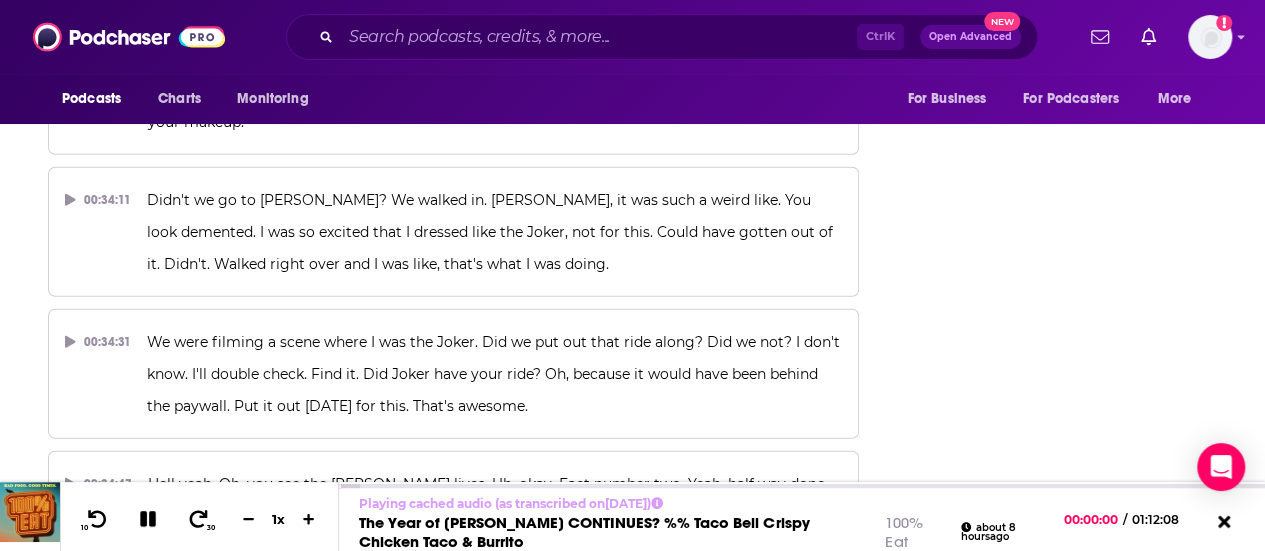 drag, startPoint x: 223, startPoint y: 297, endPoint x: 140, endPoint y: 233, distance: 104.80935 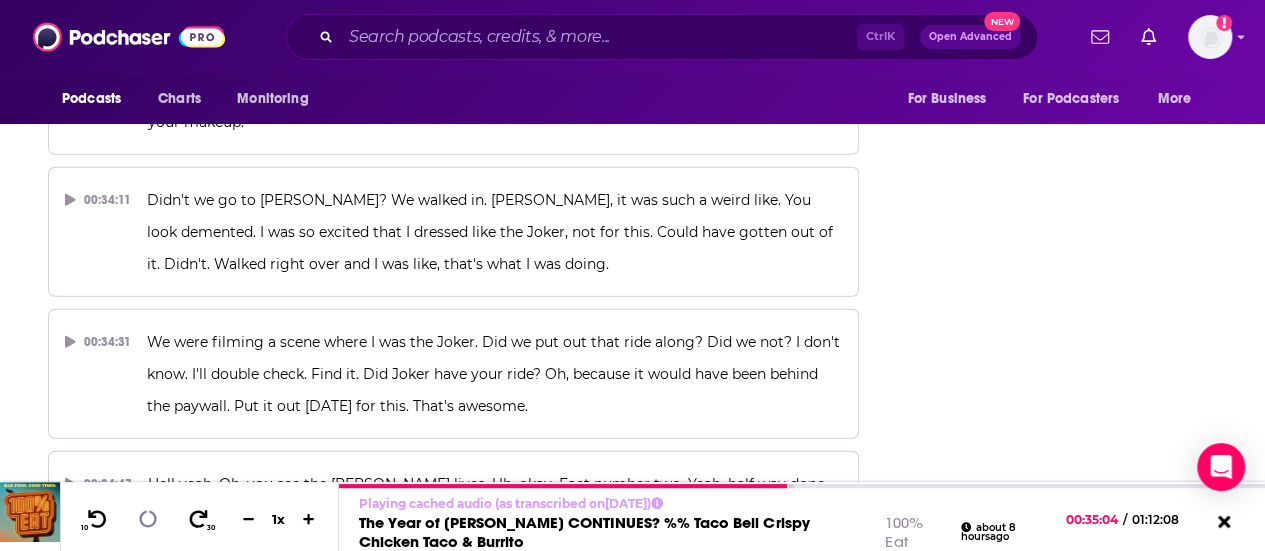 type 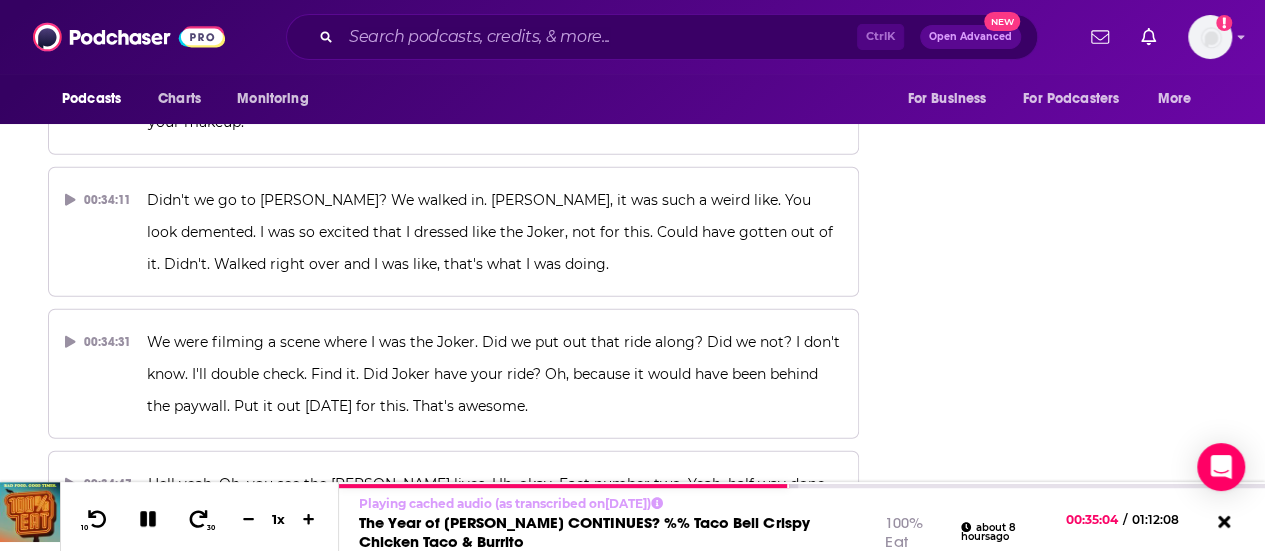 copy on "With the release of [PERSON_NAME] Pro Skater 3 plus 4, [PERSON_NAME] has teamed up with [PERSON_NAME] himself to give away 500 limited edition custom skateboard decks and 50 ,000 early access demo codes to the game." 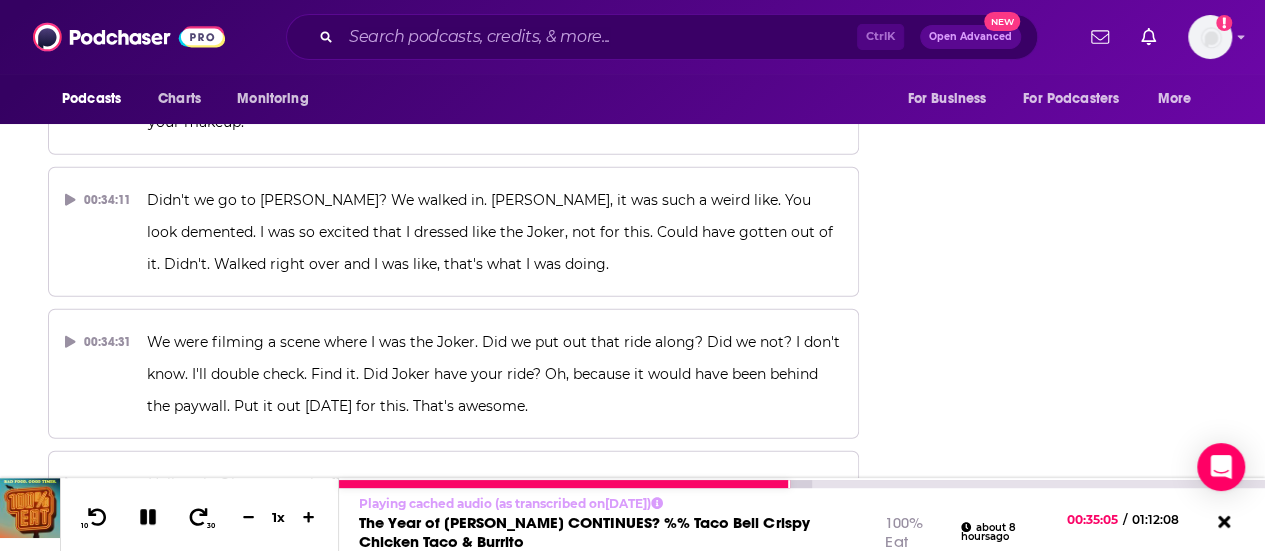 click 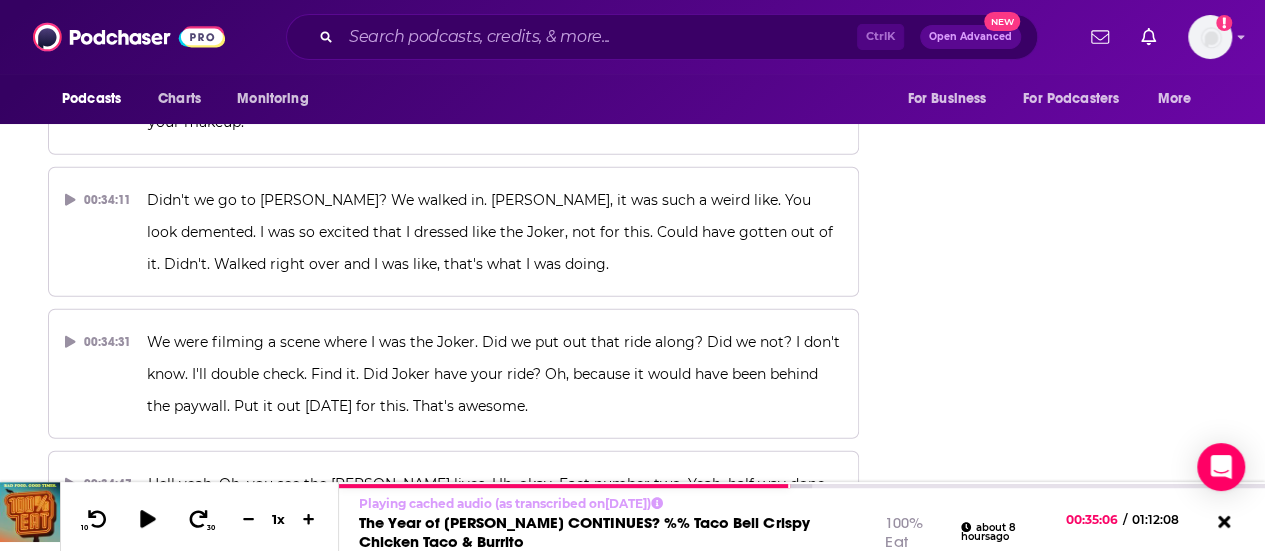 copy on "With the release of [PERSON_NAME] Pro Skater 3 plus 4, [PERSON_NAME] has teamed up with [PERSON_NAME] himself to give away 500 limited edition custom skateboard decks and 50 ,000 early access demo codes to the game." 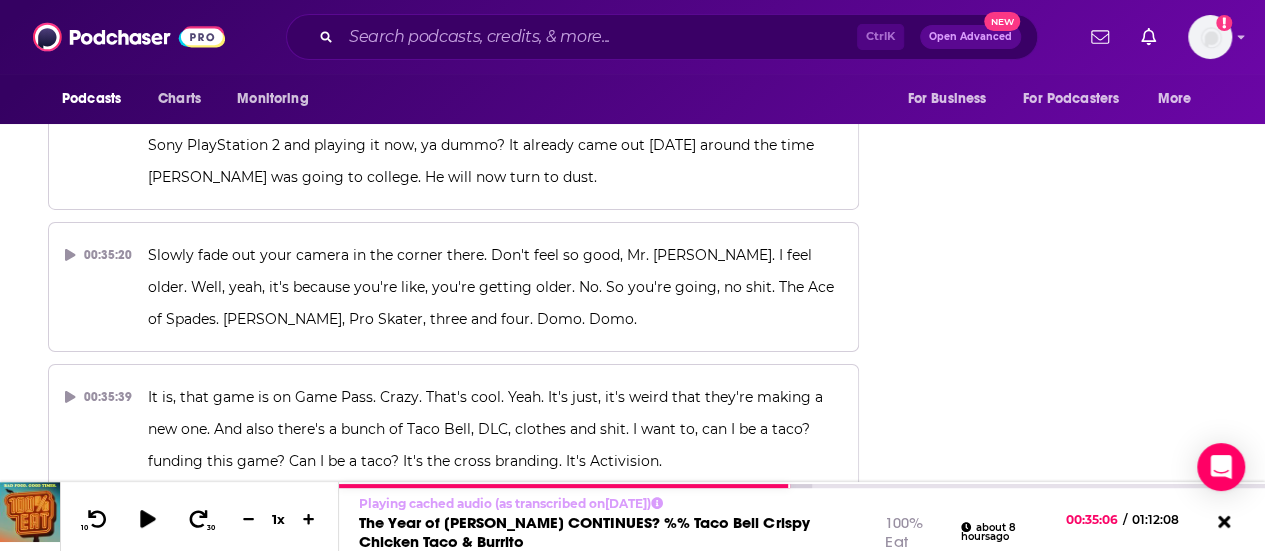 scroll, scrollTop: 22206, scrollLeft: 0, axis: vertical 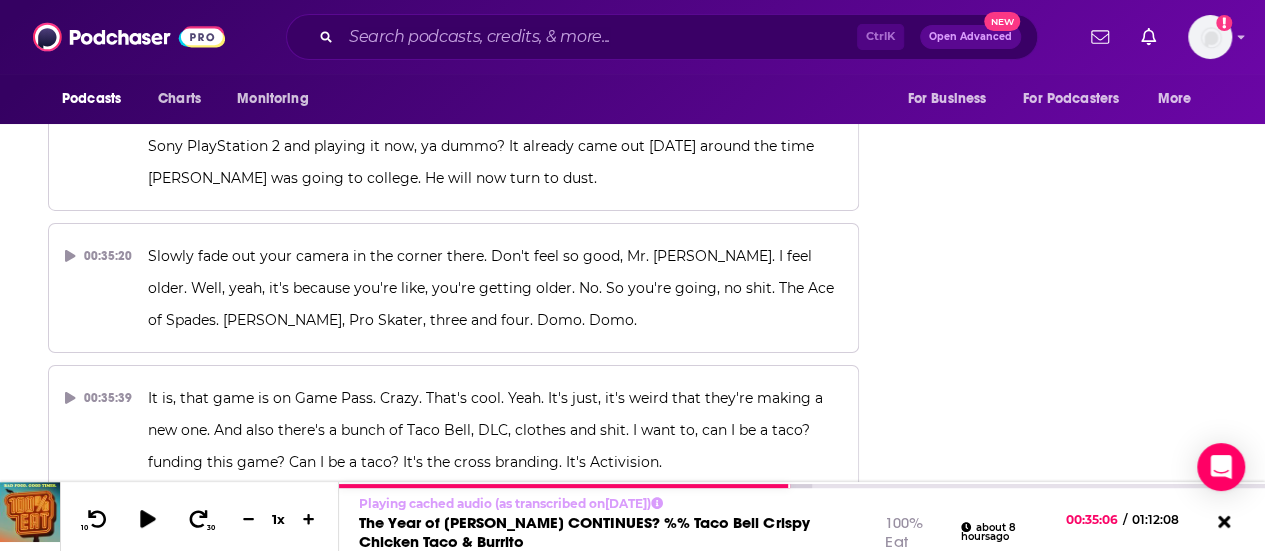 drag, startPoint x: 217, startPoint y: 213, endPoint x: 554, endPoint y: 229, distance: 337.3796 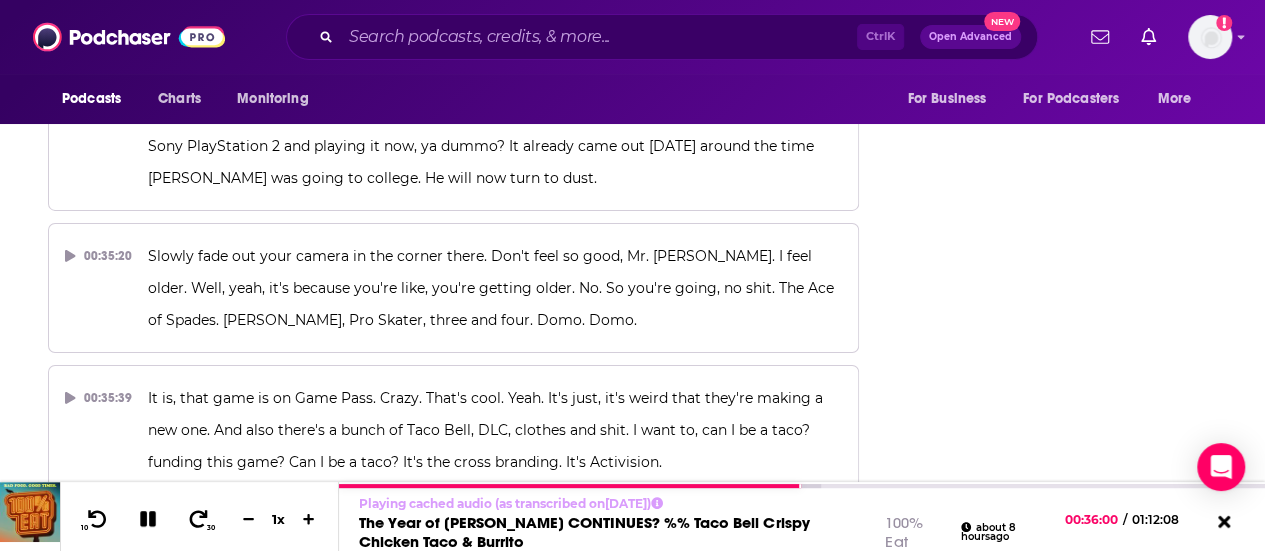 drag, startPoint x: 546, startPoint y: 207, endPoint x: 138, endPoint y: 207, distance: 408 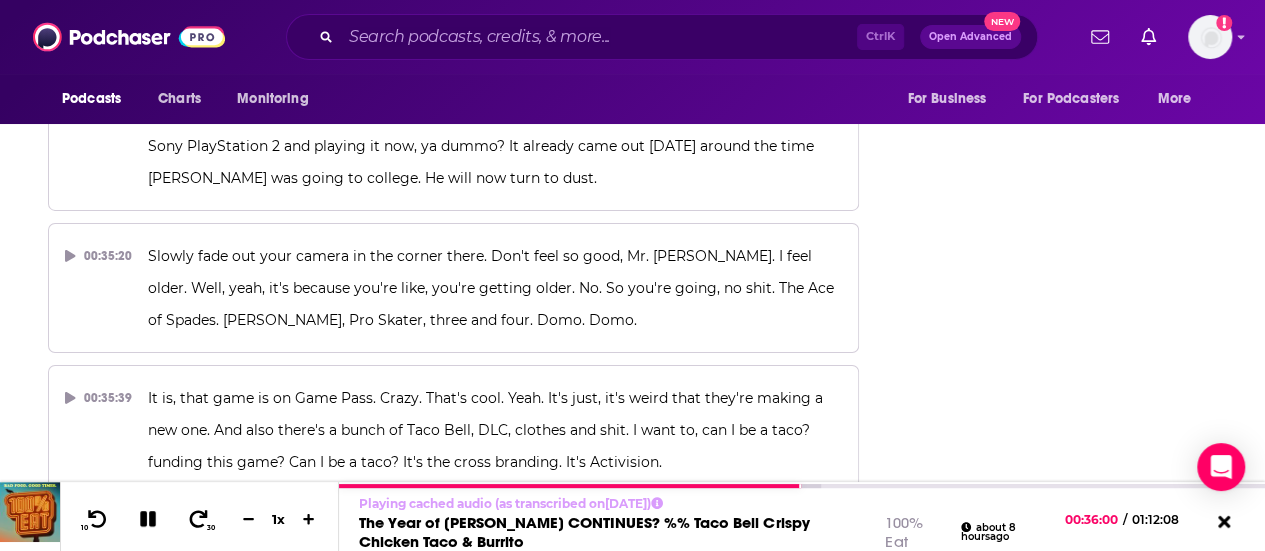 click on "00:35:59 They're like fucking buying new shit. You know what I mean? That's the easiest thing in the world. Yeah, you can wear like a Taco Bell hoodie. Isn't that cool? would. See? I would. Yeah. [PERSON_NAME] sometimes emails us about stuff coming out. Yeah." at bounding box center [453, 572] 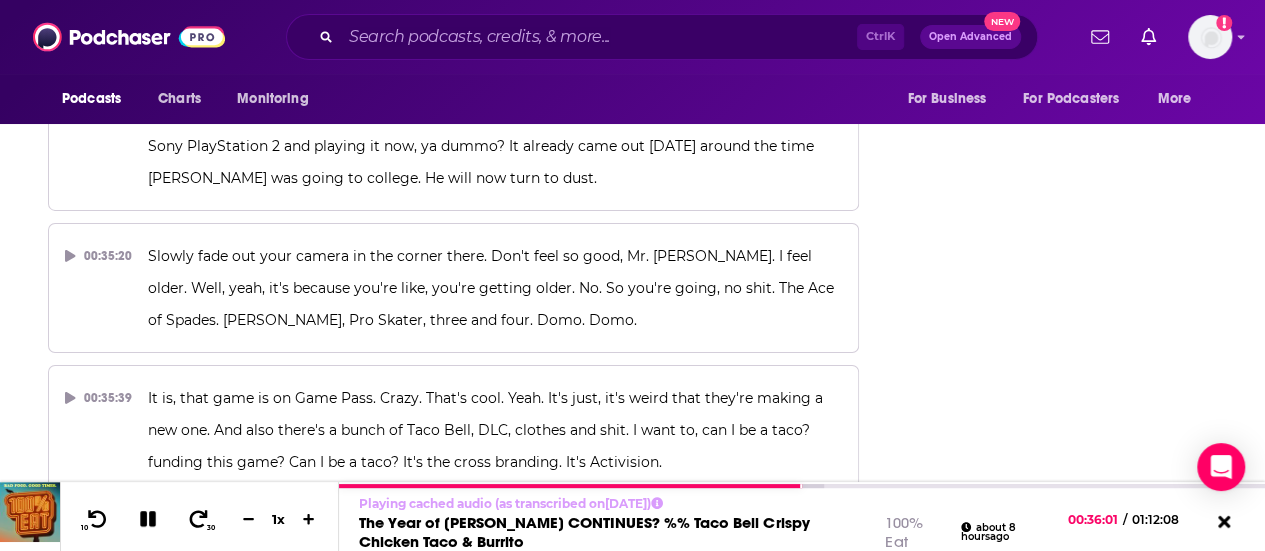 type 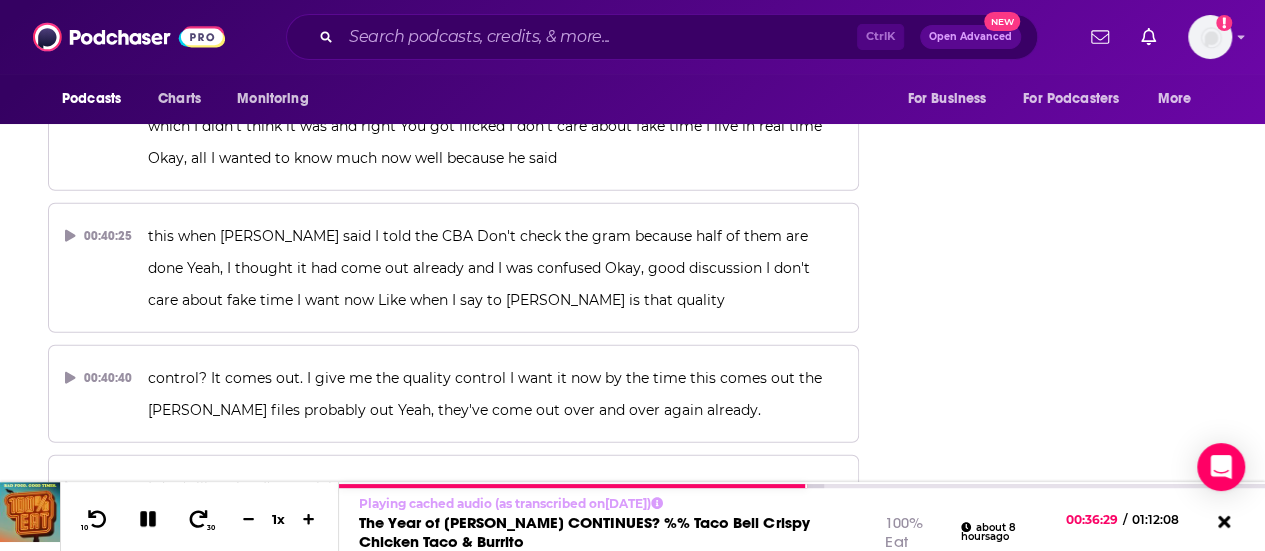 scroll, scrollTop: 25145, scrollLeft: 0, axis: vertical 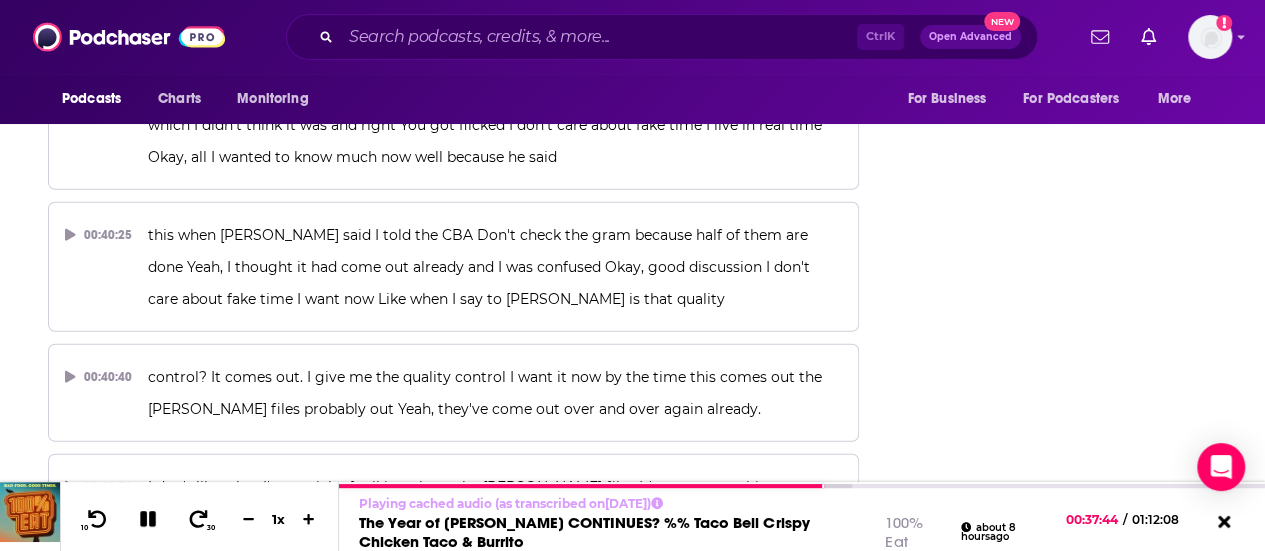 drag, startPoint x: 292, startPoint y: 249, endPoint x: 362, endPoint y: 355, distance: 127.02756 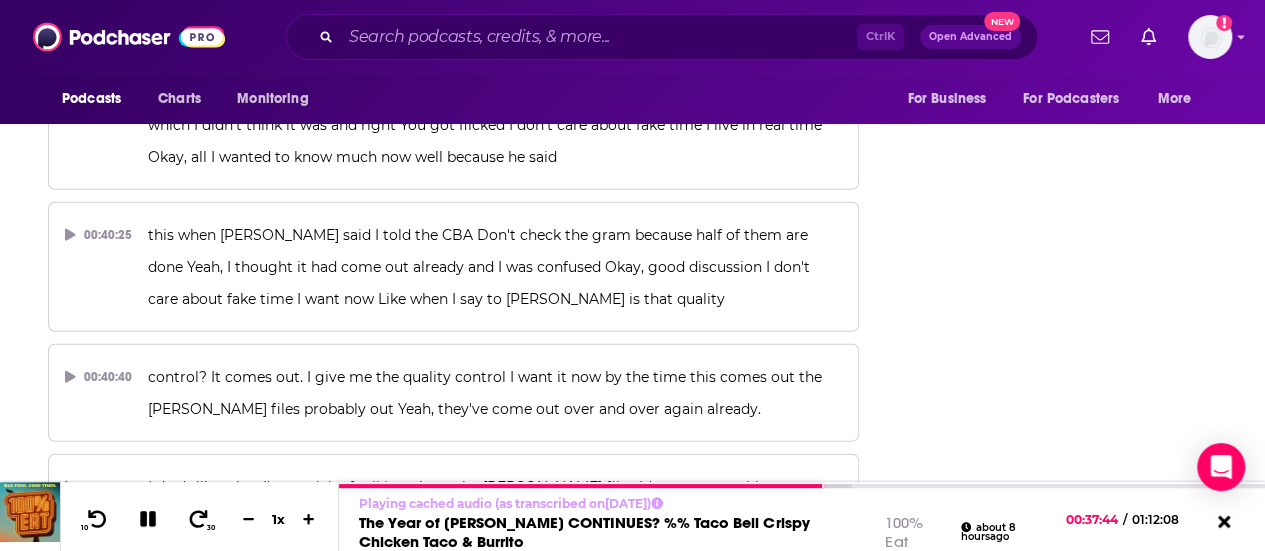 click on "00:00:00 Sierra, you'll always find apparel, footwear, and gear for 20 to 60 % less than department and specialty store prices. But right now, it's clearance time, so you can save even more on everything you need to get active and outside. Visit your local Sierra store [DATE]. 00:00:12 Welcome to 100 % E, the show where we try every fast food restaurant to let you know if you need it, you probably do. I'm your host alongside my co -host, [PERSON_NAME]. 00:00:32 [PERSON_NAME], how are you doing good doing well? I'm excited to be on this new set again with our new neon sign That we opened this thing gets brighter than the Sun. Yeah, that's why it looks great when it's awesome It's dimmest incredible. 00:00:41 Yeah, it's awesome like it's meaty Yeah, it rules when we were ever looking into something like that forever ago. 00:00:53 00:01:00 00:01:15 00:01:28 00:01:37 00:01:45 00:02:01 00:02:16 00:02:32 00:02:43 00:02:55 00:03:04 00:03:18 00:03:29 00:03:43 00:03:58 00:04:14 00:04:33 00:04:44 00:04:57 00:05:10 00:05:21" at bounding box center [453, -3315] 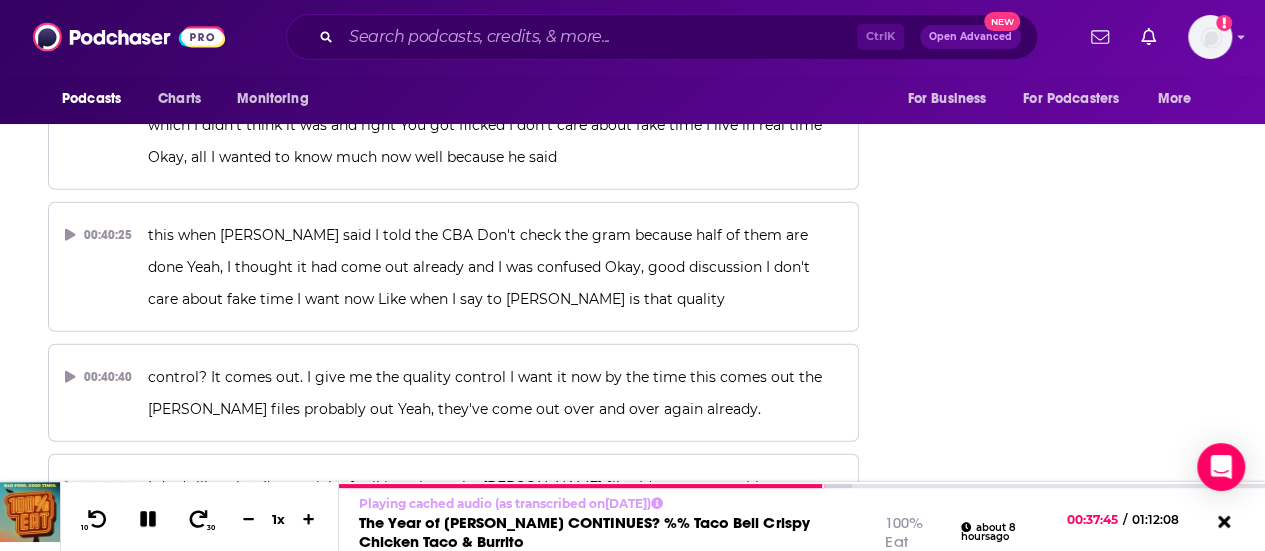 type 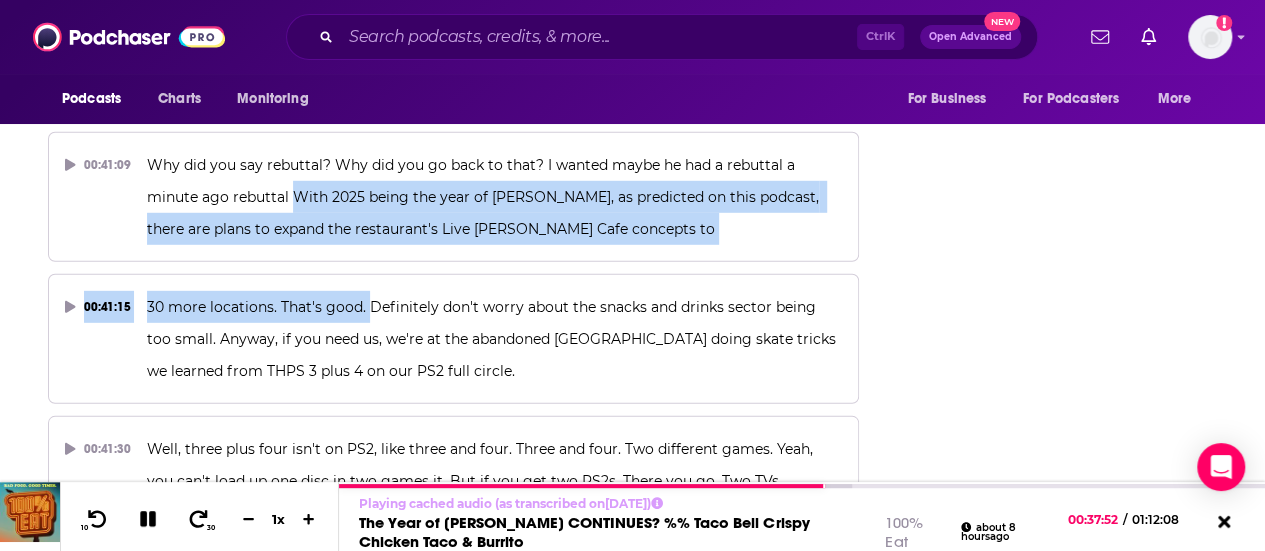 scroll, scrollTop: 25576, scrollLeft: 0, axis: vertical 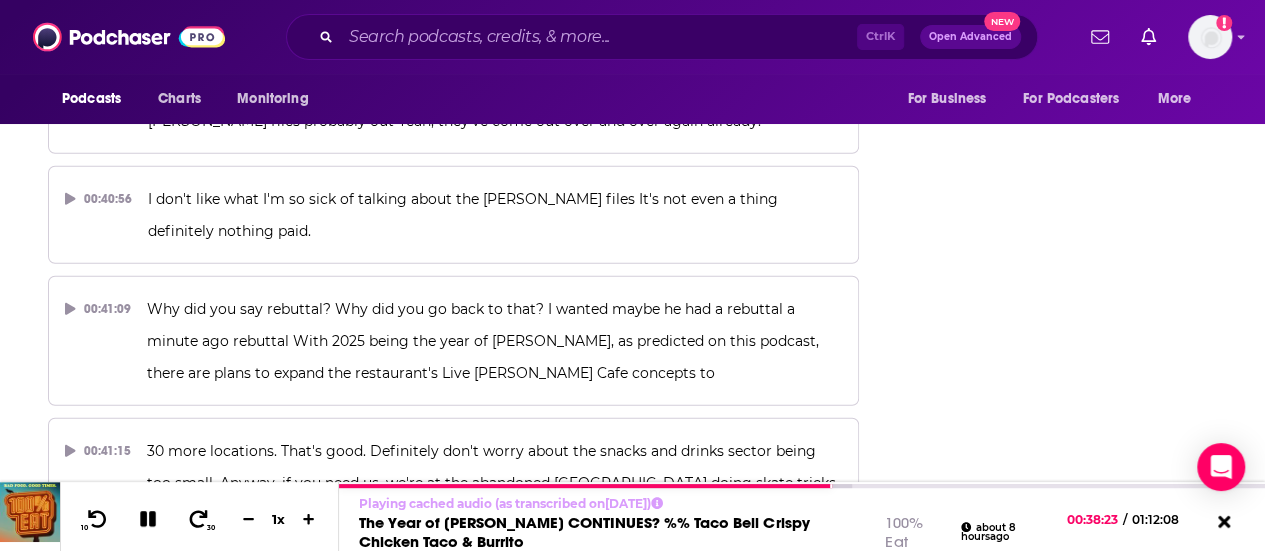 drag, startPoint x: 742, startPoint y: 241, endPoint x: 487, endPoint y: 363, distance: 282.6818 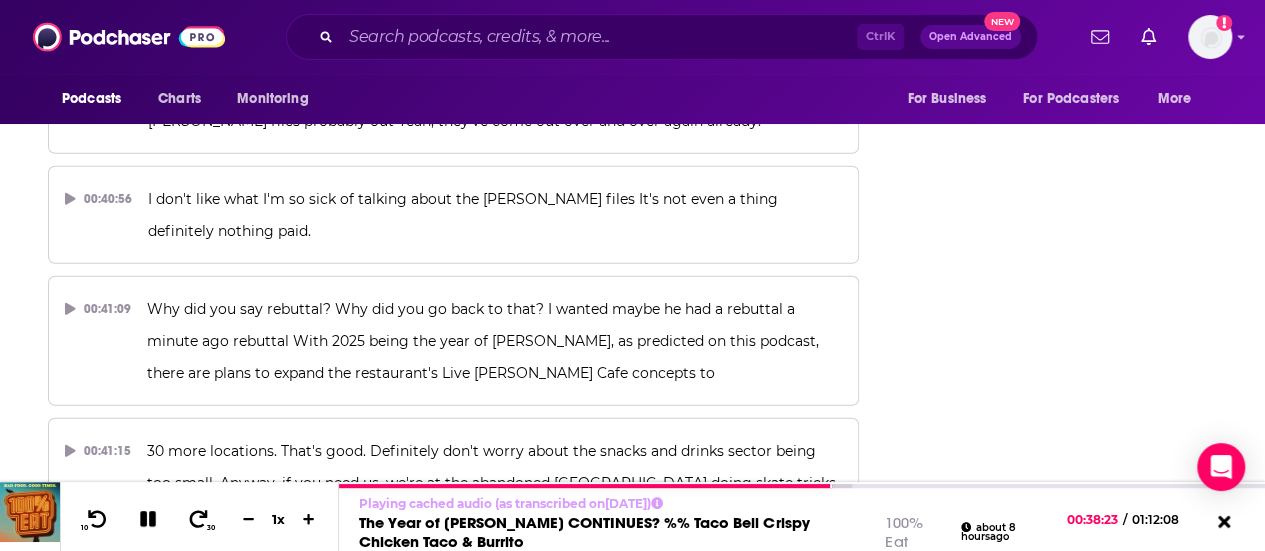 click on "00:00:00 Sierra, you'll always find apparel, footwear, and gear for 20 to 60 % less than department and specialty store prices. But right now, it's clearance time, so you can save even more on everything you need to get active and outside. Visit your local Sierra store [DATE]. 00:00:12 Welcome to 100 % E, the show where we try every fast food restaurant to let you know if you need it, you probably do. I'm your host alongside my co -host, [PERSON_NAME]. 00:00:32 [PERSON_NAME], how are you doing good doing well? I'm excited to be on this new set again with our new neon sign That we opened this thing gets brighter than the Sun. Yeah, that's why it looks great when it's awesome It's dimmest incredible. 00:00:41 Yeah, it's awesome like it's meaty Yeah, it rules when we were ever looking into something like that forever ago. 00:00:53 00:01:00 00:01:15 00:01:28 00:01:37 00:01:45 00:02:01 00:02:16 00:02:32 00:02:43 00:02:55 00:03:04 00:03:18 00:03:29 00:03:43 00:03:58 00:04:14 00:04:33 00:04:44 00:04:57 00:05:10 00:05:21" at bounding box center [453, -3603] 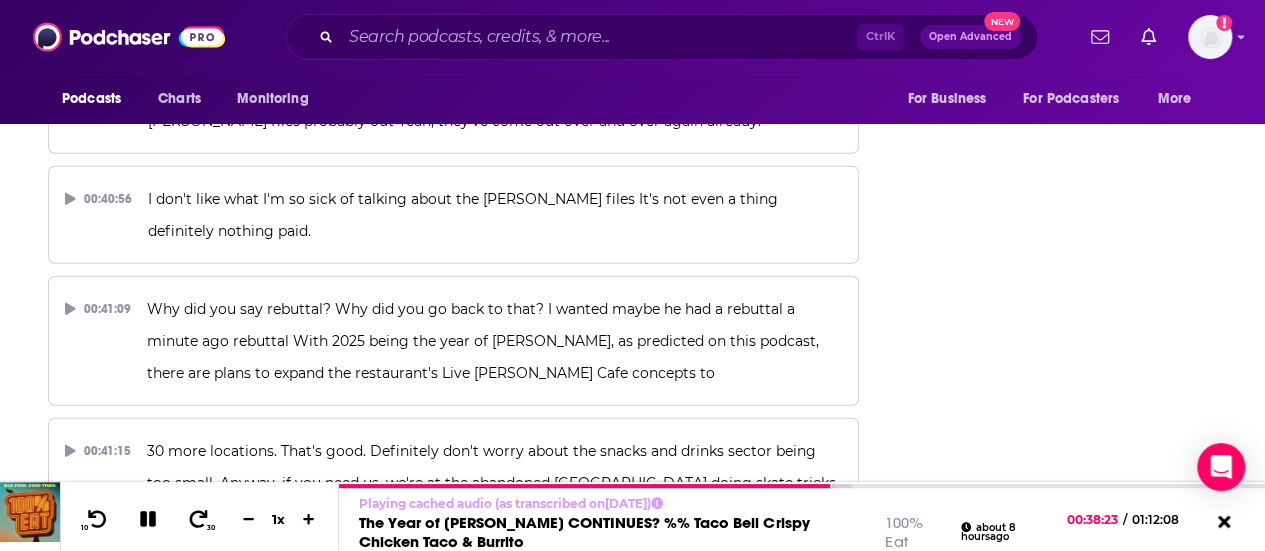 type 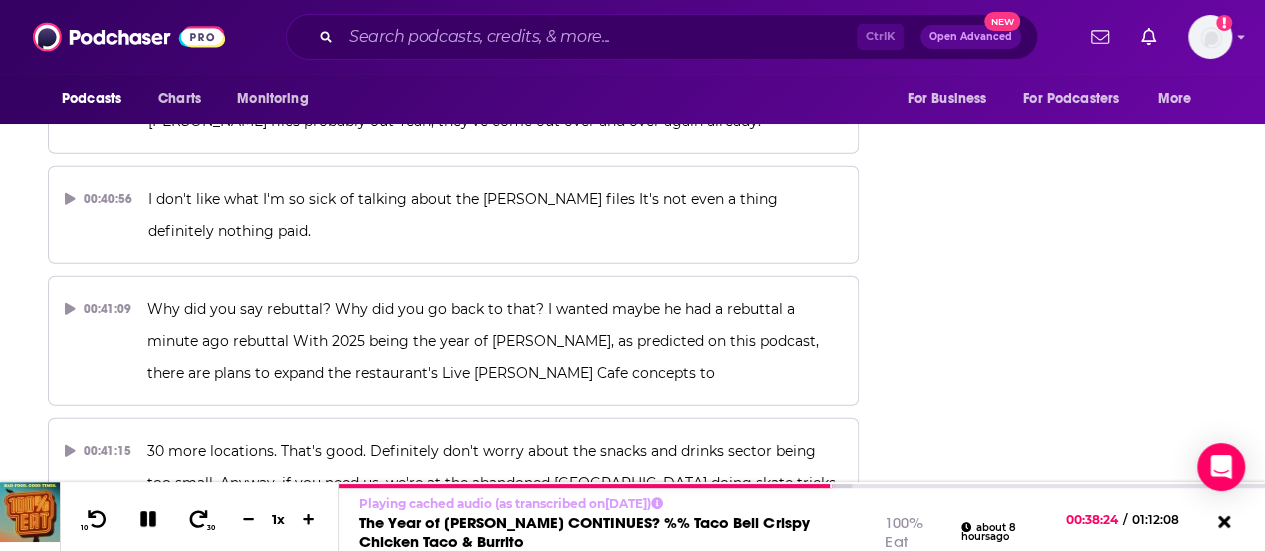 copy on "Cosmics, not a success at all for [PERSON_NAME]. No. Abandoned quickly. 00:41:45 But [PERSON_NAME], they might be able to make it work" 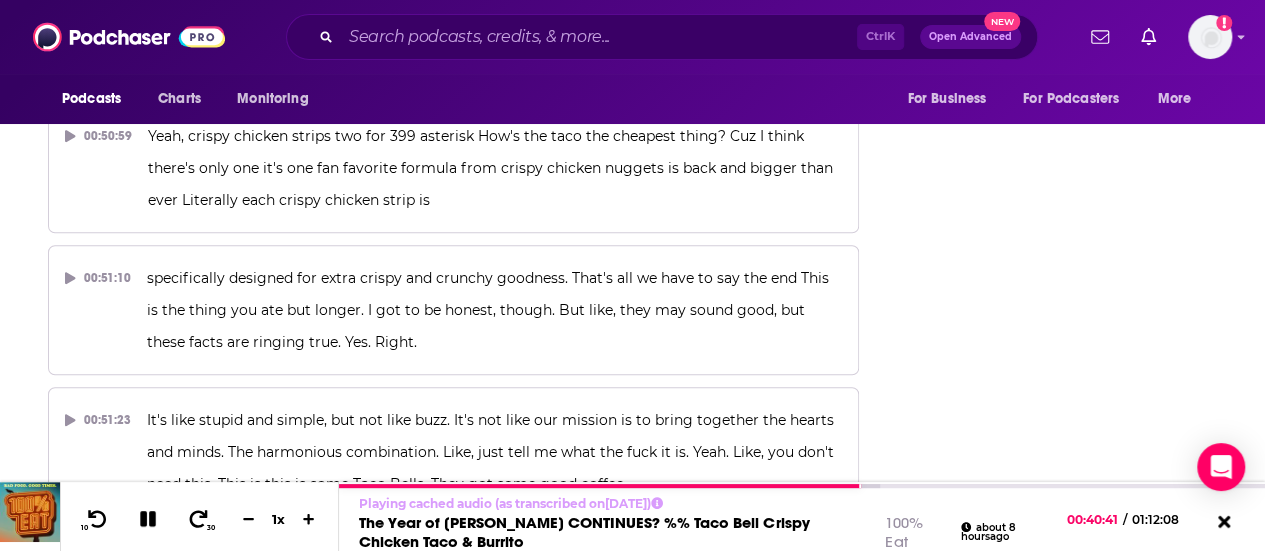 scroll, scrollTop: 30971, scrollLeft: 0, axis: vertical 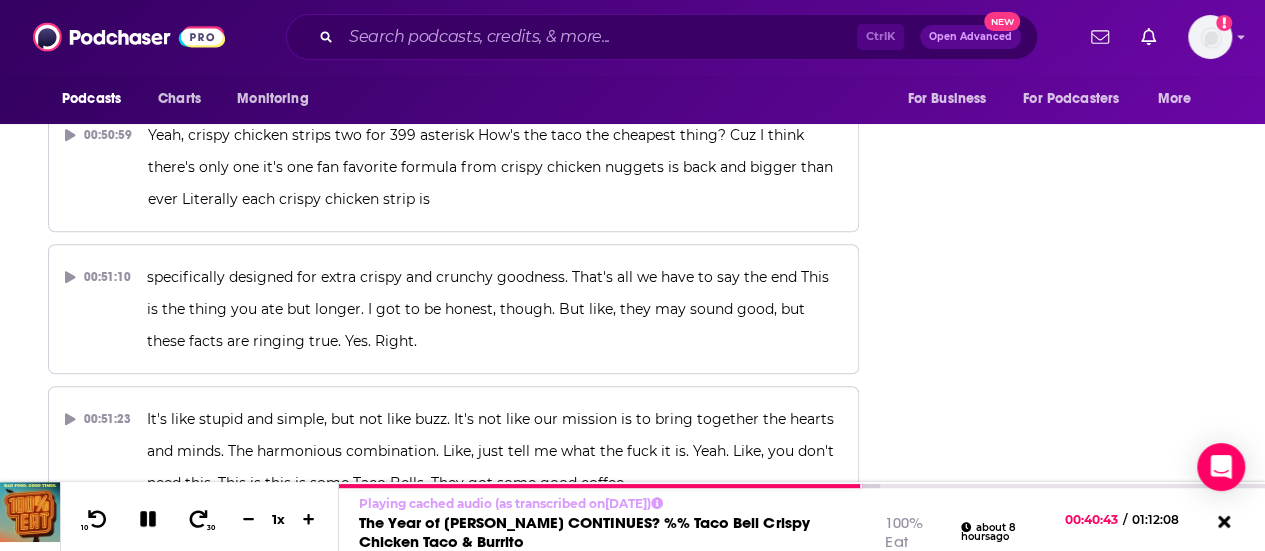 drag, startPoint x: 931, startPoint y: 337, endPoint x: 1140, endPoint y: 289, distance: 214.44113 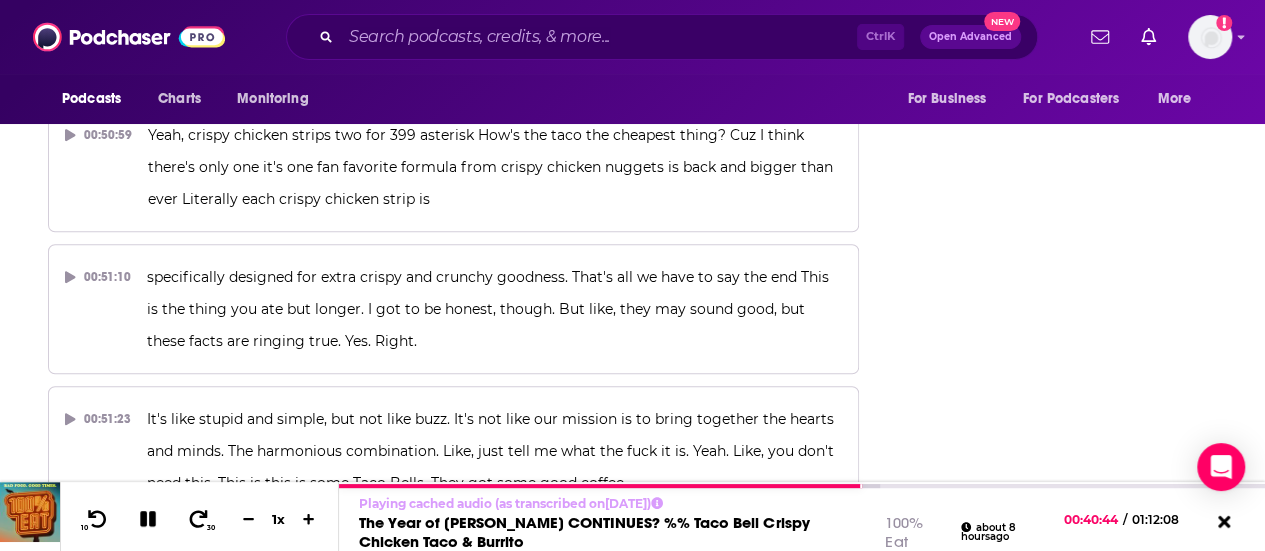 drag, startPoint x: 1140, startPoint y: 289, endPoint x: 516, endPoint y: 244, distance: 625.6205 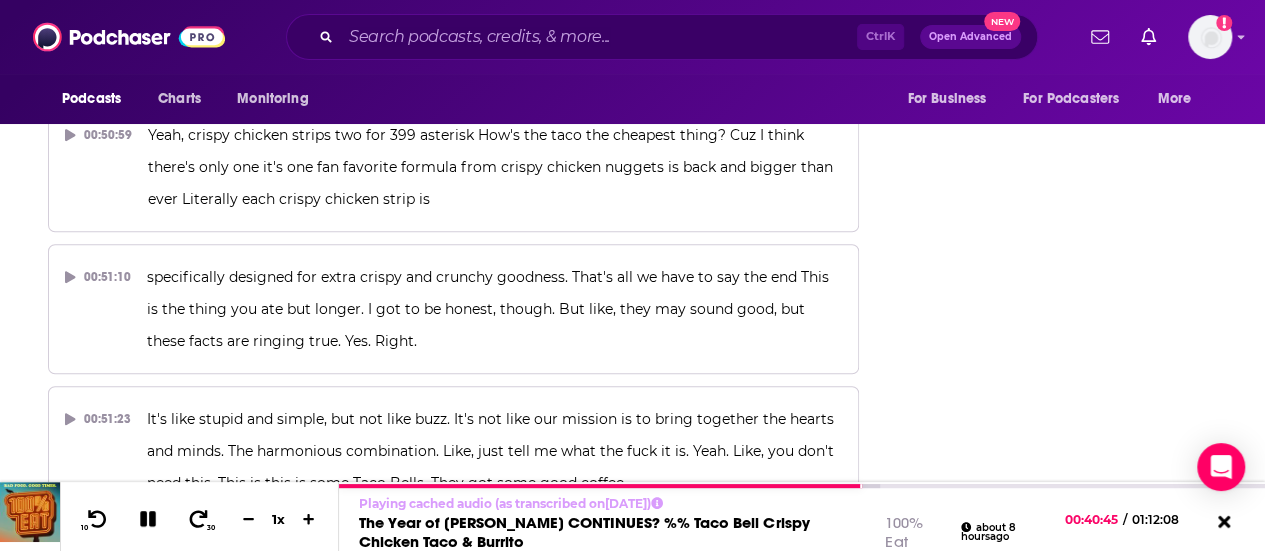 click on "Pause Episode Rate Apps Listened List Bookmark Share Get this podcast via API From The Podcast 100% Eat 70 2 9 Welcome to 100% Eat, the show where we try every fast food restaurant to let you know if you need it. You probably do. Formerly Face Jam, Our Heroes are flying the new banner of 100% Eat high. Are you 100% in? Following Share This Episode Recommendation sent [URL][DOMAIN_NAME] Copy Link Official Episode Page [DOMAIN_NAME] Download Audio File [URL][DOMAIN_NAME][DOMAIN_NAME][DOMAIN_NAME][DOMAIN_NAME][DOMAIN_NAME][DOMAIN_NAME][DOMAIN_NAME] Moderator Stats ID 259424802 Episode Number 62 Visibility visible Podcast ID 937546 Episode Details Length 1h 12m 8s  Explicit Yes Episode 62 Episode Type Full Claim This Podcast Do you host or manage this podcast? Claim and edit this page to your liking. ," at bounding box center (1067, -9288) 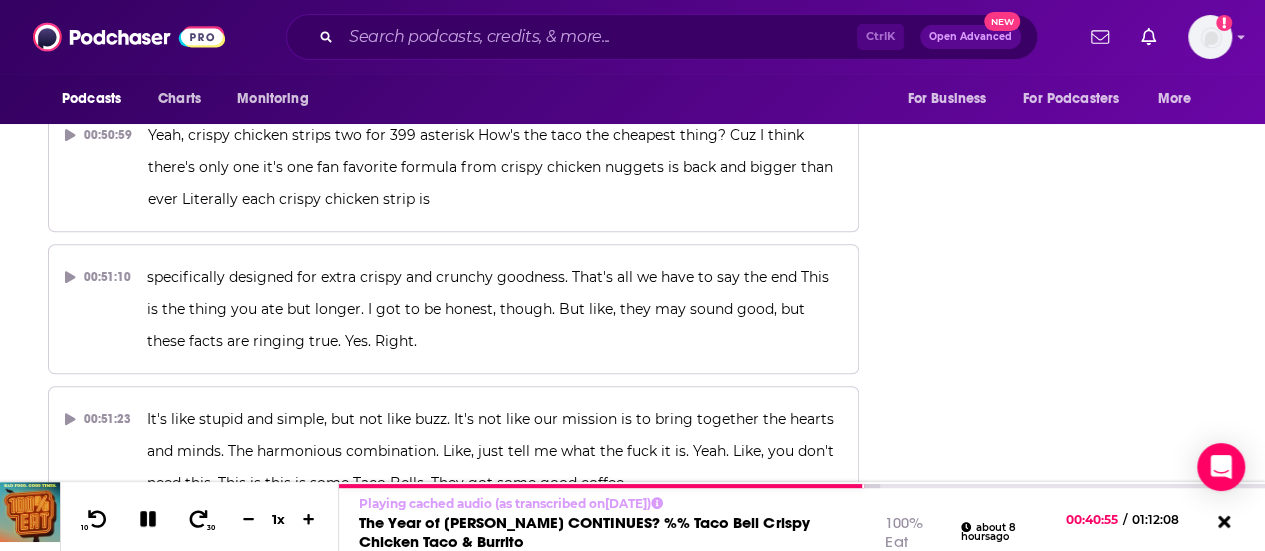 click on "About Insights Reviews Credits 3 Lists Transcript Episode Transcript Download Content may have changed since transcription.   00:00:00 Sierra, you'll always find apparel, footwear, and gear for 20 to 60 % less than department and specialty store prices. But right now, it's clearance time, so you can save even more on everything you need to get active and outside. Visit your local Sierra store [DATE]. 00:00:12 Welcome to 100 % E, the show where we try every fast food restaurant to let you know if you need it, you probably do. I'm your host alongside my co -host, [PERSON_NAME]. 00:00:32 [PERSON_NAME], how are you doing good doing well? I'm excited to be on this new set again with our new neon sign That we opened this thing gets brighter than the Sun. Yeah, that's why it looks great when it's awesome It's dimmest incredible. 00:00:41 Yeah, it's awesome like it's meaty Yeah, it rules when we were ever looking into something like that forever ago. 00:00:53 00:01:00 00:01:15 00:01:28 00:01:37 00:01:45 00:02:01 00:02:16" at bounding box center (466, -9246) 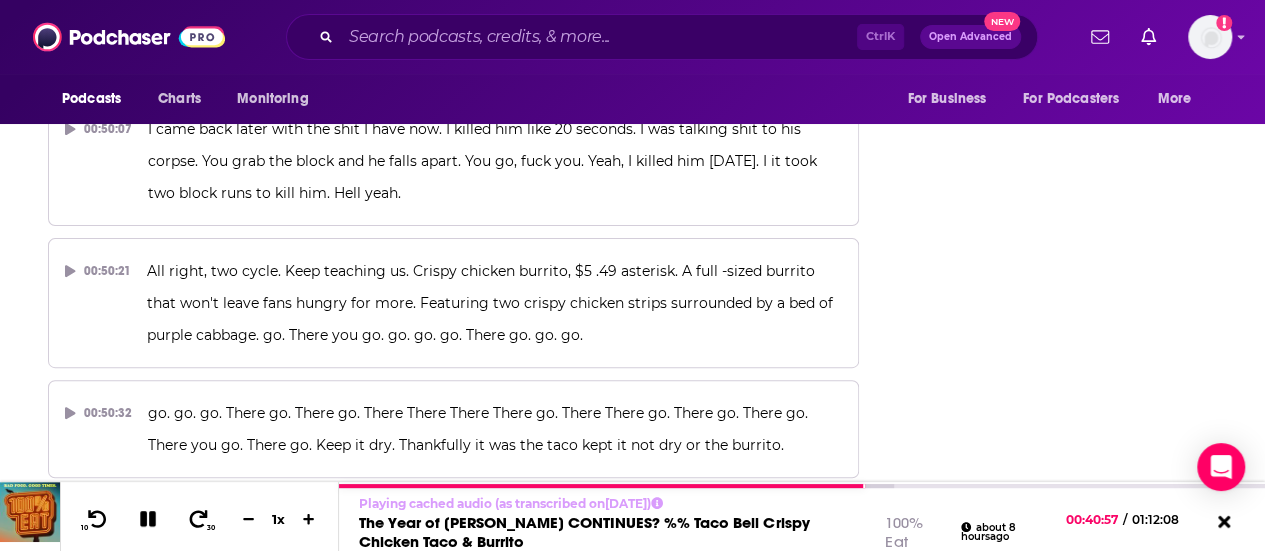 scroll, scrollTop: 30545, scrollLeft: 0, axis: vertical 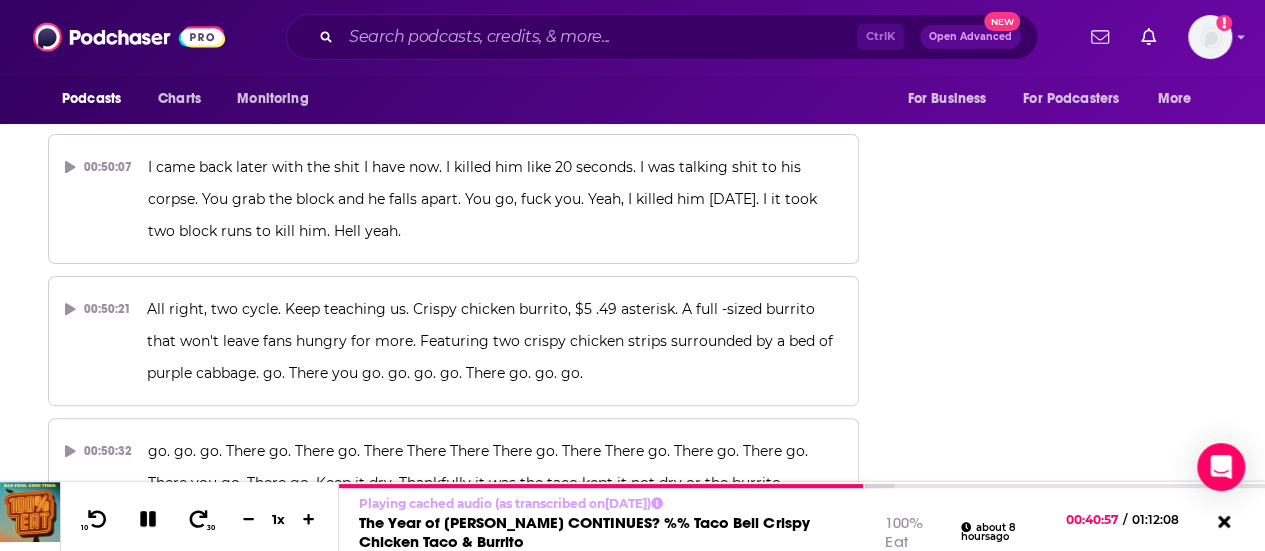click on "specifically designed for extra crispy and crunchy goodness. That's all we have to say the end This is the thing you ate but longer. I got to be honest, though. But like, they may sound good, but these facts are ringing true. Yes. Right." at bounding box center [490, 735] 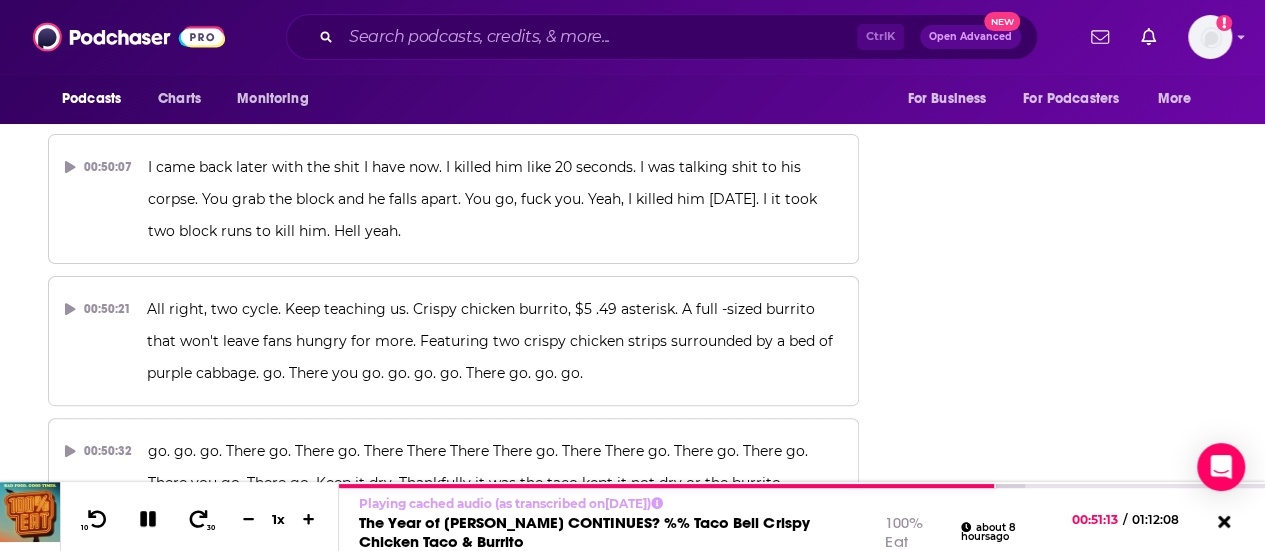 type 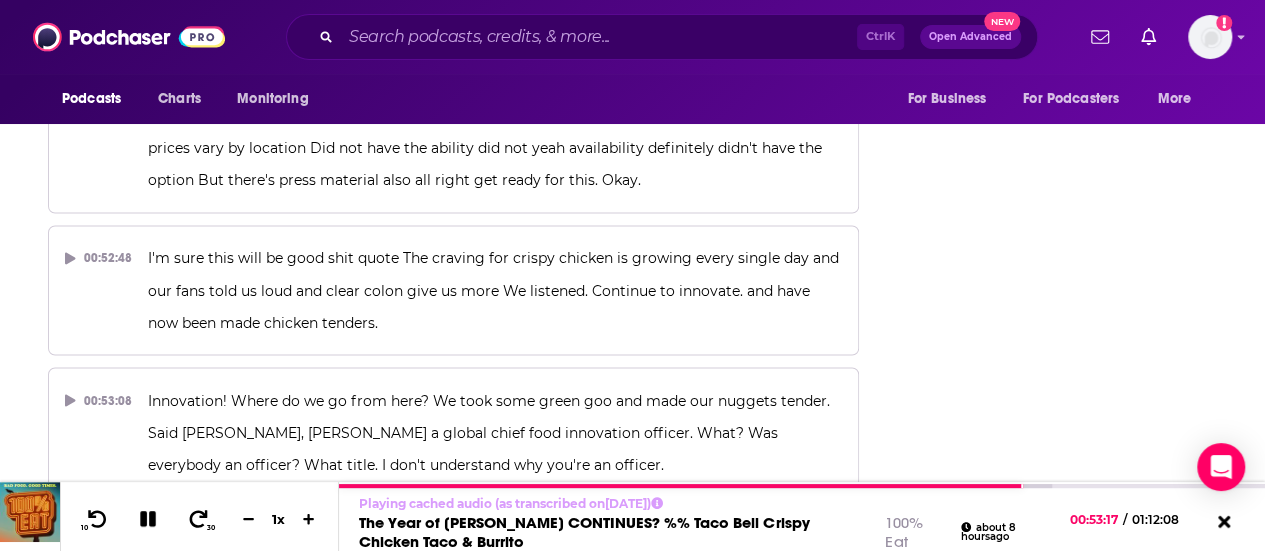 scroll, scrollTop: 31954, scrollLeft: 0, axis: vertical 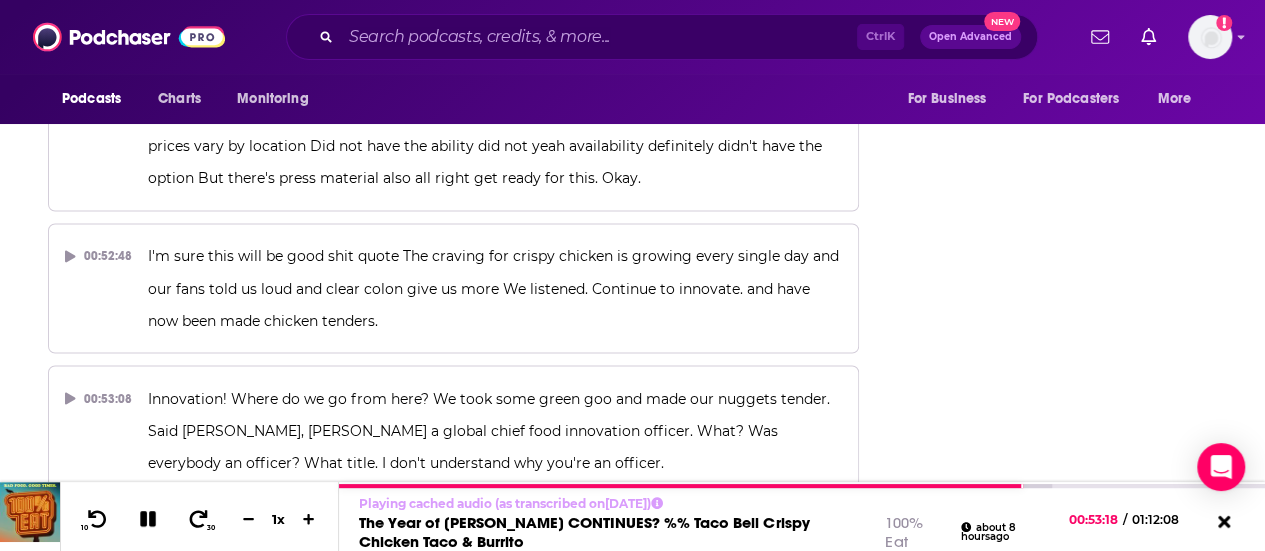 click on "We're not just jumping on a trend trust us We're redesigning it completely with the signature flavor of Taco Bell Reinventing what crispy chicken can be is a challenge. We fully embrace and execute hang on." at bounding box center [495, 856] 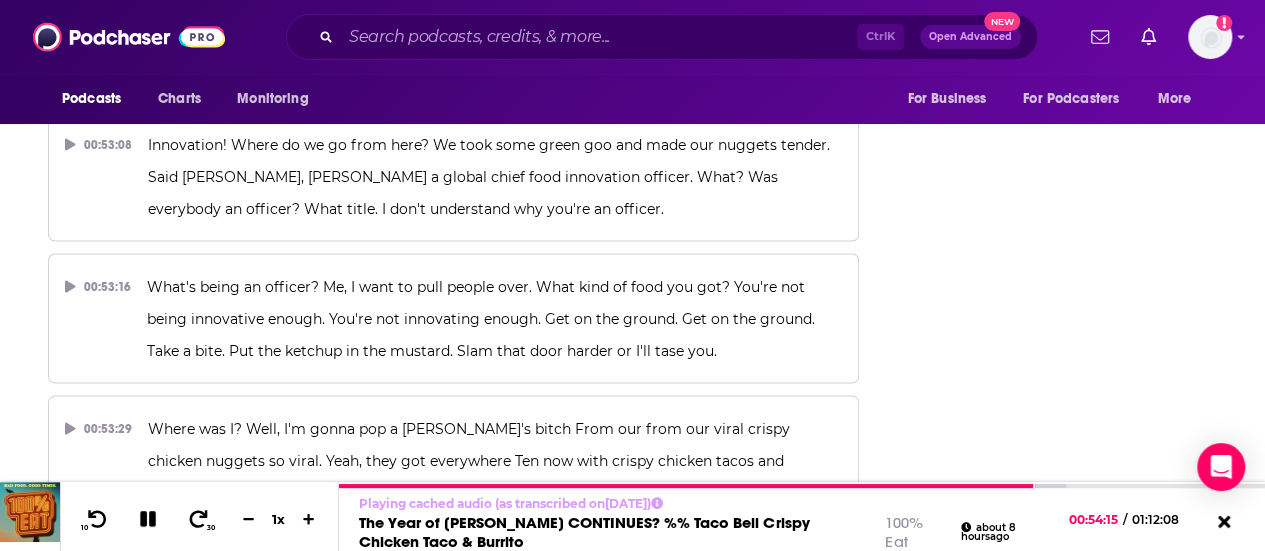 scroll, scrollTop: 32216, scrollLeft: 0, axis: vertical 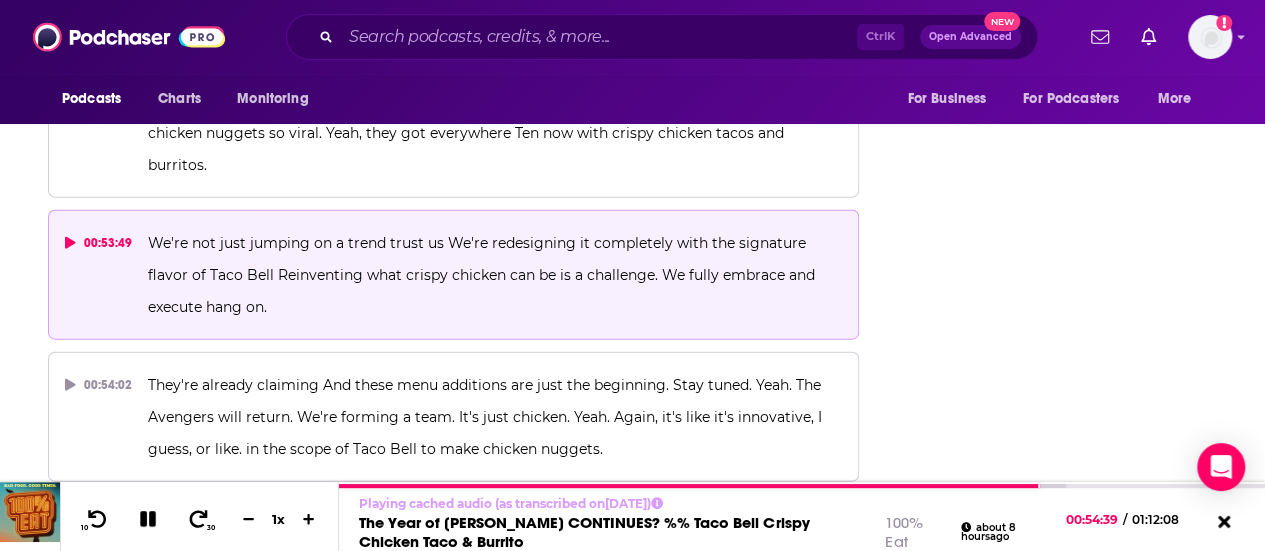 click on "But then they've had, like, a million other, like, diced chicken, diced chicken, like, the fajita, the chicken street taco, chicken. They do lots of different, and again, chicken nugget was different chicken. Yeah. And then they went, we're bringing it back and keeping it." at bounding box center [478, 811] 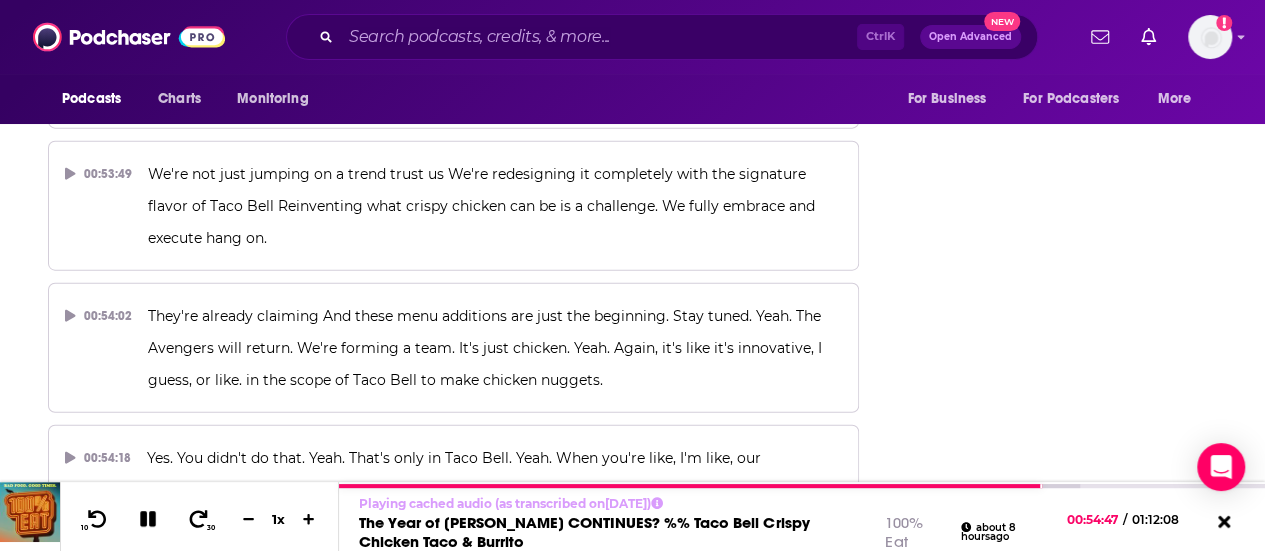 scroll, scrollTop: 32608, scrollLeft: 0, axis: vertical 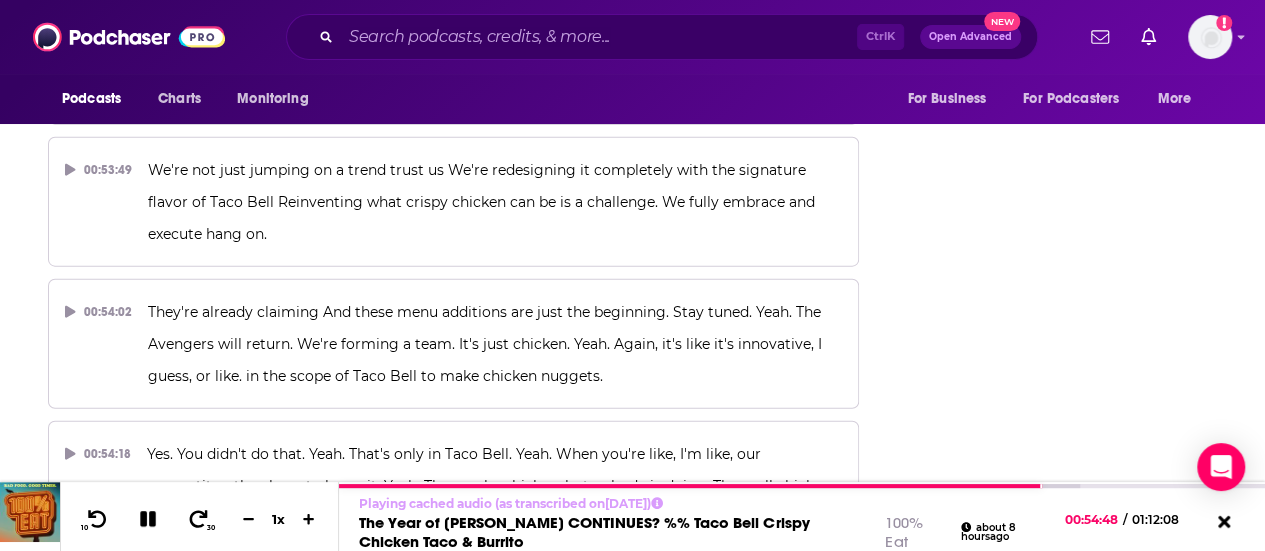 click on "And then they went, chicken tenders, which is exact same chicken, texture size, everything. It's just like three long. I love how in the quote of introducing it, they have claimed victory. Oh, absolutely. Hey, did we eat it? The walls are over, lay down your arms." at bounding box center (495, 880) 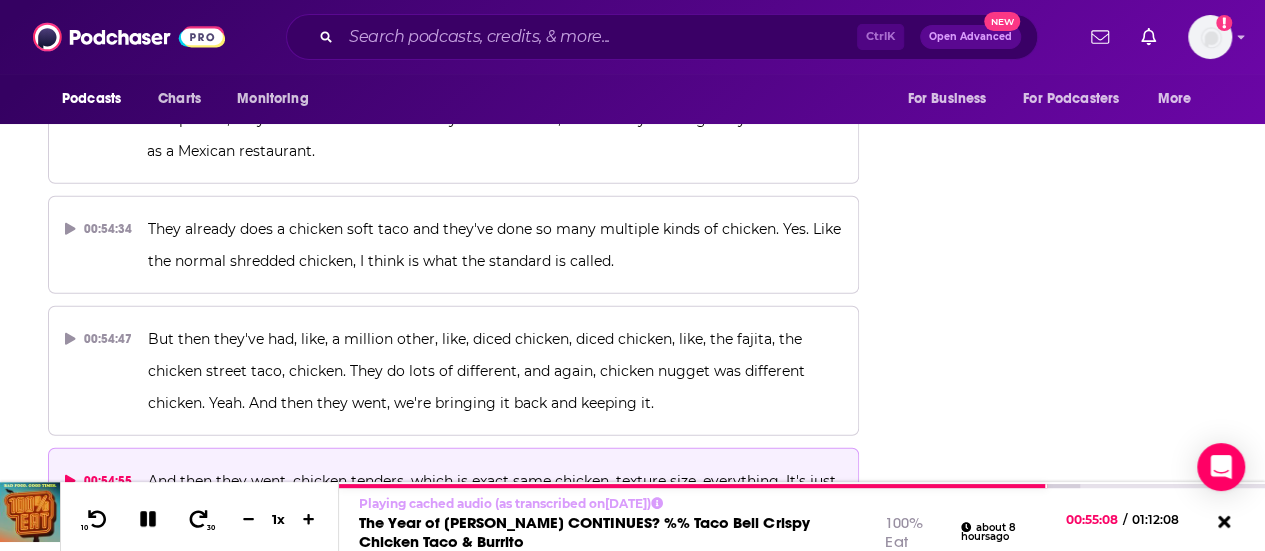 scroll, scrollTop: 32978, scrollLeft: 0, axis: vertical 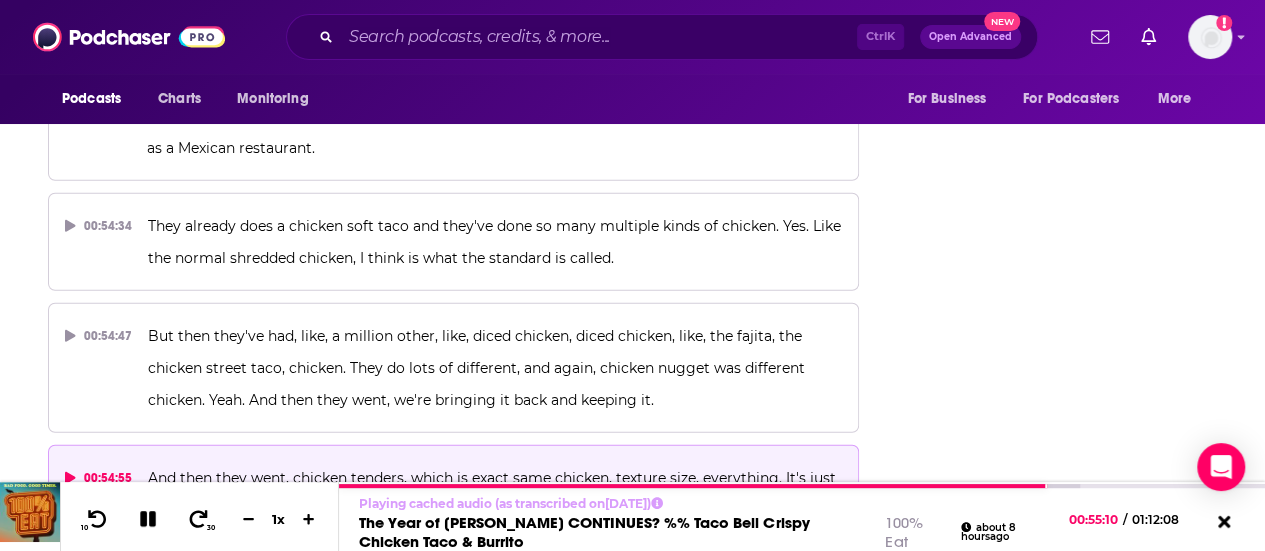 click on "The problem is - They've planned out everything, including, like, when to say they won. Yeah, and then it's just too far, and you go, what the fuck? That's why we here at 100 % have claimed victory. Yeah! Against all podcasts." at bounding box center [495, 794] 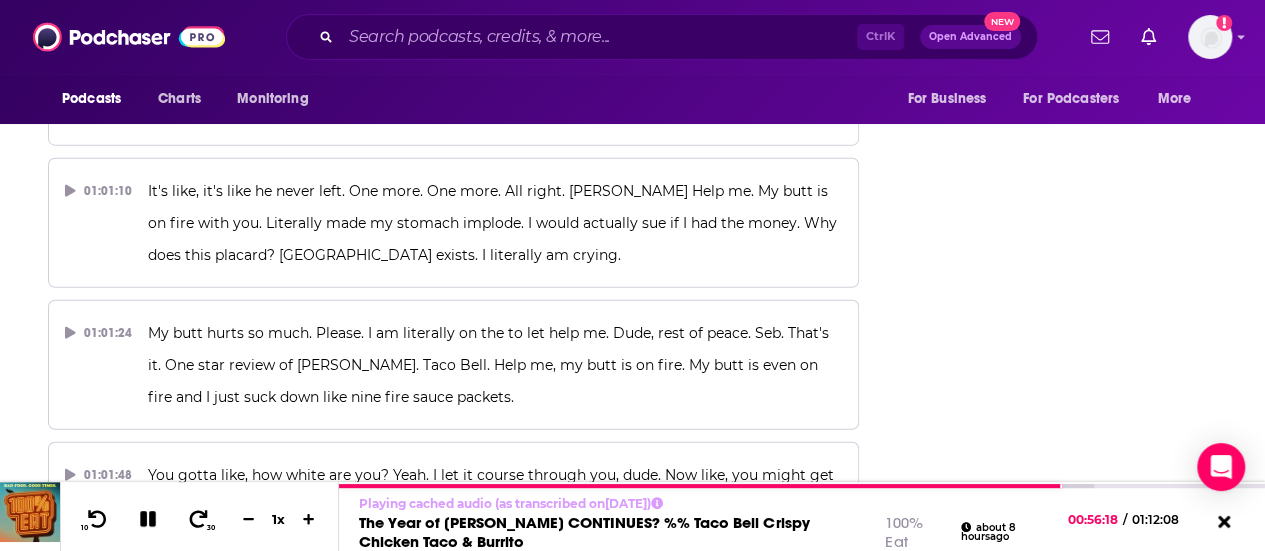 scroll, scrollTop: 36440, scrollLeft: 0, axis: vertical 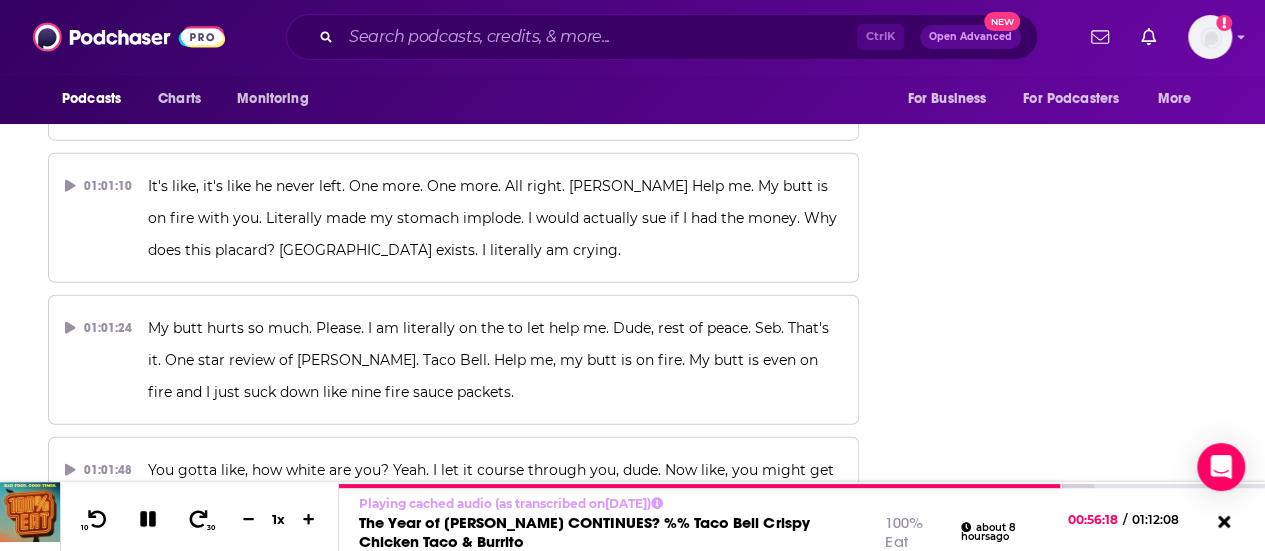 click on "I don't like anything that you eat or talk about. But crazy enough, I do like this one. The one thing that brings us together. Well, we have our review now of the Taco Bell Crispy Chicken Taco in [GEOGRAPHIC_DATA]. We've got about 40 minute TV talk in 15 minutes of this podcast. Yeah, baby." at bounding box center [495, 928] 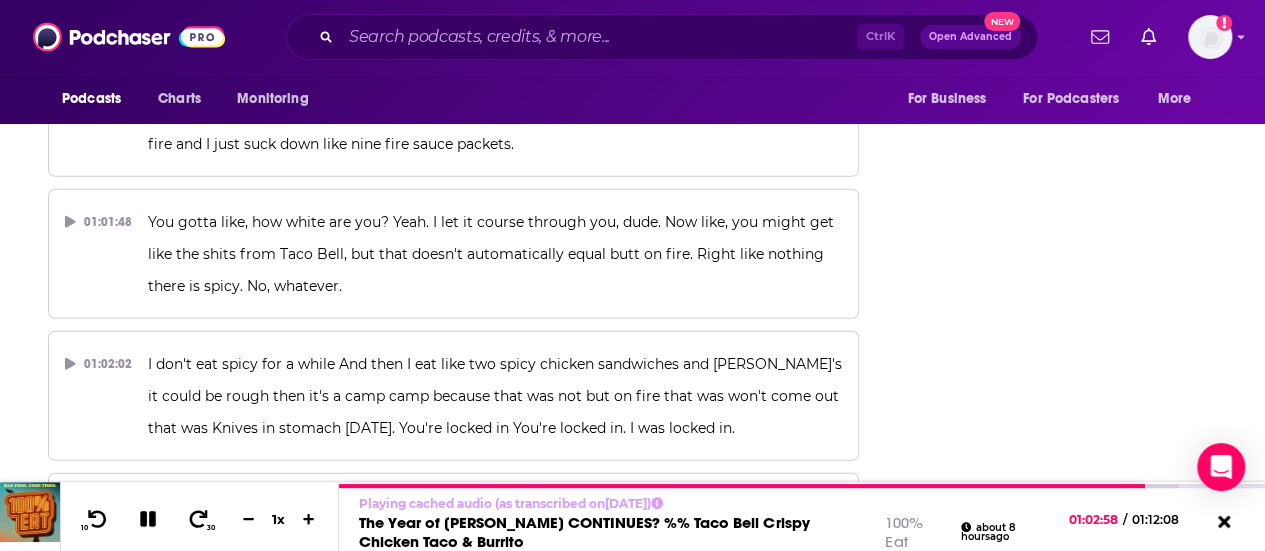 scroll, scrollTop: 36690, scrollLeft: 0, axis: vertical 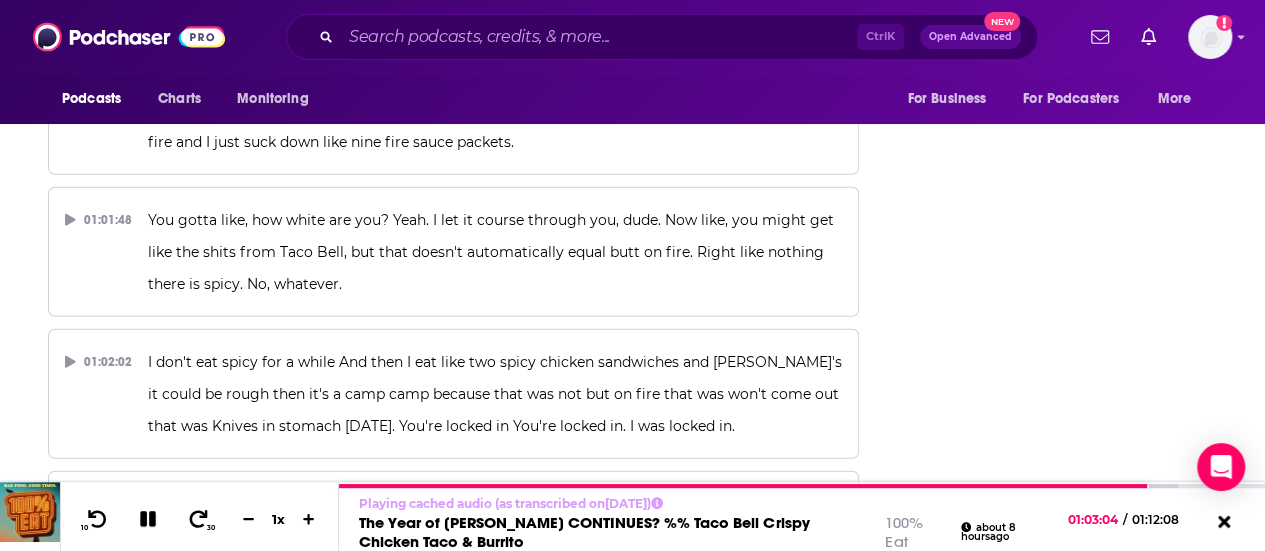 drag, startPoint x: 739, startPoint y: 187, endPoint x: 869, endPoint y: 301, distance: 172.9046 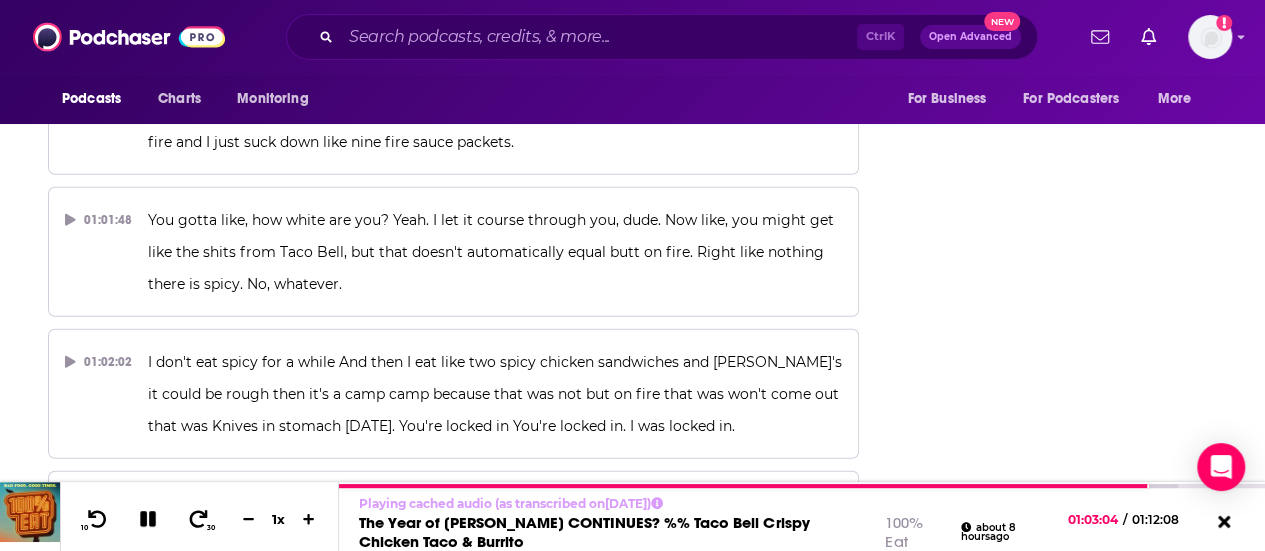 click on "About Insights Reviews Credits 3 Lists Transcript Episode Transcript Download Content may have changed since transcription.   00:00:00 Sierra, you'll always find apparel, footwear, and gear for 20 to 60 % less than department and specialty store prices. But right now, it's clearance time, so you can save even more on everything you need to get active and outside. Visit your local Sierra store [DATE]. 00:00:12 Welcome to 100 % E, the show where we try every fast food restaurant to let you know if you need it, you probably do. I'm your host alongside my co -host, [PERSON_NAME]. 00:00:32 [PERSON_NAME], how are you doing good doing well? I'm excited to be on this new set again with our new neon sign That we opened this thing gets brighter than the Sun. Yeah, that's why it looks great when it's awesome It's dimmest incredible. 00:00:41 Yeah, it's awesome like it's meaty Yeah, it rules when we were ever looking into something like that forever ago. 00:00:53 00:01:00 00:01:15 00:01:28 00:01:37 00:01:45 00:02:01 00:02:16" at bounding box center [466, -14965] 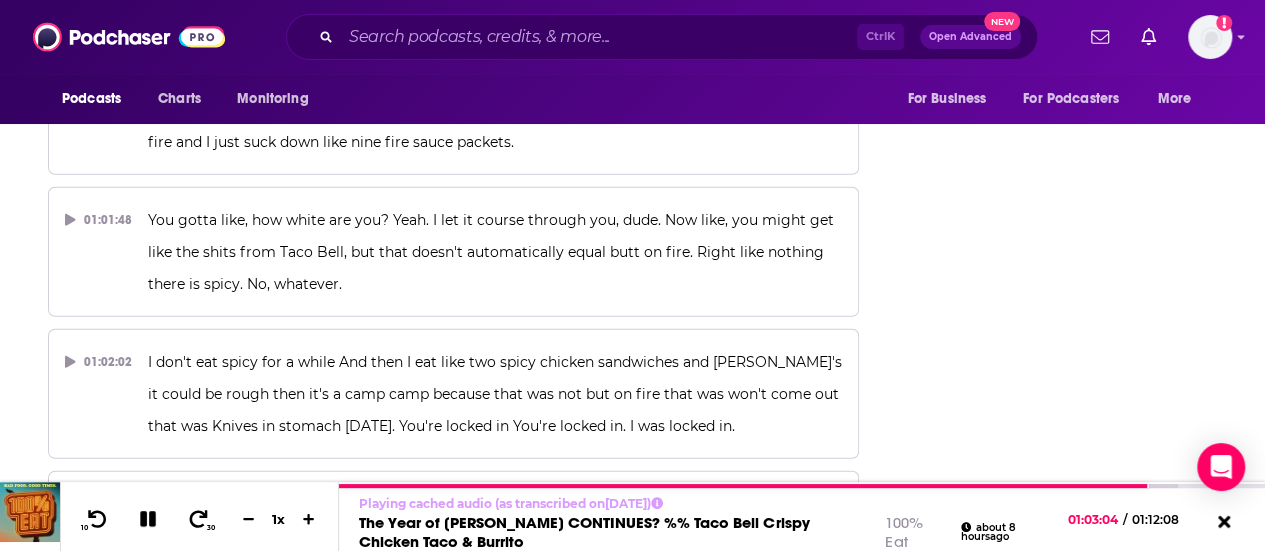 type 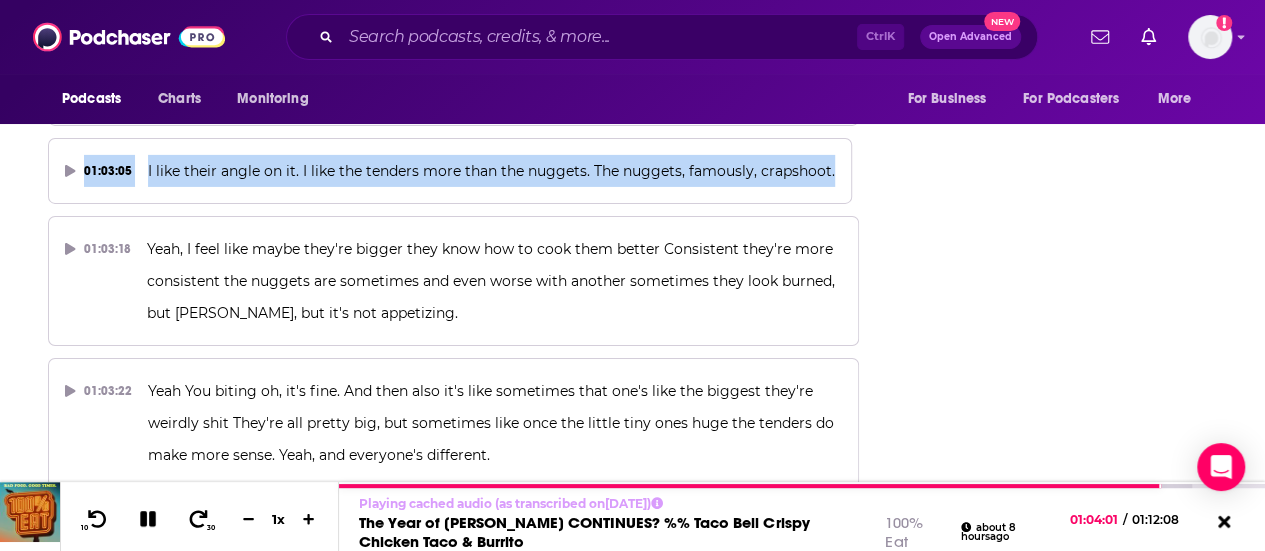scroll, scrollTop: 37394, scrollLeft: 0, axis: vertical 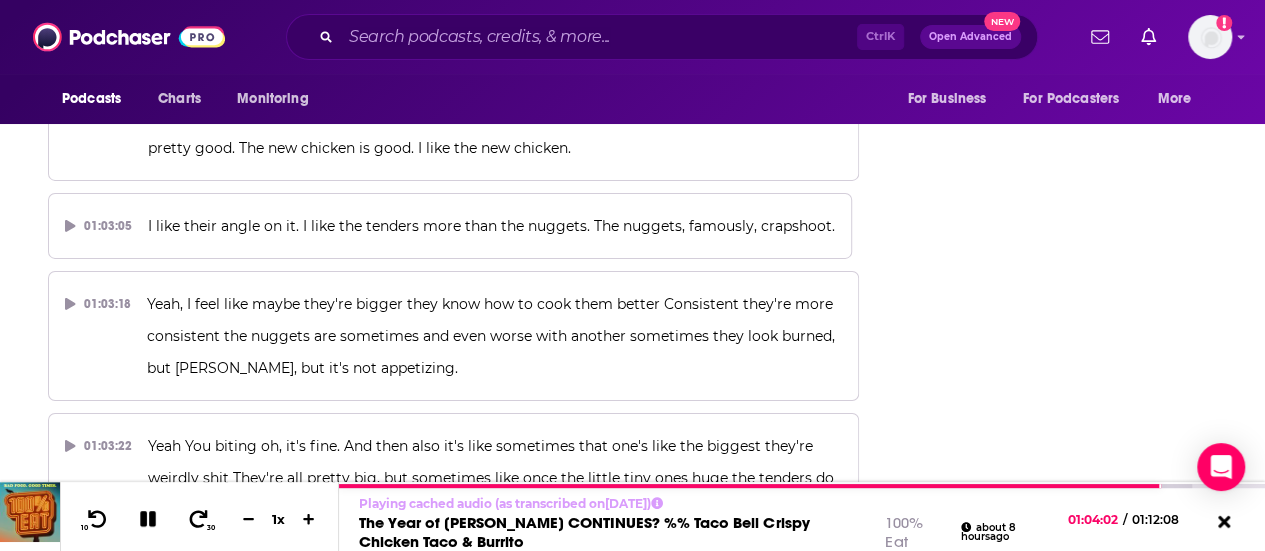 click on "I don't to yuck anyone's yum. I do. Well, if your yum is not yummy, you should not think about it. [PERSON_NAME]. I'm yucking your yuck. I need you to know that it's a young trying to yum your yuck, right? I don't like avocado." at bounding box center [488, 904] 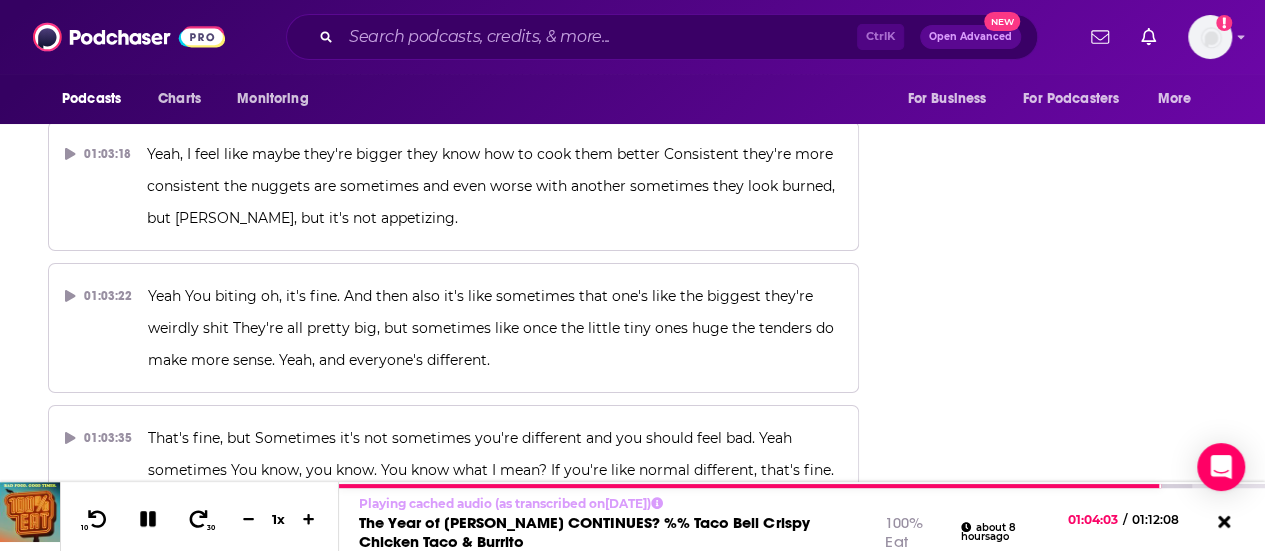 scroll, scrollTop: 37546, scrollLeft: 0, axis: vertical 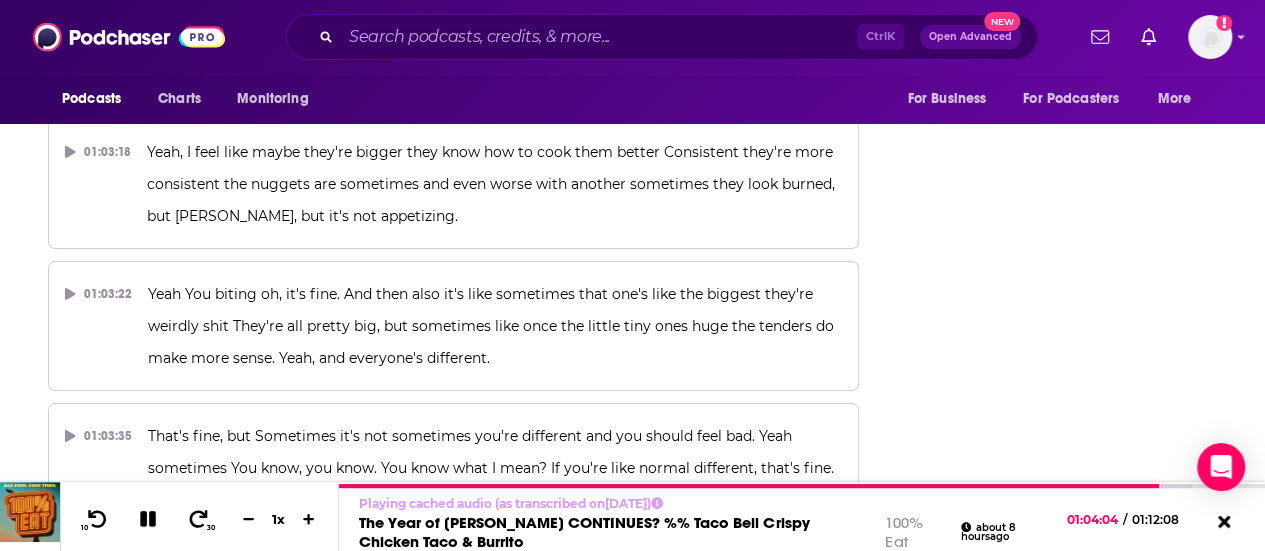 click on "It's fine other people do mm -hmm. You ain't avocado buddy All that is to say that these are pretty good. I liked the taco and the strips by themselves I think it got a little lost in the burrito." at bounding box center (495, 878) 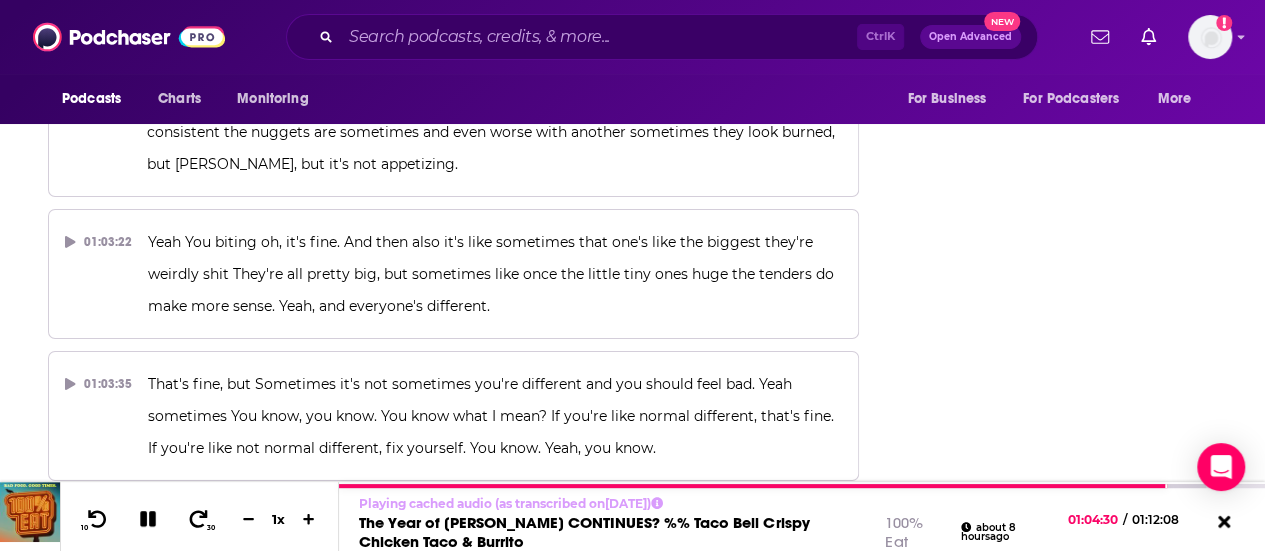 scroll, scrollTop: 37615, scrollLeft: 0, axis: vertical 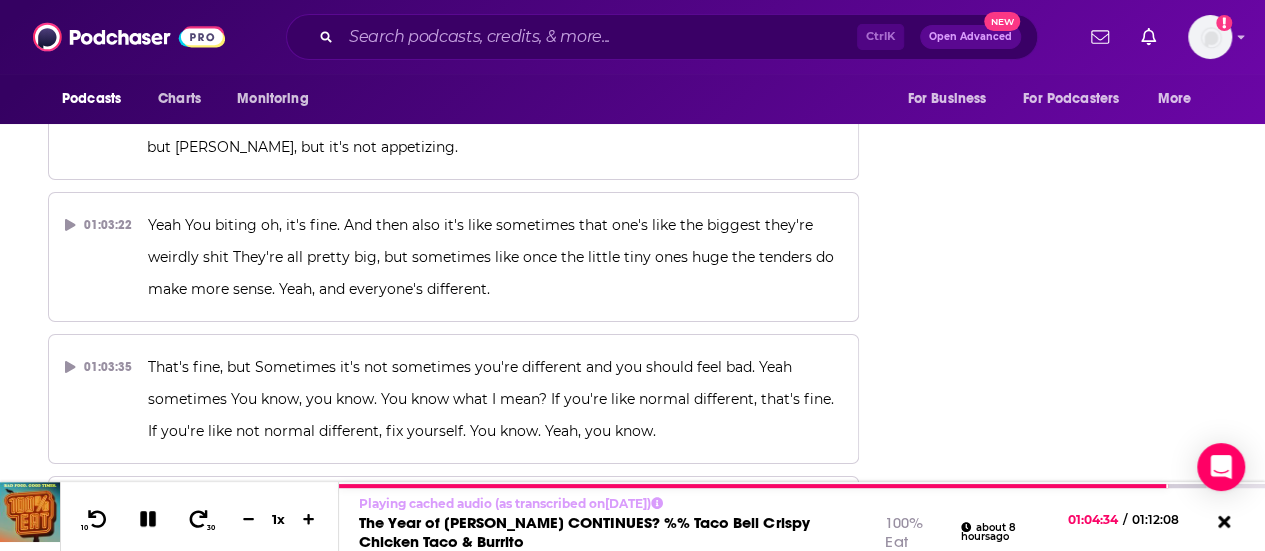 drag, startPoint x: 187, startPoint y: 223, endPoint x: 496, endPoint y: 225, distance: 309.00647 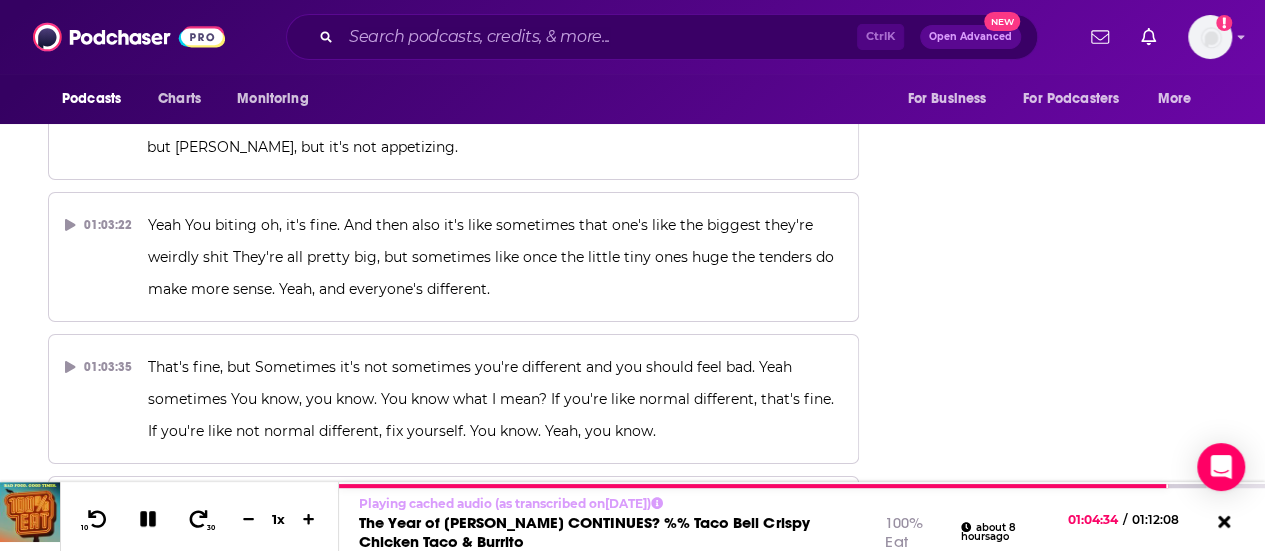 click on "It's fine other people do mm -hmm. You ain't avocado buddy All that is to say that these are pretty good. I liked the taco and the strips by themselves I think it got a little lost in the burrito." at bounding box center [495, 809] 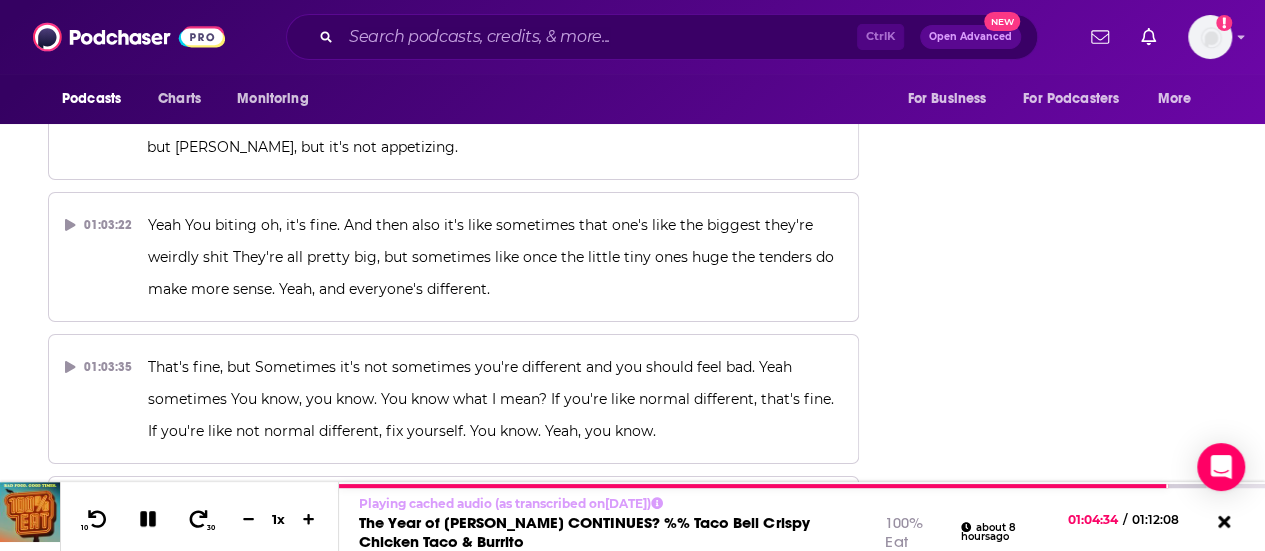 type 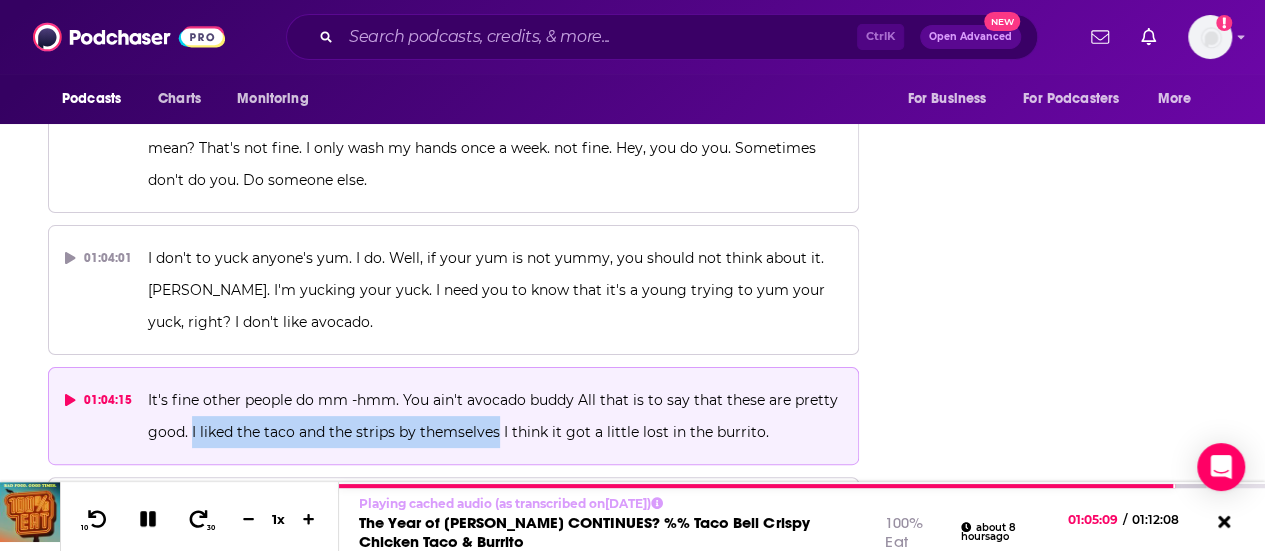 scroll, scrollTop: 38009, scrollLeft: 0, axis: vertical 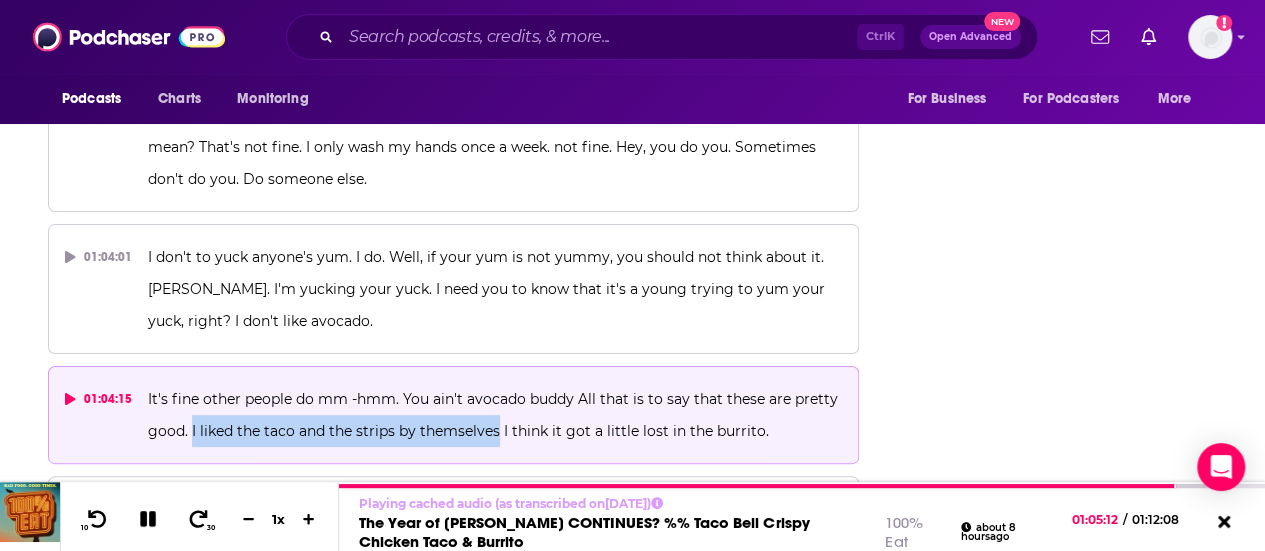 drag, startPoint x: 142, startPoint y: 331, endPoint x: 711, endPoint y: 327, distance: 569.01404 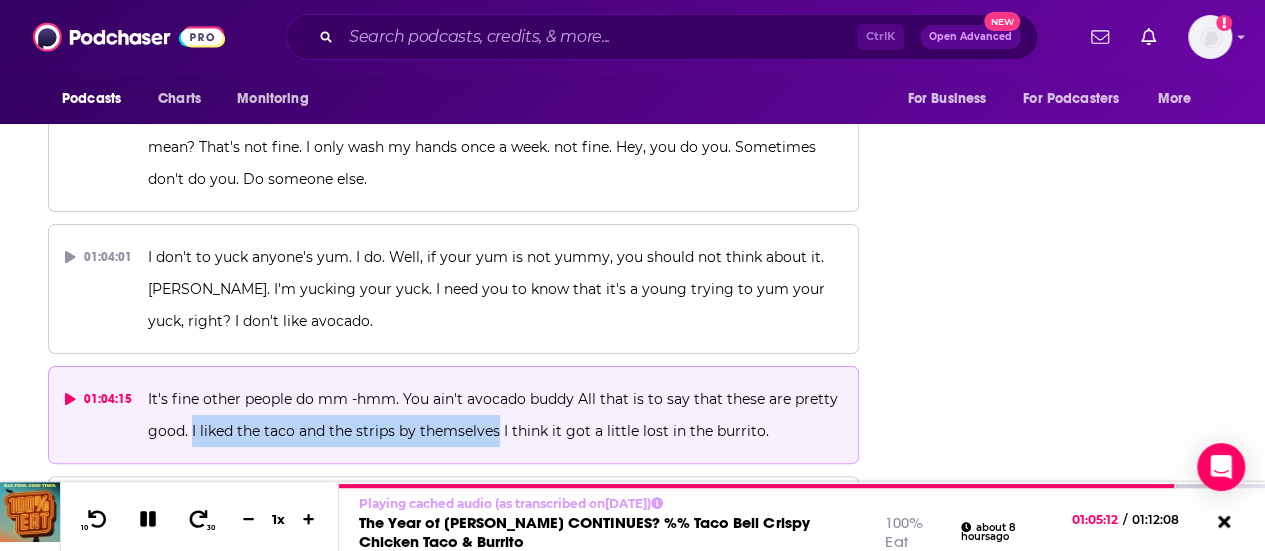 click on "01:05:09 They fully embraced the challenge and executed. Well, I mean, the thing is, is it's a harmonious combination. I think I think best case scenario with this chicken is just get the tenders. Yeah, like outside the taco because they're great. Try the taco. I would try it." at bounding box center (453, 967) 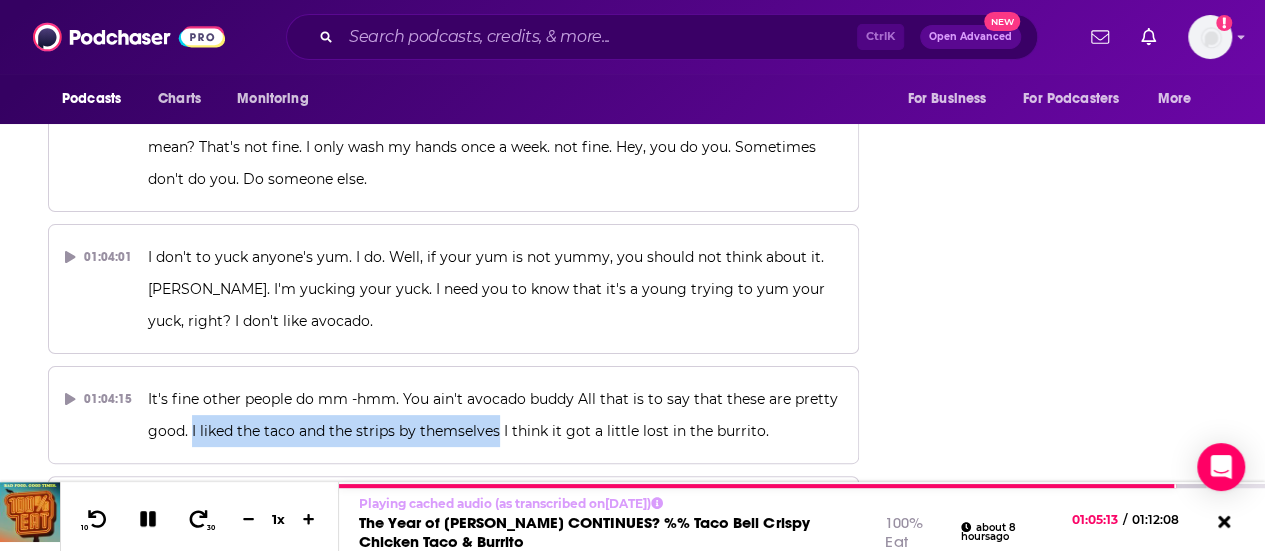 drag, startPoint x: 141, startPoint y: 337, endPoint x: 0, endPoint y: 295, distance: 147.12239 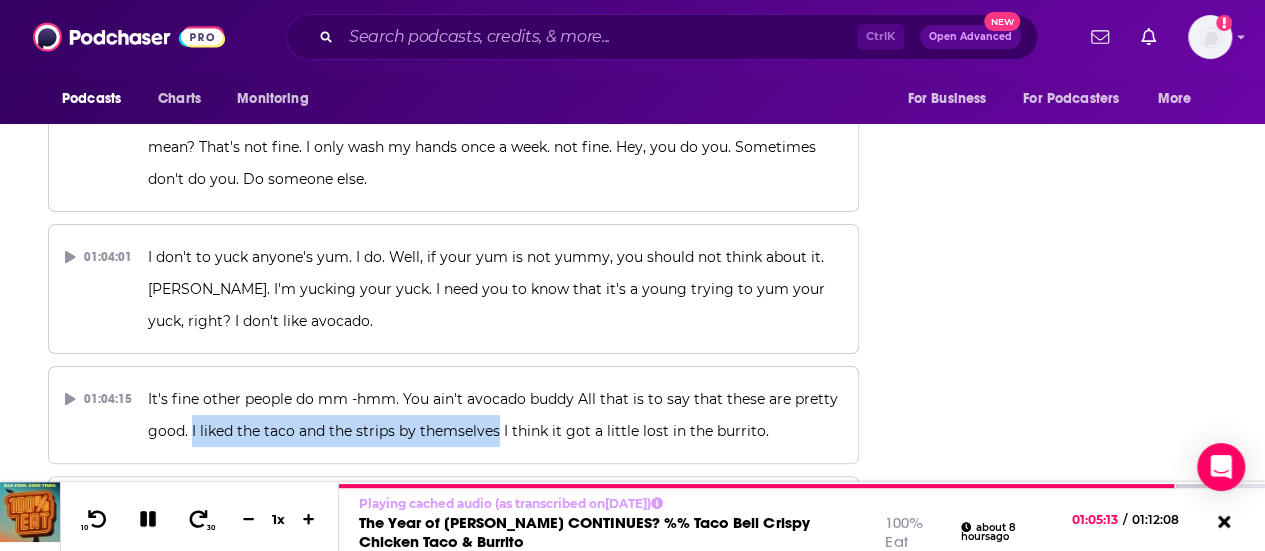 click on "About Insights Reviews Credits 3 Lists Transcript Episode Transcript Download Content may have changed since transcription.   00:00:00 Sierra, you'll always find apparel, footwear, and gear for 20 to 60 % less than department and specialty store prices. But right now, it's clearance time, so you can save even more on everything you need to get active and outside. Visit your local Sierra store [DATE]. 00:00:12 Welcome to 100 % E, the show where we try every fast food restaurant to let you know if you need it, you probably do. I'm your host alongside my co -host, [PERSON_NAME]. 00:00:32 [PERSON_NAME], how are you doing good doing well? I'm excited to be on this new set again with our new neon sign That we opened this thing gets brighter than the Sun. Yeah, that's why it looks great when it's awesome It's dimmest incredible. 00:00:41 Yeah, it's awesome like it's meaty Yeah, it rules when we were ever looking into something like that forever ago. 00:00:53 00:01:00 00:01:15 00:01:28 00:01:37 00:01:45 00:02:01 00:02:16   2" at bounding box center (632, -16310) 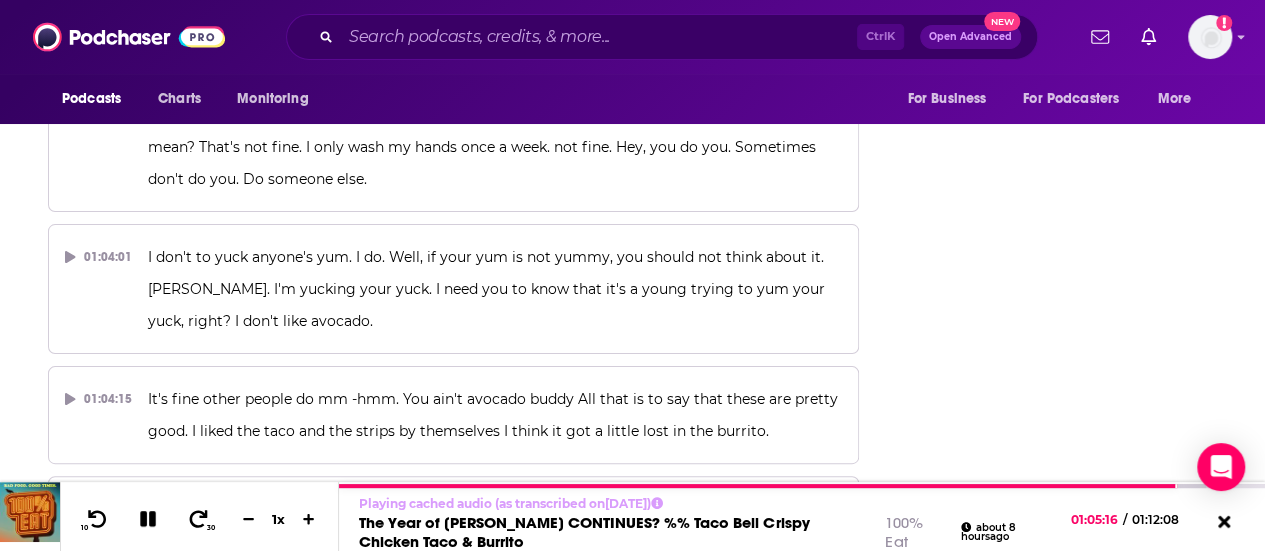 drag, startPoint x: 490, startPoint y: 335, endPoint x: 137, endPoint y: 345, distance: 353.1416 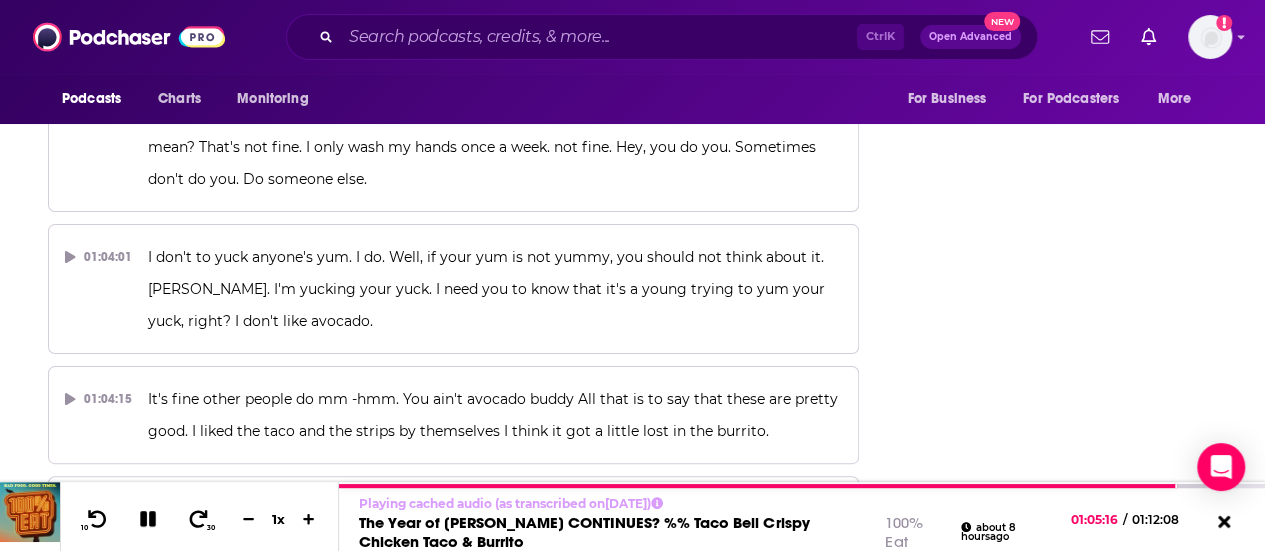 click on "01:05:09 They fully embraced the challenge and executed. Well, I mean, the thing is, is it's a harmonious combination. I think I think best case scenario with this chicken is just get the tenders. Yeah, like outside the taco because they're great. Try the taco. I would try it." at bounding box center [453, 967] 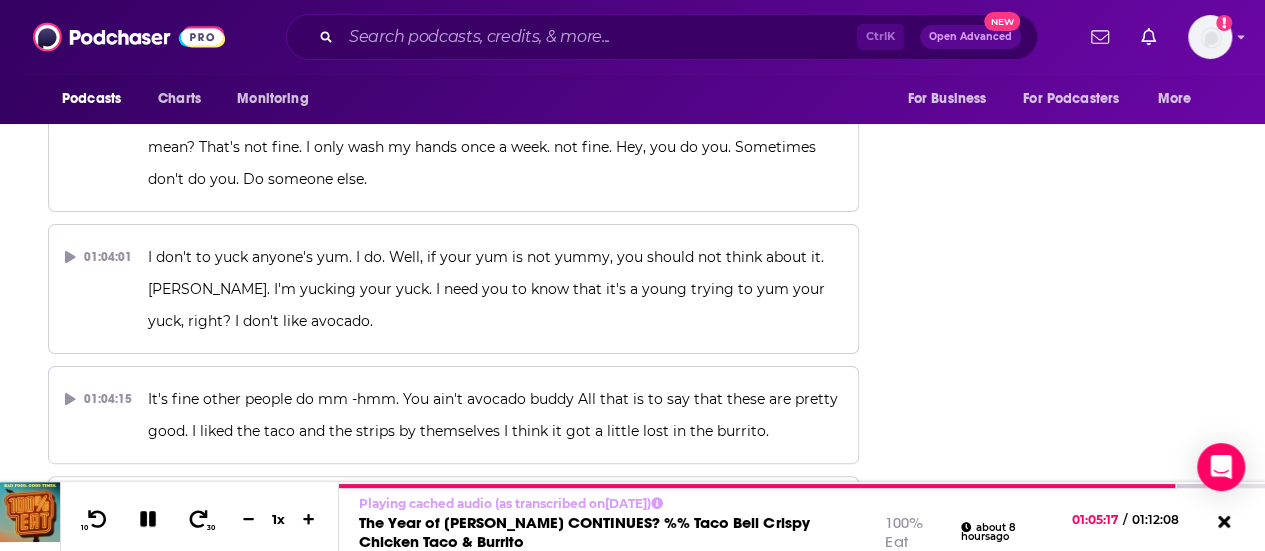 type 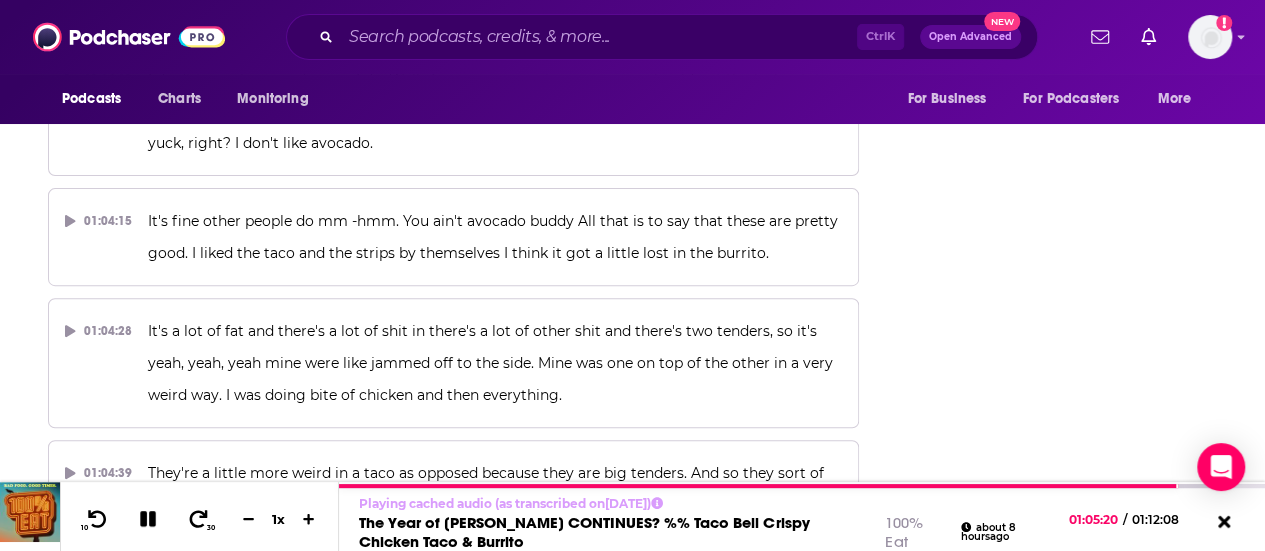 scroll, scrollTop: 38188, scrollLeft: 0, axis: vertical 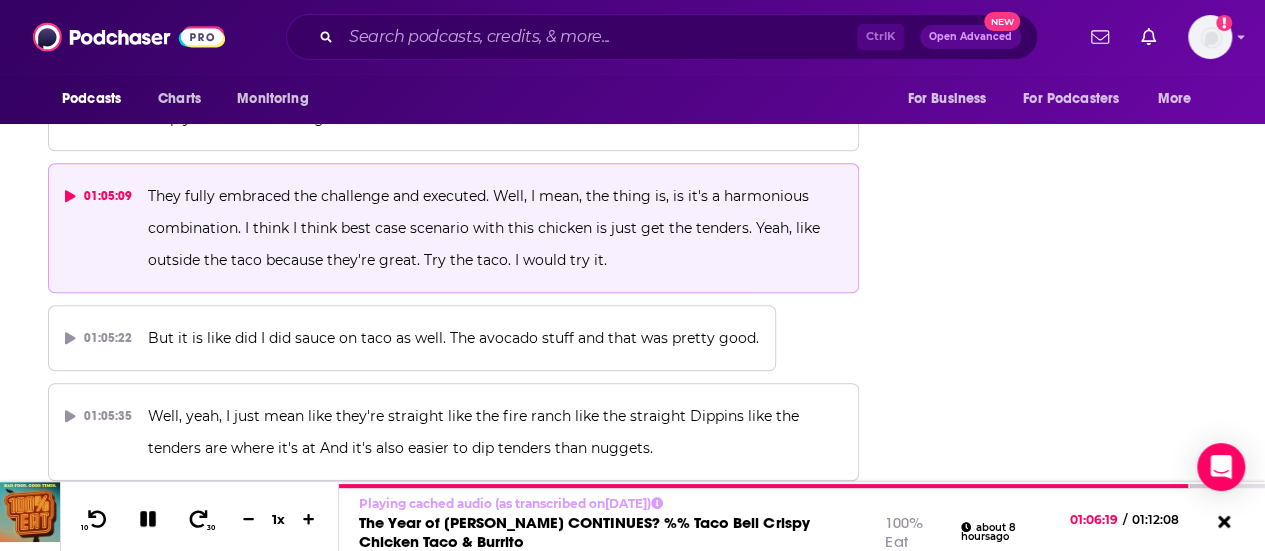 drag, startPoint x: 145, startPoint y: 201, endPoint x: 337, endPoint y: 206, distance: 192.0651 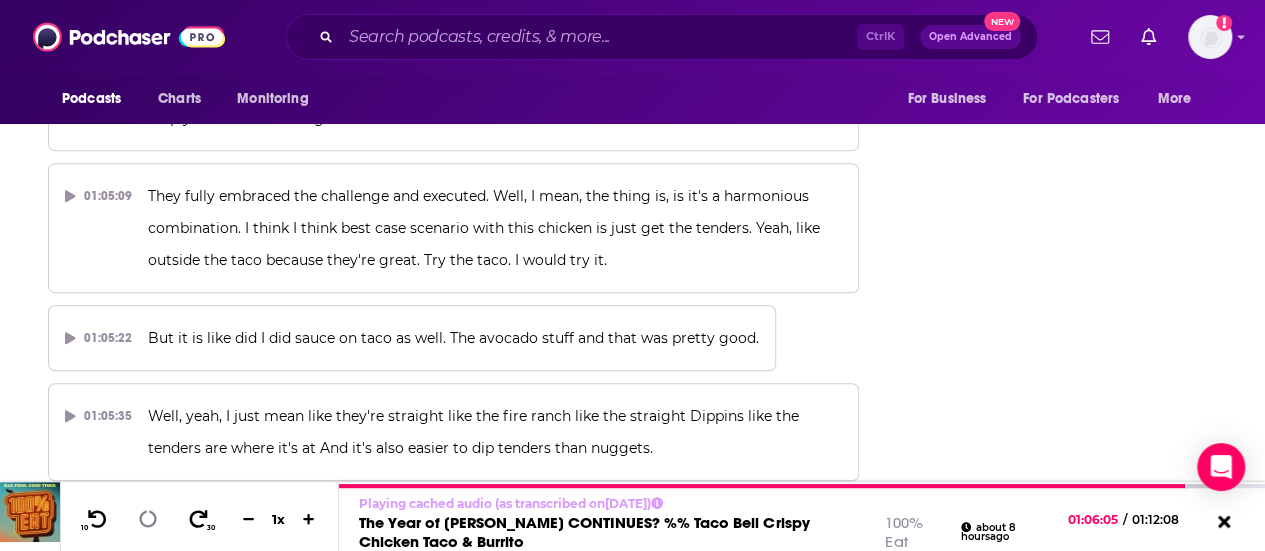 type 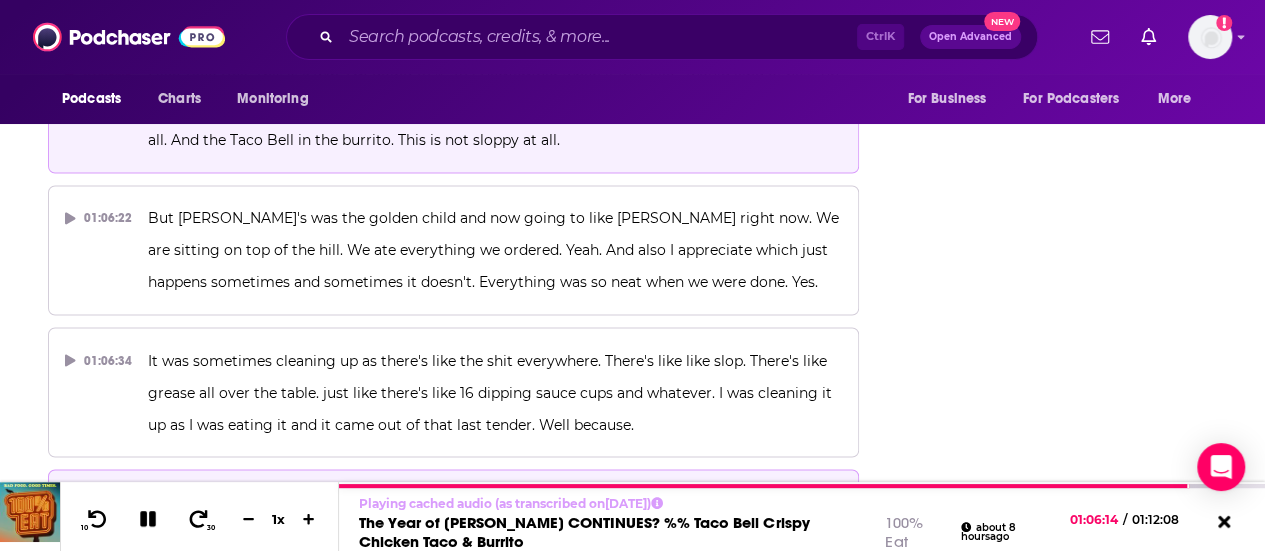 scroll, scrollTop: 39542, scrollLeft: 0, axis: vertical 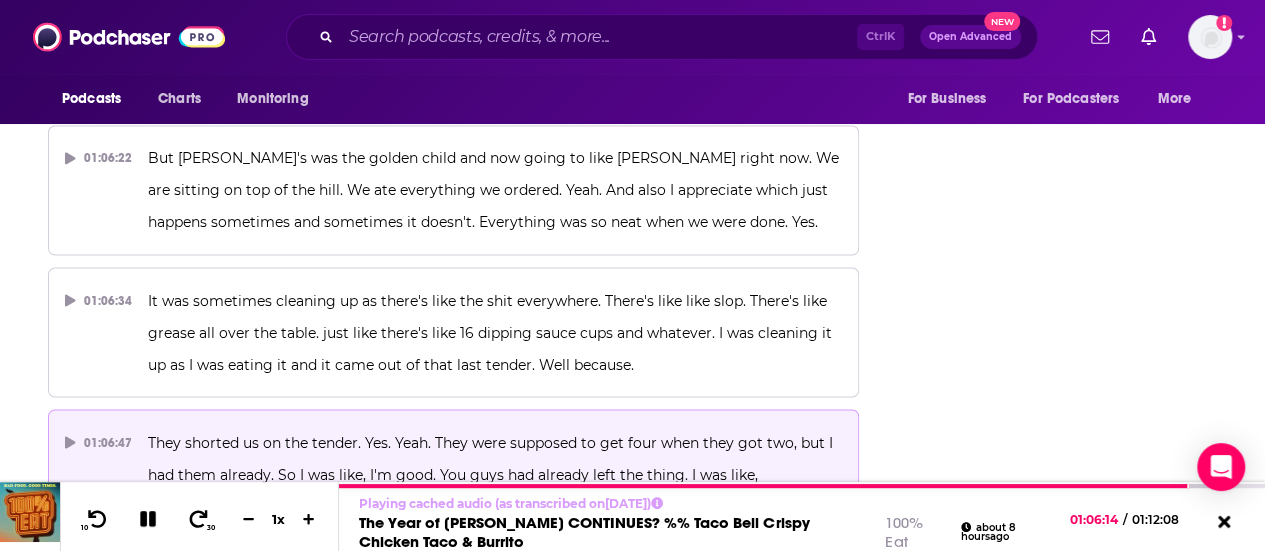 click on "It's an average score of 83. It's good. is, I think. I would check it out. I think this is worth your time. I think that the burrito was really hefty. If you are looking for the most bang for your buck. get two tacos because they're the cheapest thing." at bounding box center (495, 900) 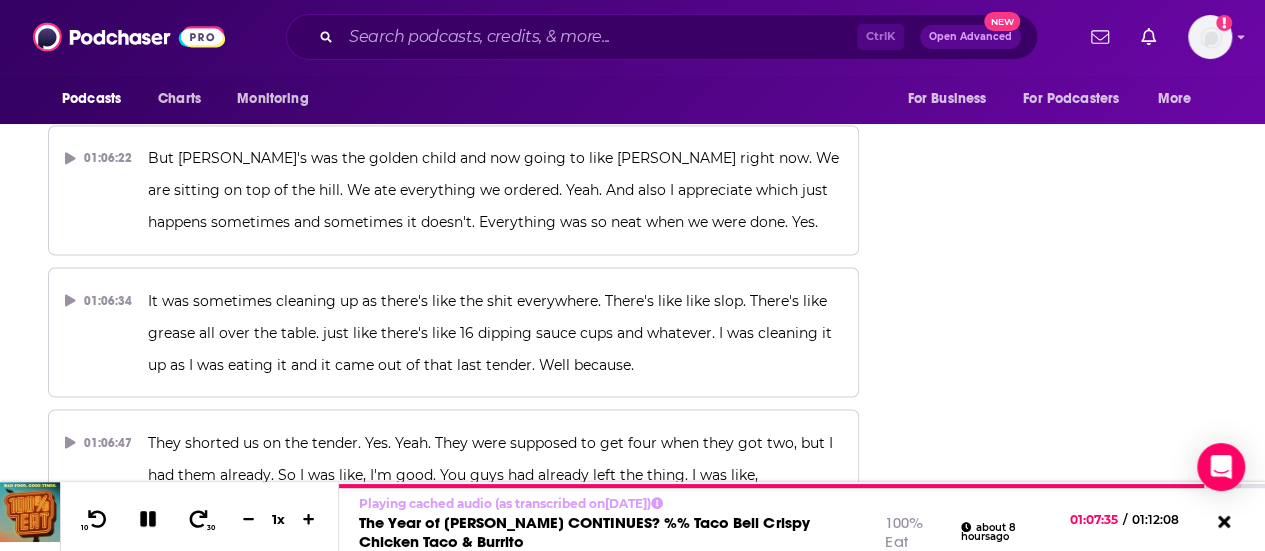 drag, startPoint x: 490, startPoint y: 327, endPoint x: 875, endPoint y: 276, distance: 388.36322 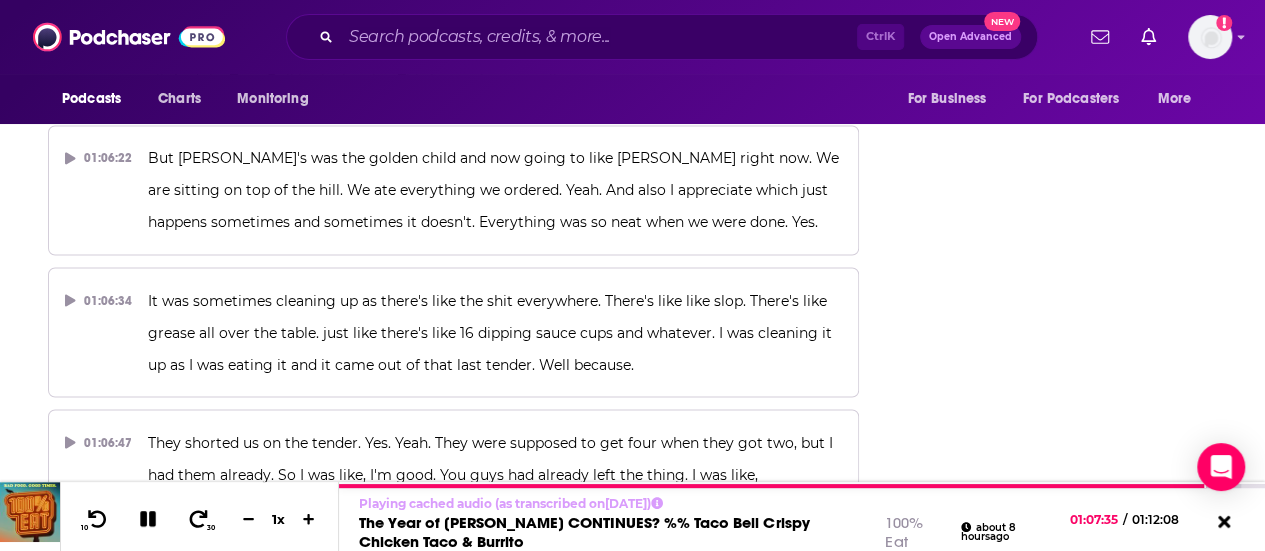 click on "About Insights Reviews Credits 3 Lists Transcript Episode Transcript Download Content may have changed since transcription.   00:00:00 Sierra, you'll always find apparel, footwear, and gear for 20 to 60 % less than department and specialty store prices. But right now, it's clearance time, so you can save even more on everything you need to get active and outside. Visit your local Sierra store [DATE]. 00:00:12 Welcome to 100 % E, the show where we try every fast food restaurant to let you know if you need it, you probably do. I'm your host alongside my co -host, [PERSON_NAME]. 00:00:32 [PERSON_NAME], how are you doing good doing well? I'm excited to be on this new set again with our new neon sign That we opened this thing gets brighter than the Sun. Yeah, that's why it looks great when it's awesome It's dimmest incredible. 00:00:41 Yeah, it's awesome like it's meaty Yeah, it rules when we were ever looking into something like that forever ago. 00:00:53 00:01:00 00:01:15 00:01:28 00:01:37 00:01:45 00:02:01 00:02:16" at bounding box center (466, -17817) 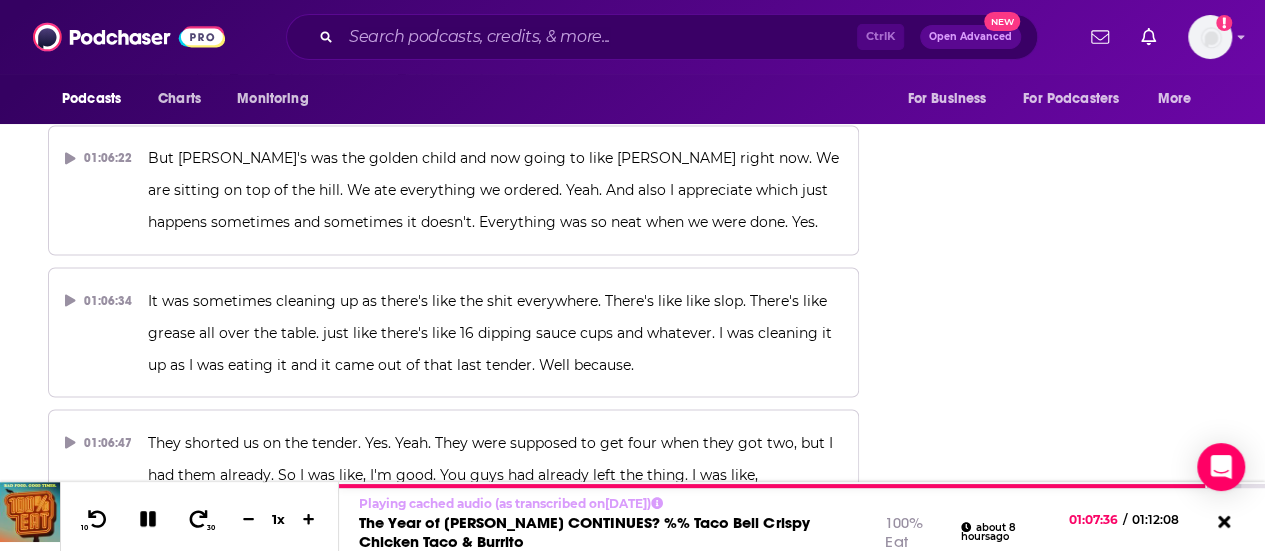 click on "Pause Episode Rate Apps Listened List Bookmark Share Get this podcast via API From The Podcast 100% Eat 70 2 9 Welcome to 100% Eat, the show where we try every fast food restaurant to let you know if you need it. You probably do. Formerly Face Jam, Our Heroes are flying the new banner of 100% Eat high. Are you 100% in? Following Share This Episode Recommendation sent [URL][DOMAIN_NAME] Copy Link Official Episode Page [DOMAIN_NAME] Download Audio File [URL][DOMAIN_NAME][DOMAIN_NAME][DOMAIN_NAME][DOMAIN_NAME][DOMAIN_NAME][DOMAIN_NAME][DOMAIN_NAME] Moderator Stats ID 259424802 Episode Number 62 Visibility visible Podcast ID 937546 Episode Details Length 1h 12m 8s  Explicit Yes Episode 62 Episode Type Full Claim This Podcast Do you host or manage this podcast? Claim and edit this page to your liking. ," at bounding box center (1067, -17859) 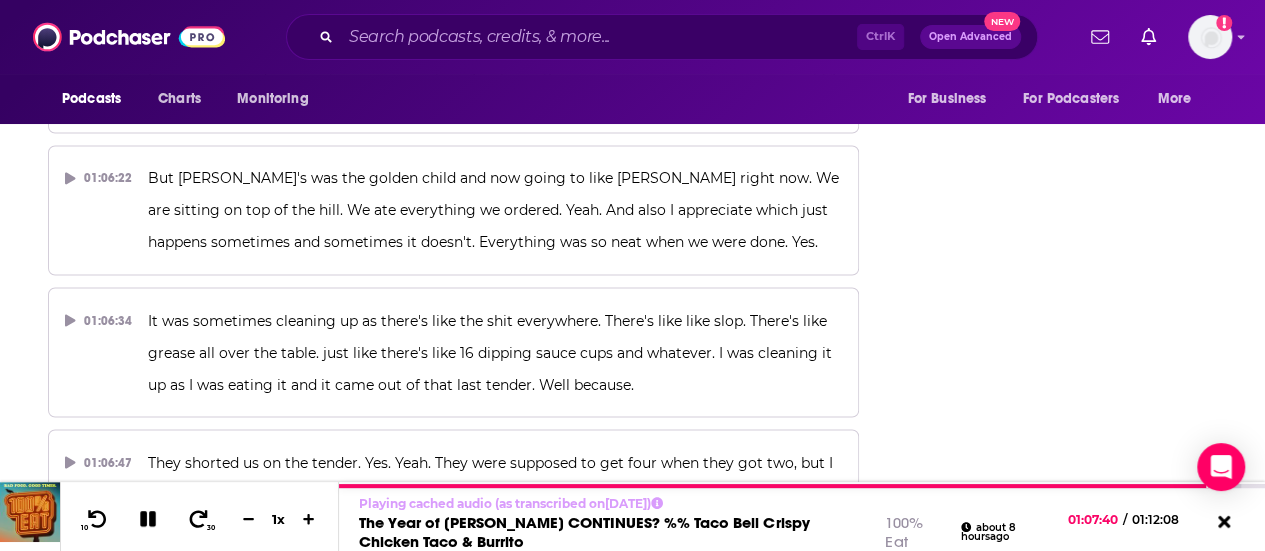 scroll, scrollTop: 39523, scrollLeft: 0, axis: vertical 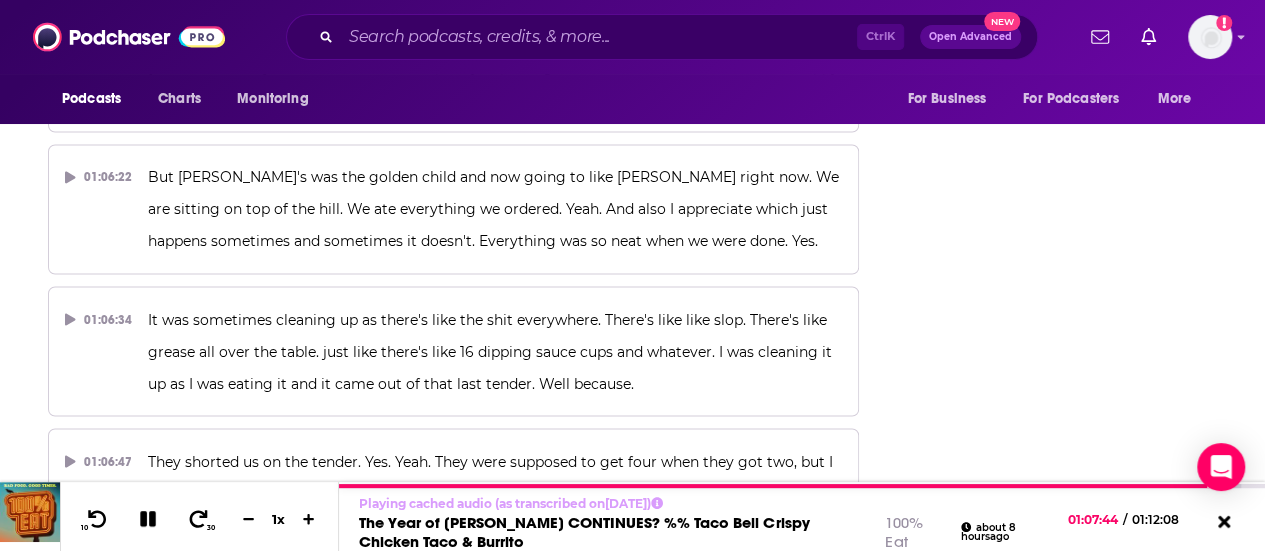 drag, startPoint x: 818, startPoint y: 280, endPoint x: 146, endPoint y: 281, distance: 672.00073 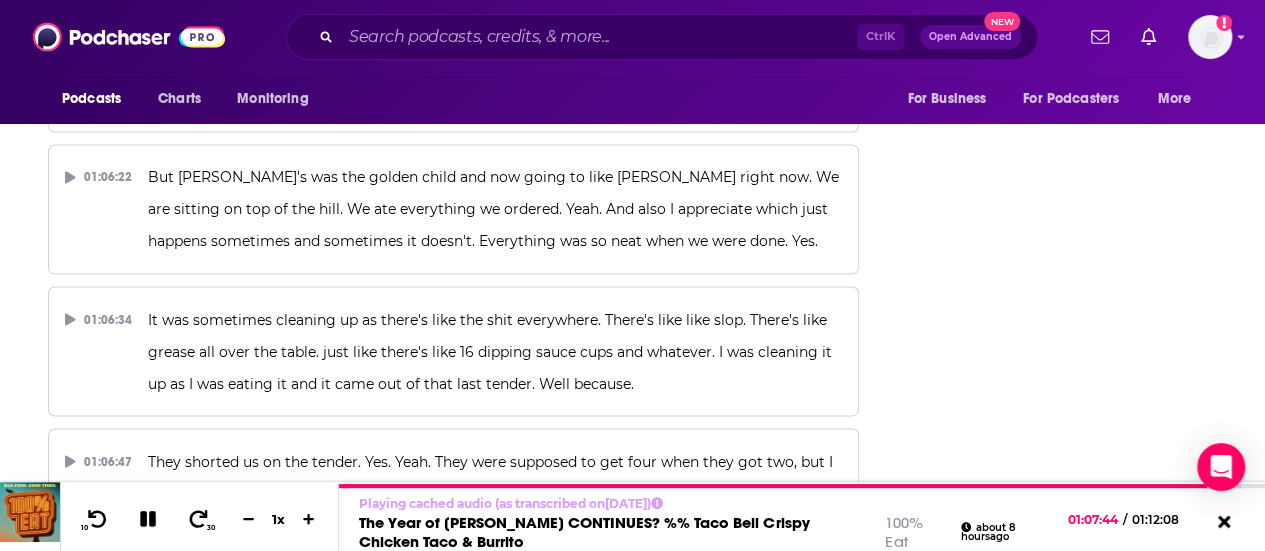 click on "It's an average score of 83. It's good. is, I think. I would check it out. I think this is worth your time. I think that the burrito was really hefty. If you are looking for the most bang for your buck. get two tacos because they're the cheapest thing." at bounding box center (495, 919) 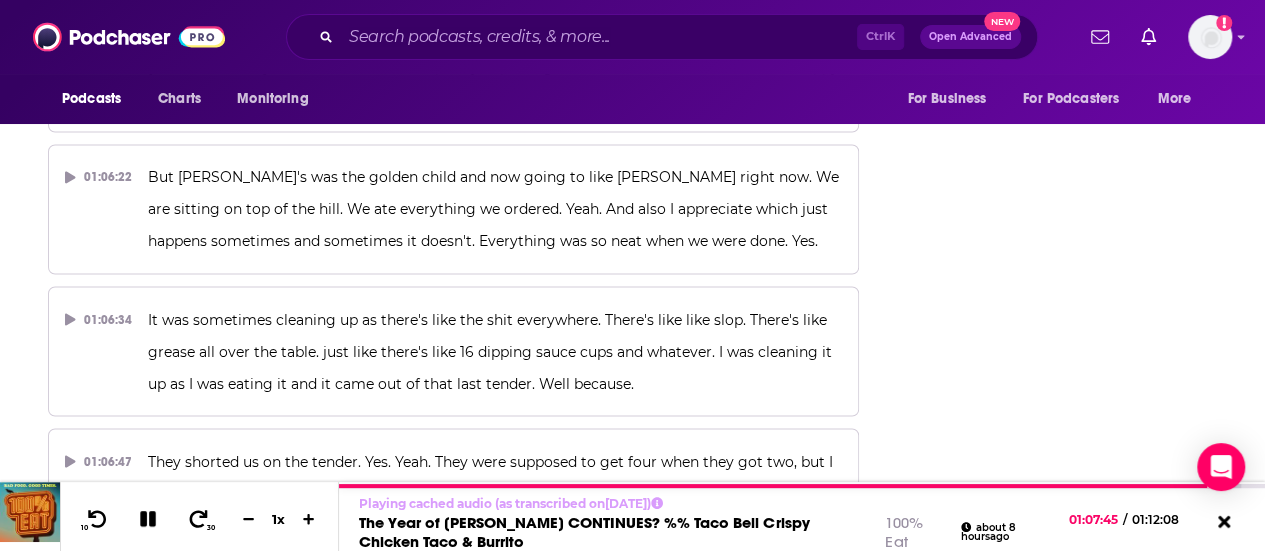 type 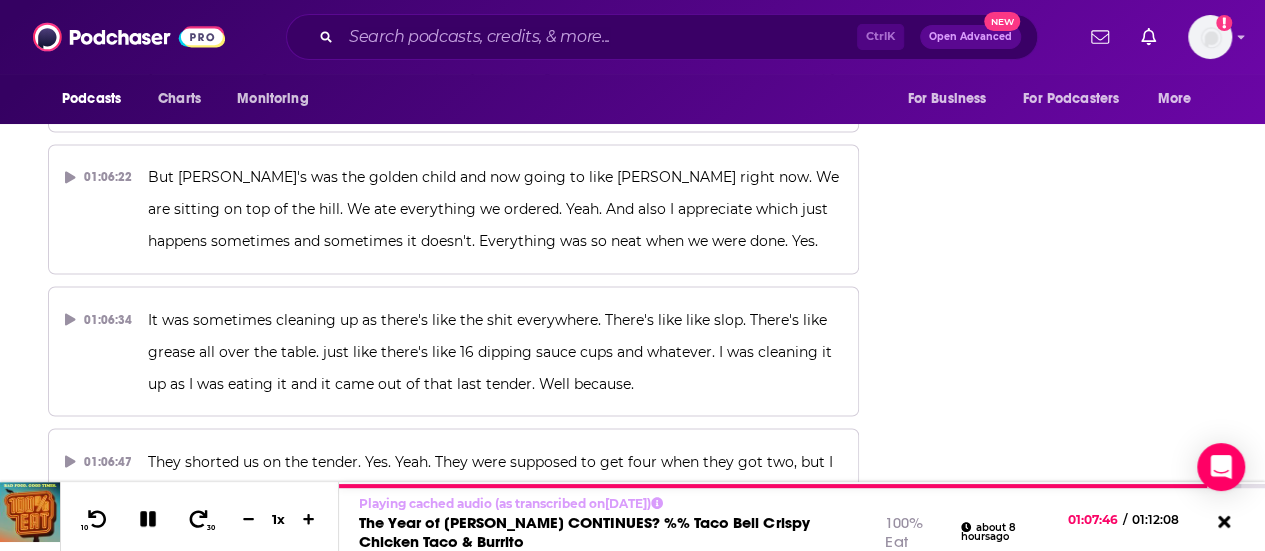 click on "Pause Episode Rate Apps Listened List Bookmark Share Get this podcast via API From The Podcast 100% Eat 70 2 9 Welcome to 100% Eat, the show where we try every fast food restaurant to let you know if you need it. You probably do. Formerly Face Jam, Our Heroes are flying the new banner of 100% Eat high. Are you 100% in? Following Share This Episode Recommendation sent [URL][DOMAIN_NAME] Copy Link Official Episode Page [DOMAIN_NAME] Download Audio File [URL][DOMAIN_NAME][DOMAIN_NAME][DOMAIN_NAME][DOMAIN_NAME][DOMAIN_NAME][DOMAIN_NAME][DOMAIN_NAME] Moderator Stats ID 259424802 Episode Number 62 Visibility visible Podcast ID 937546 Episode Details Length 1h 12m 8s  Explicit Yes Episode 62 Episode Type Full Claim This Podcast Do you host or manage this podcast? Claim and edit this page to your liking. ," at bounding box center (1067, -17840) 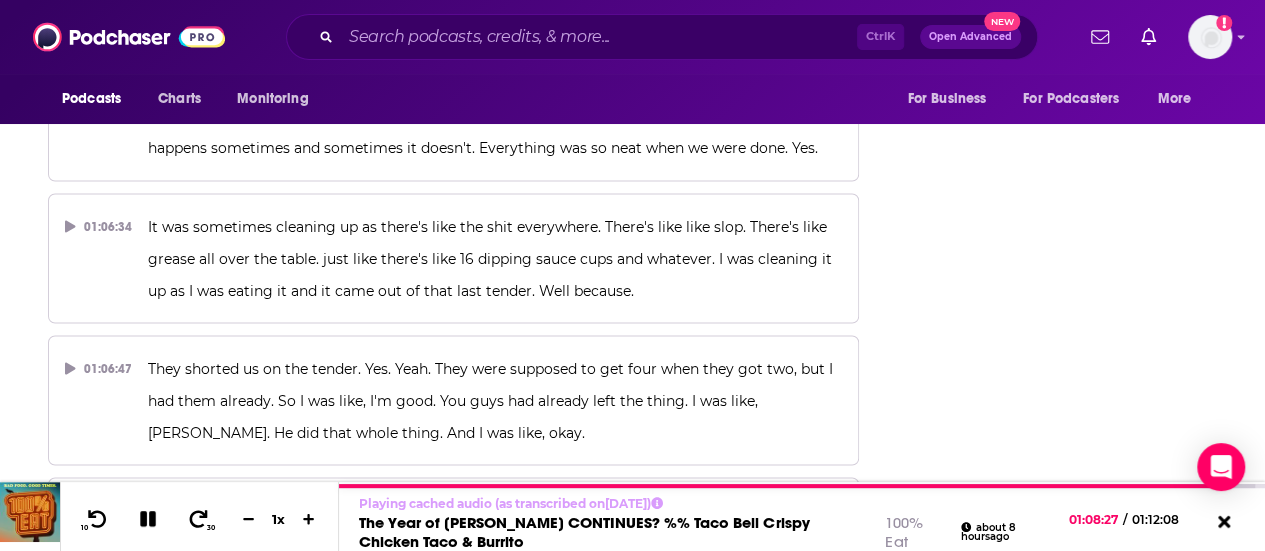 scroll, scrollTop: 39754, scrollLeft: 0, axis: vertical 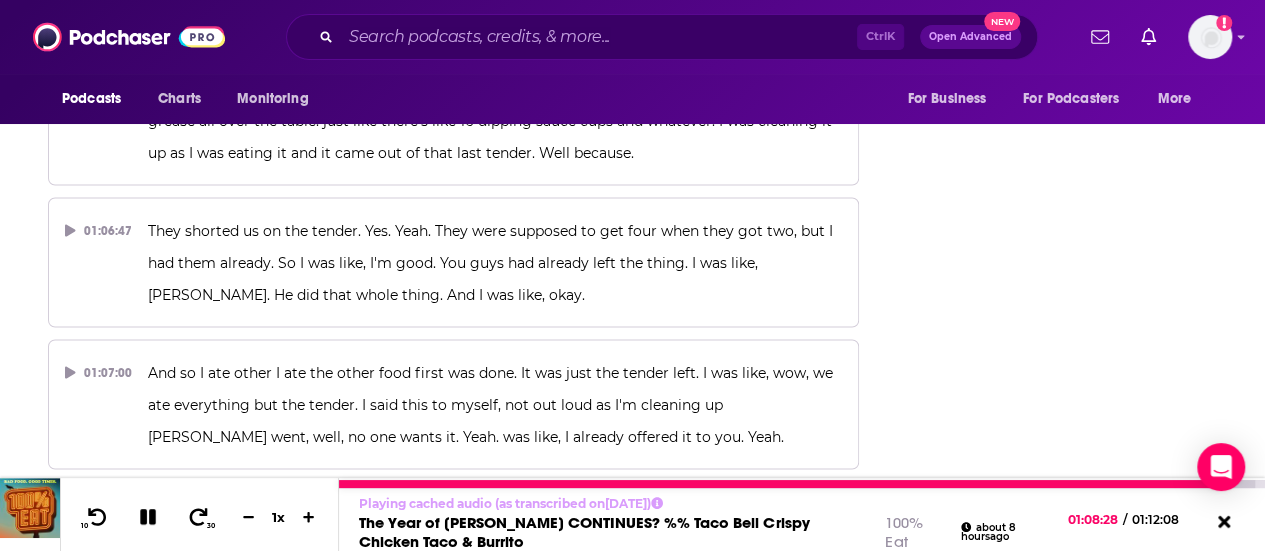 click 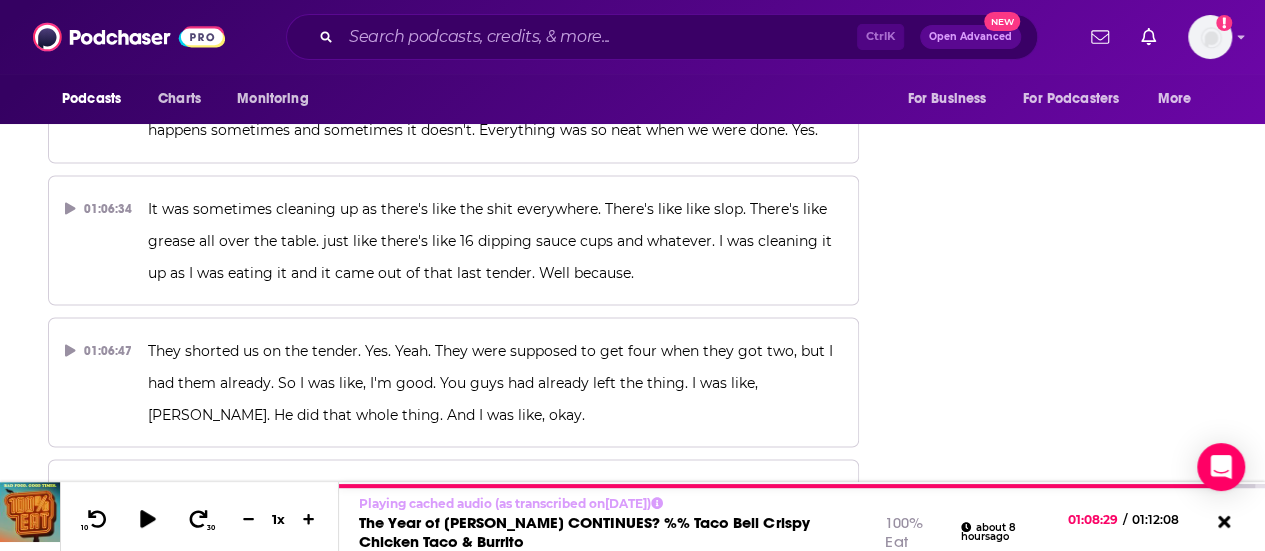 scroll, scrollTop: 39636, scrollLeft: 0, axis: vertical 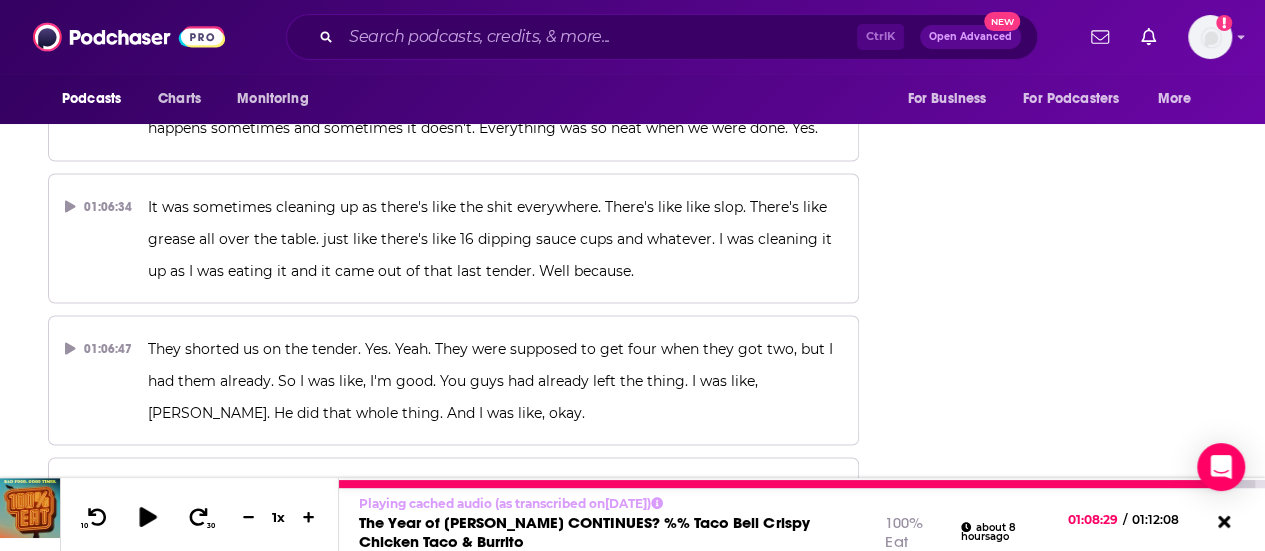 click 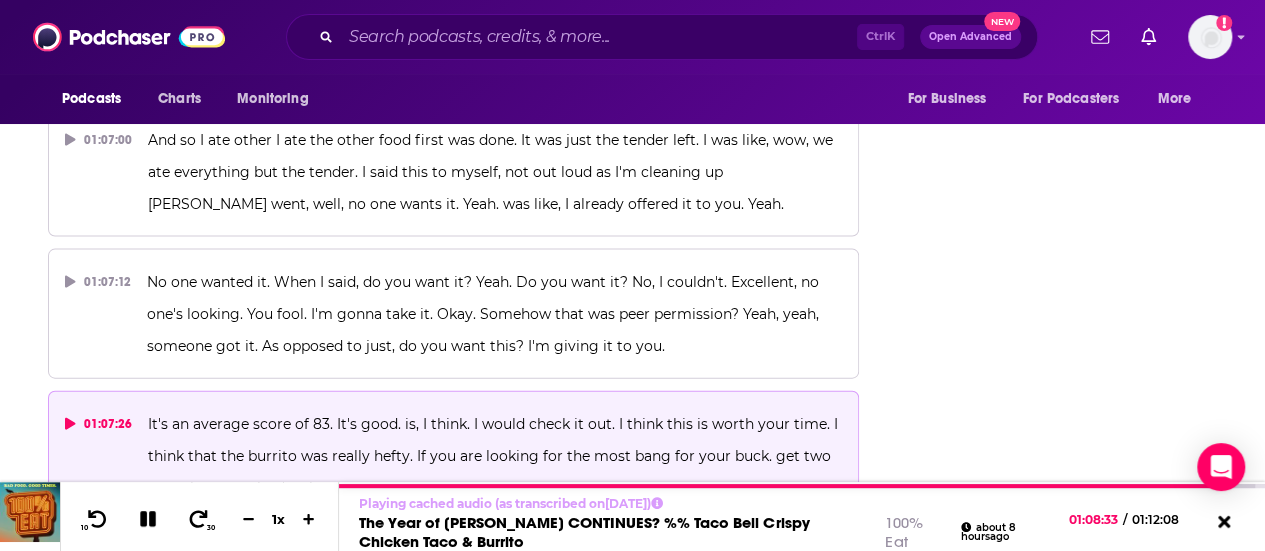 scroll, scrollTop: 39987, scrollLeft: 0, axis: vertical 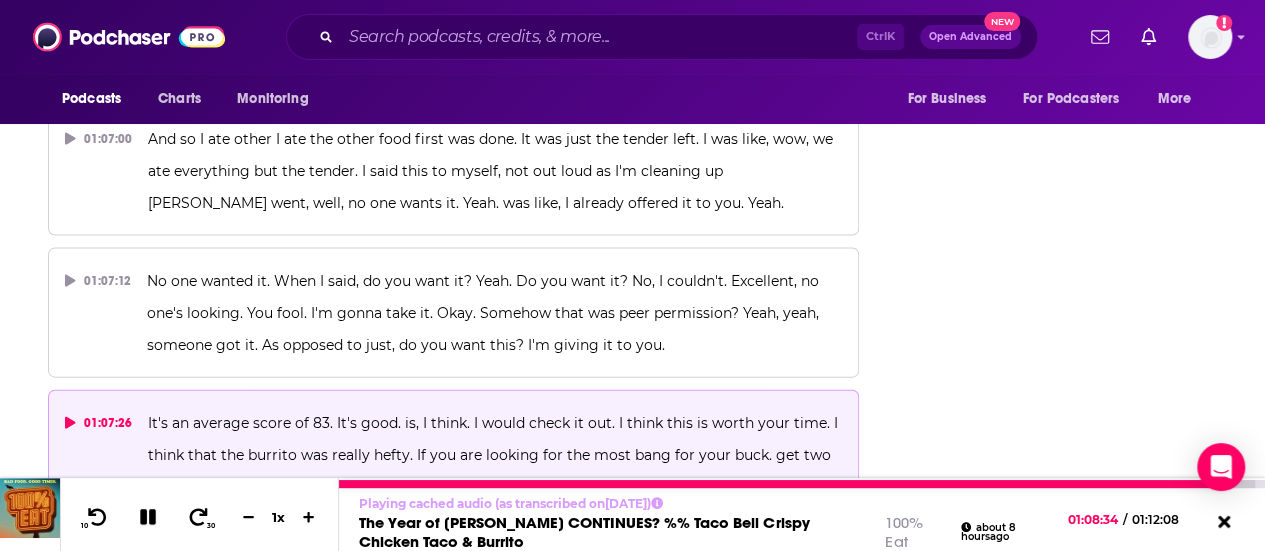 click 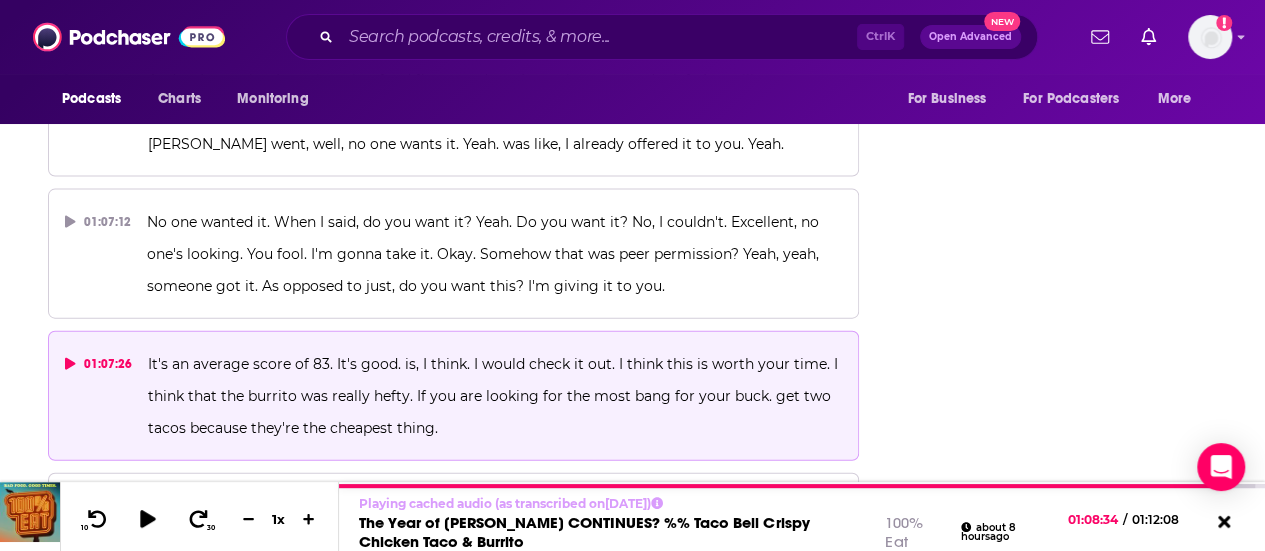 scroll, scrollTop: 40047, scrollLeft: 0, axis: vertical 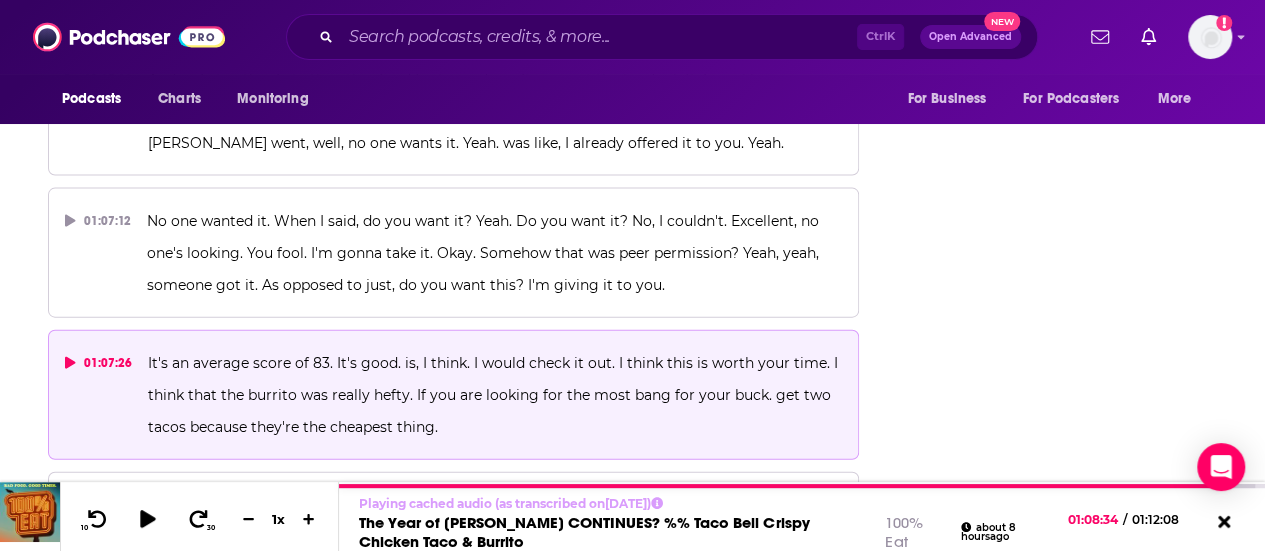 drag, startPoint x: 138, startPoint y: 178, endPoint x: 716, endPoint y: 171, distance: 578.04236 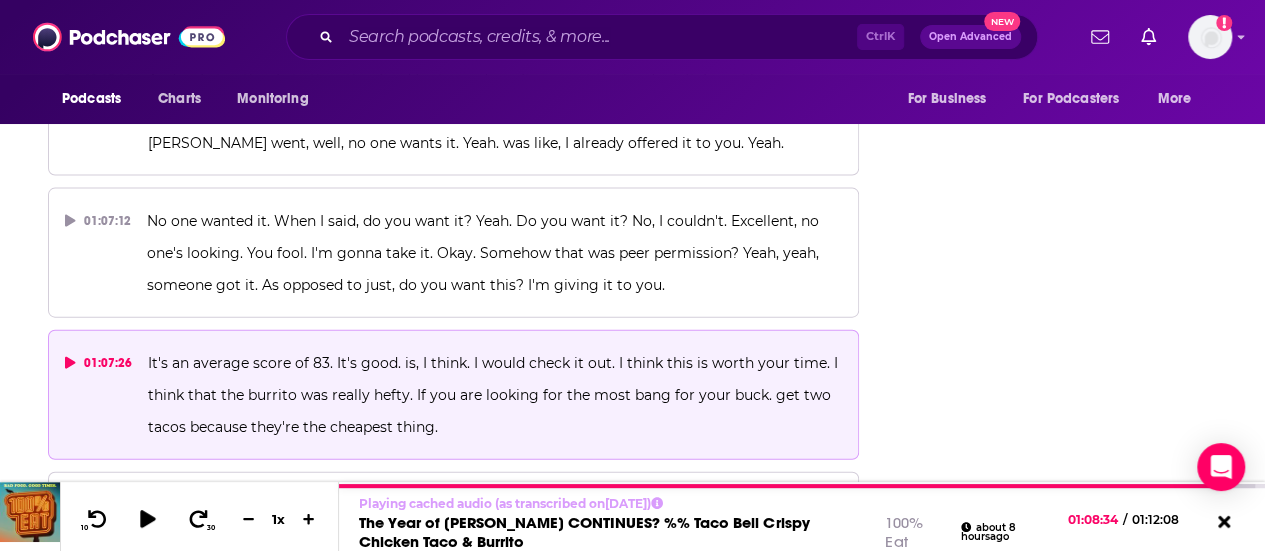 click on "01:08:05 It was a nice meal. I really was good. I like the drink, too. Yeah, I thought. For something with monster energy in it, I would say it's about as good as it gets. [GEOGRAPHIC_DATA]. Oh, yeah, that's right. We talked about it. Last time we had Taco Bell 2025 is the year of Taco Bell." at bounding box center [453, 821] 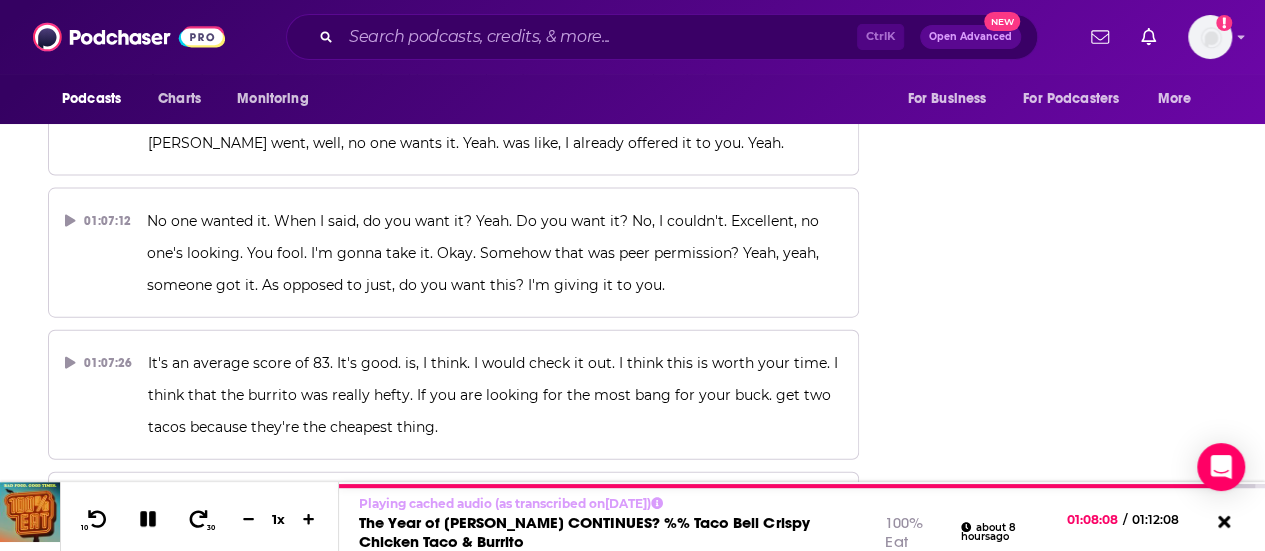 drag, startPoint x: 400, startPoint y: 183, endPoint x: 570, endPoint y: 213, distance: 172.62677 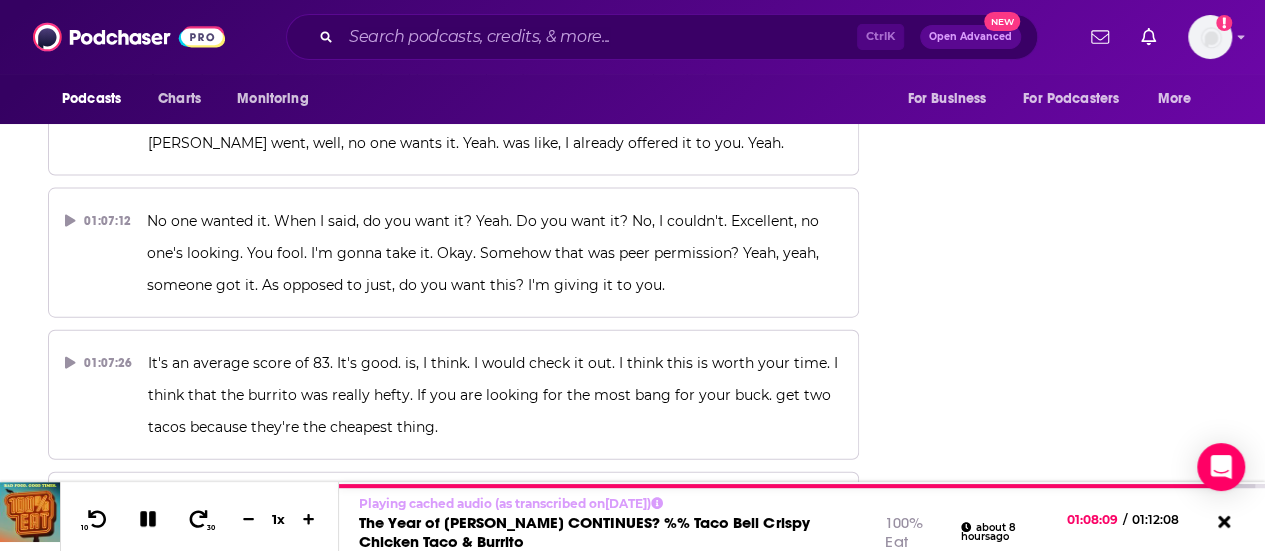 click on "It was a nice meal. I really was good. I like the drink, too. Yeah, I thought. For something with monster energy in it, I would say it's about as good as it gets. [GEOGRAPHIC_DATA]. Oh, yeah, that's right. We talked about it. Last time we had Taco Bell 2025 is the year of Taco Bell." at bounding box center (478, 821) 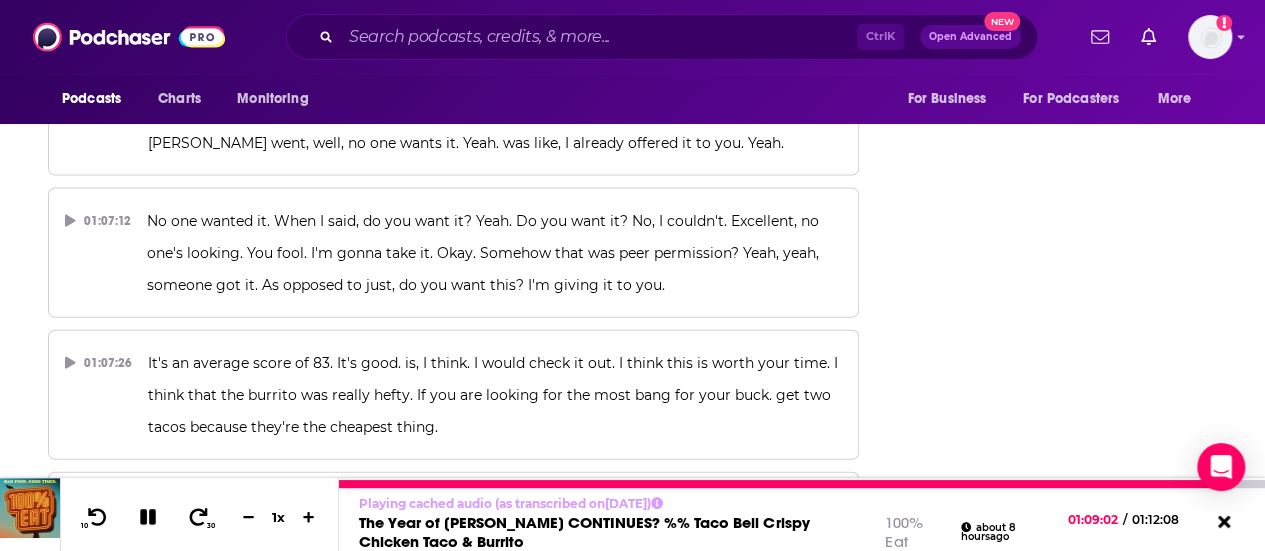 click 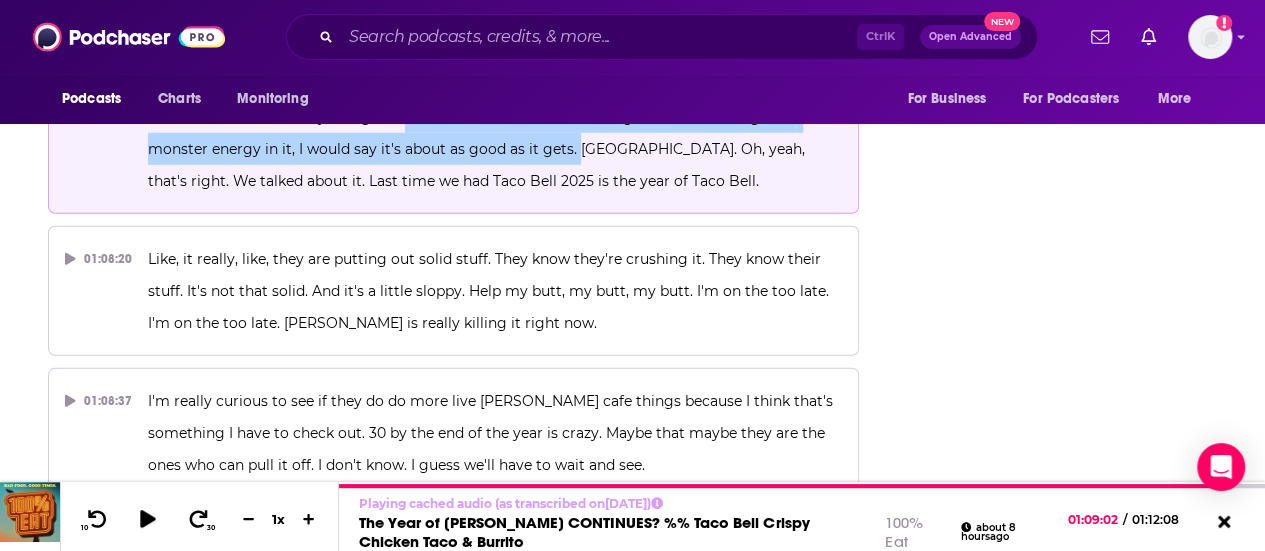 scroll, scrollTop: 40526, scrollLeft: 0, axis: vertical 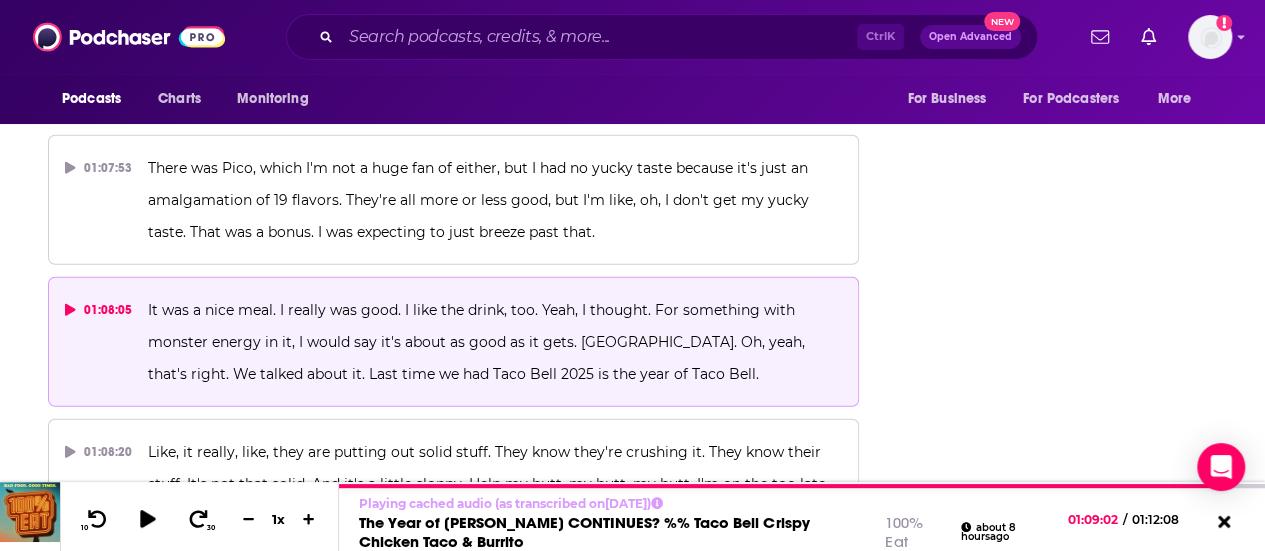 drag, startPoint x: 1272, startPoint y: 512, endPoint x: 891, endPoint y: 233, distance: 472.23087 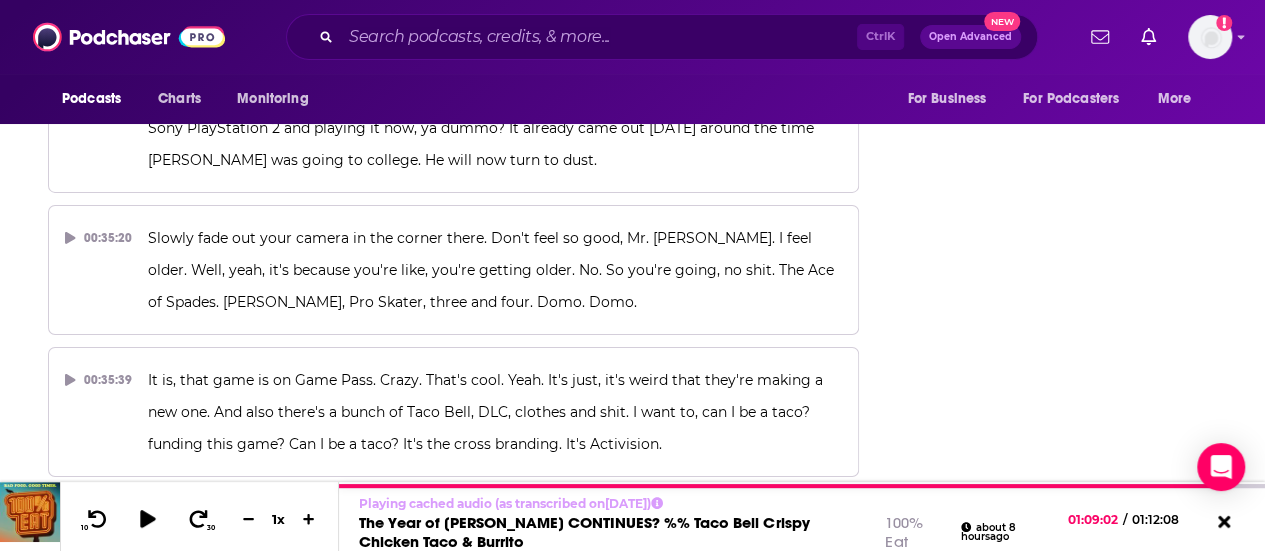 scroll, scrollTop: 21261, scrollLeft: 0, axis: vertical 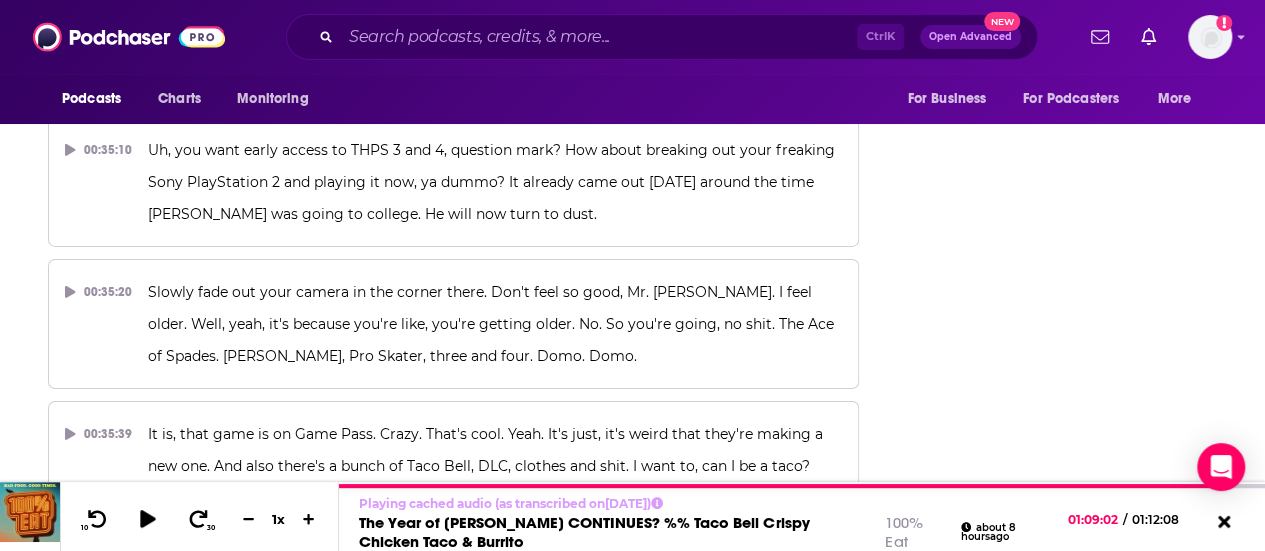 drag, startPoint x: 1269, startPoint y: 463, endPoint x: 898, endPoint y: 297, distance: 406.44434 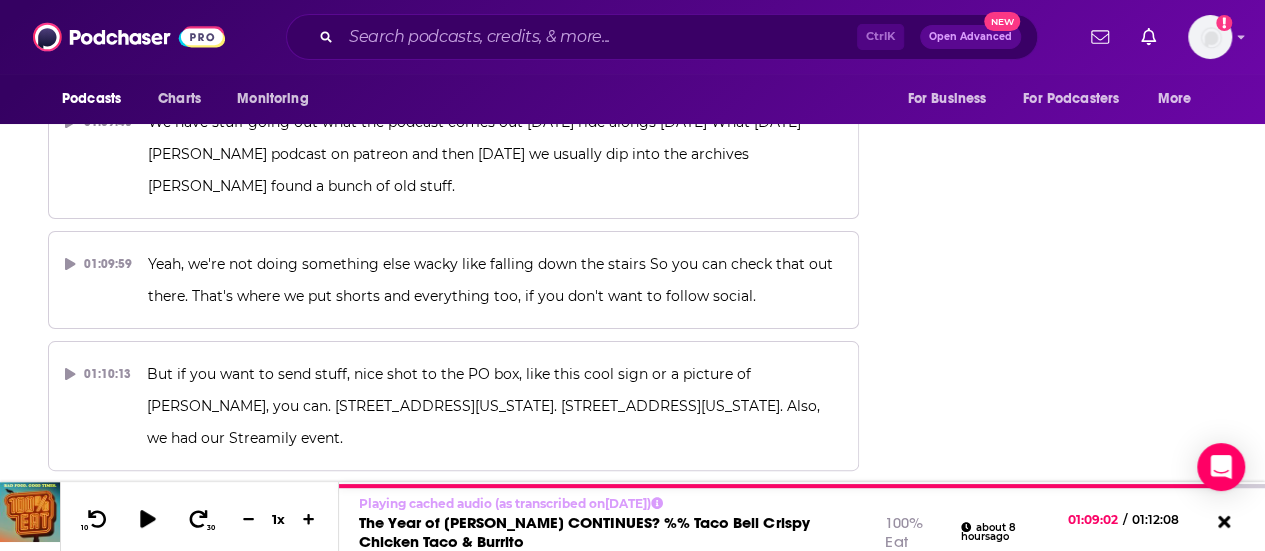 scroll, scrollTop: 41807, scrollLeft: 0, axis: vertical 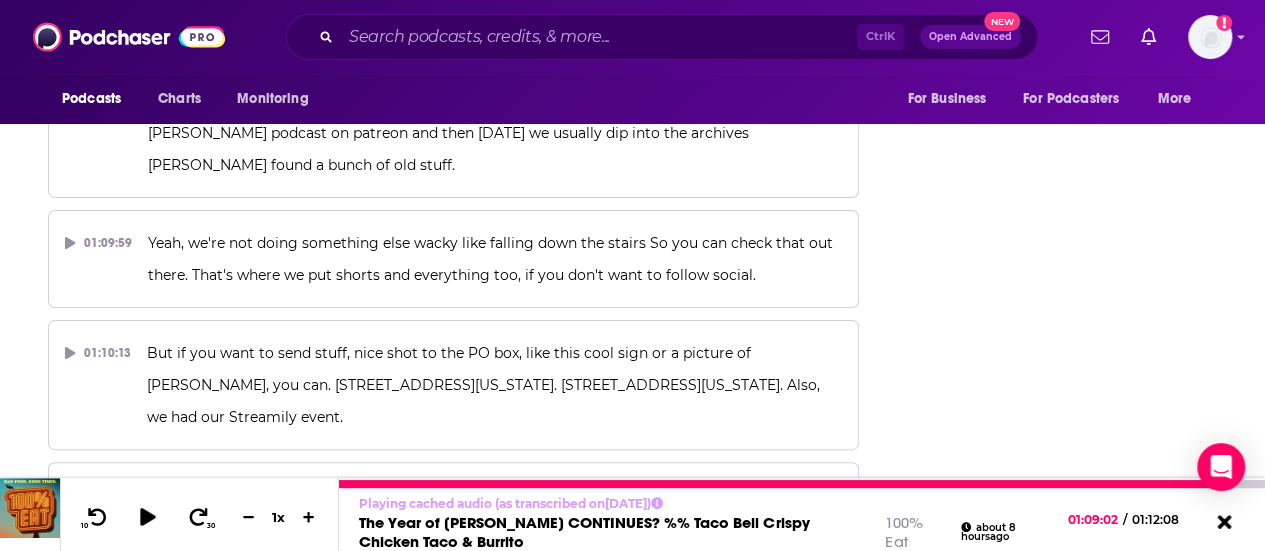 click 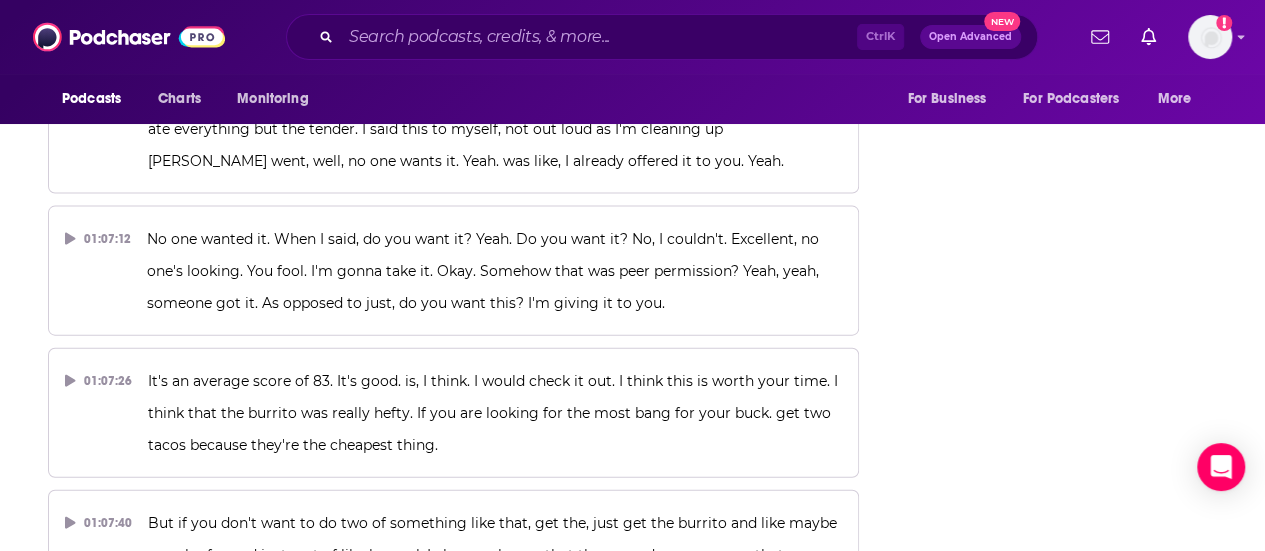 scroll, scrollTop: 40035, scrollLeft: 0, axis: vertical 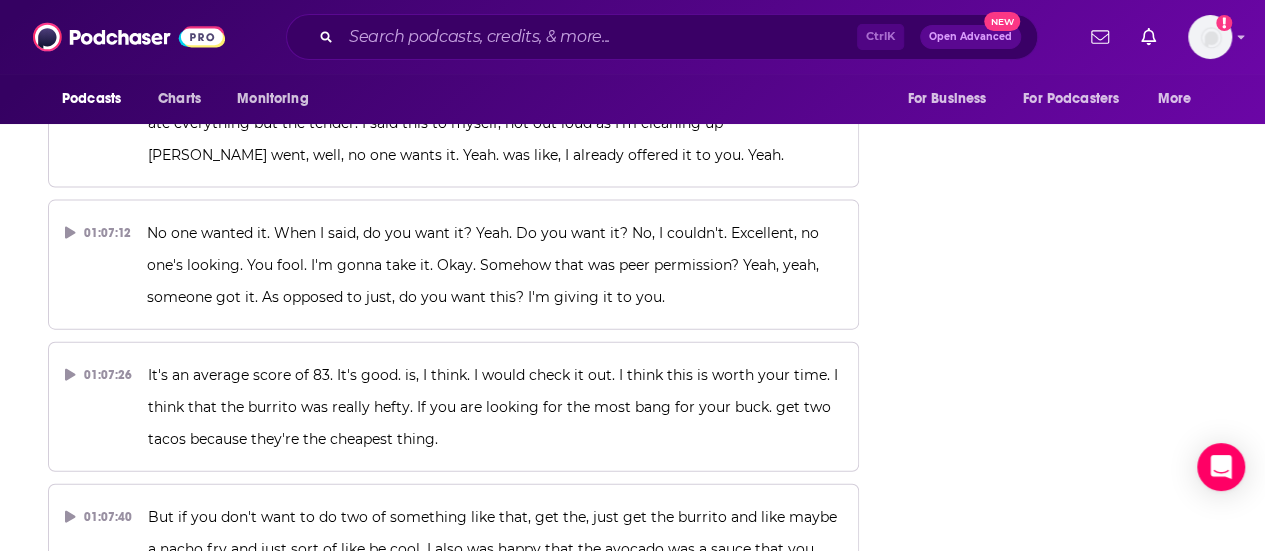 drag, startPoint x: 530, startPoint y: 393, endPoint x: 676, endPoint y: 359, distance: 149.90663 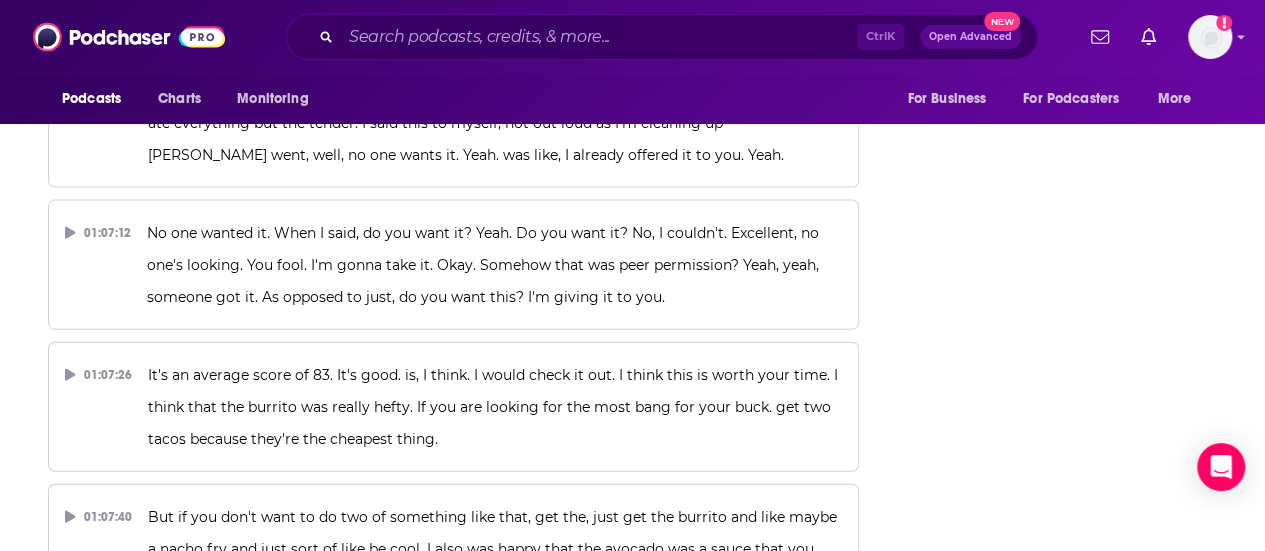 drag, startPoint x: 676, startPoint y: 359, endPoint x: 528, endPoint y: 461, distance: 179.74426 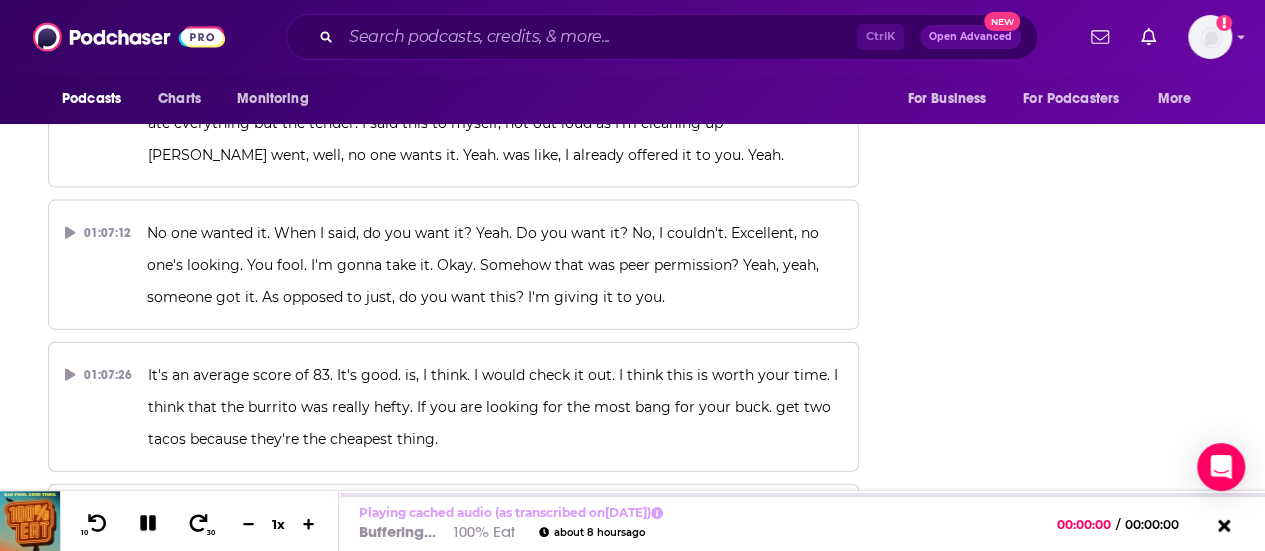 scroll, scrollTop: 40168, scrollLeft: 0, axis: vertical 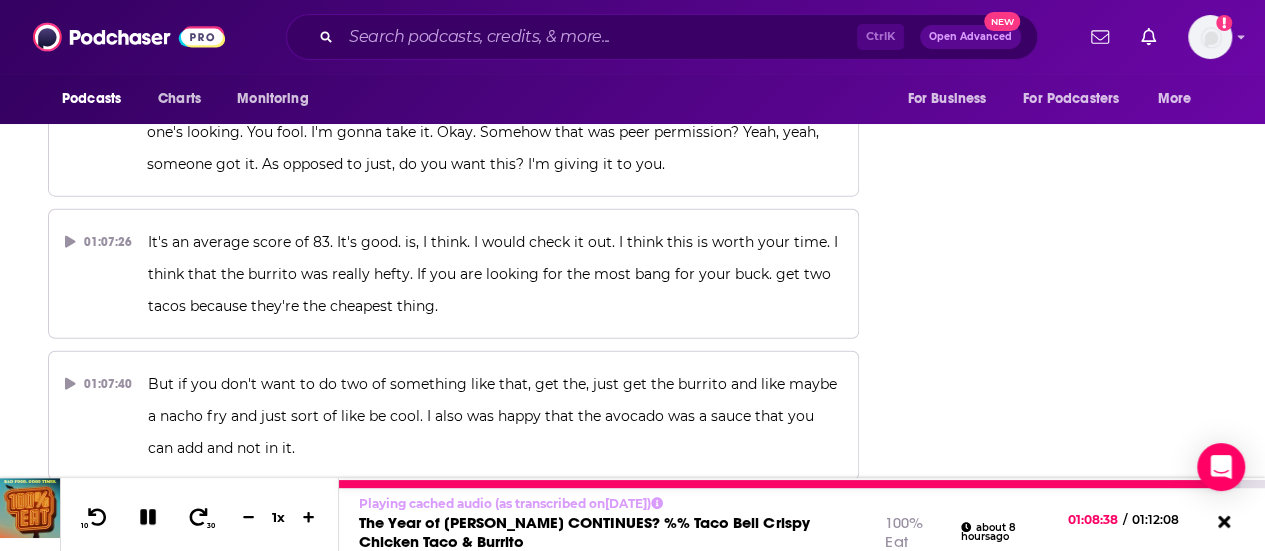 click 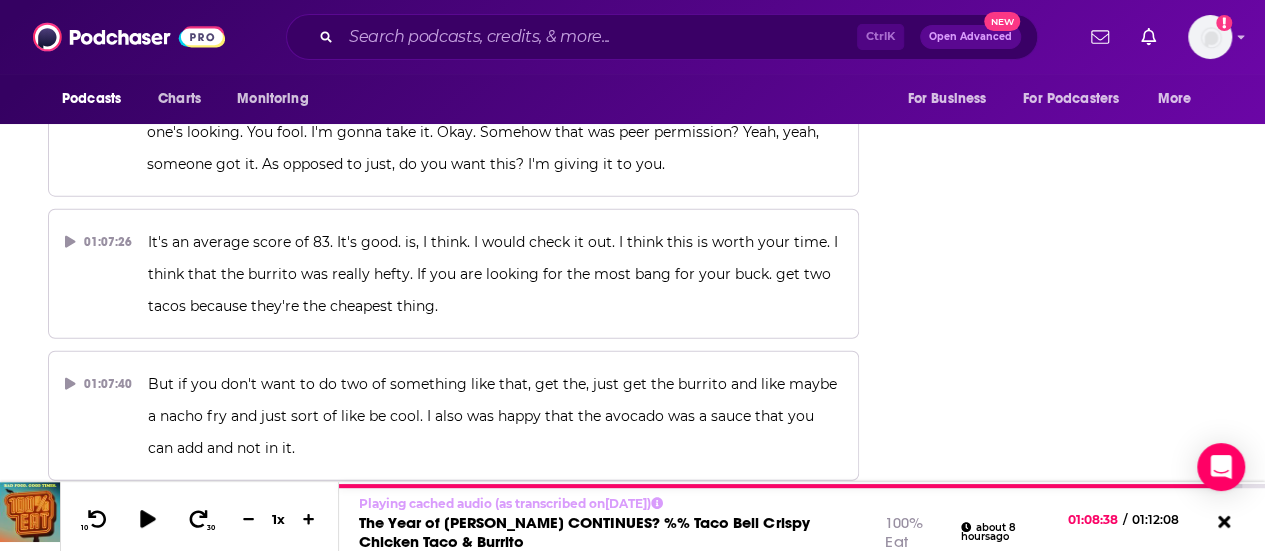 click on "About Insights Reviews Credits 3 Lists Transcript Episode Transcript Download Content may have changed since transcription.   00:00:00 Sierra, you'll always find apparel, footwear, and gear for 20 to 60 % less than department and specialty store prices. But right now, it's clearance time, so you can save even more on everything you need to get active and outside. Visit your local Sierra store [DATE]. 00:00:12 Welcome to 100 % E, the show where we try every fast food restaurant to let you know if you need it, you probably do. I'm your host alongside my co -host, [PERSON_NAME]. 00:00:32 [PERSON_NAME], how are you doing good doing well? I'm excited to be on this new set again with our new neon sign That we opened this thing gets brighter than the Sun. Yeah, that's why it looks great when it's awesome It's dimmest incredible. 00:00:41 Yeah, it's awesome like it's meaty Yeah, it rules when we were ever looking into something like that forever ago. 00:00:53 00:01:00 00:01:15 00:01:28 00:01:37 00:01:45 00:02:01 00:02:16" at bounding box center [466, -18443] 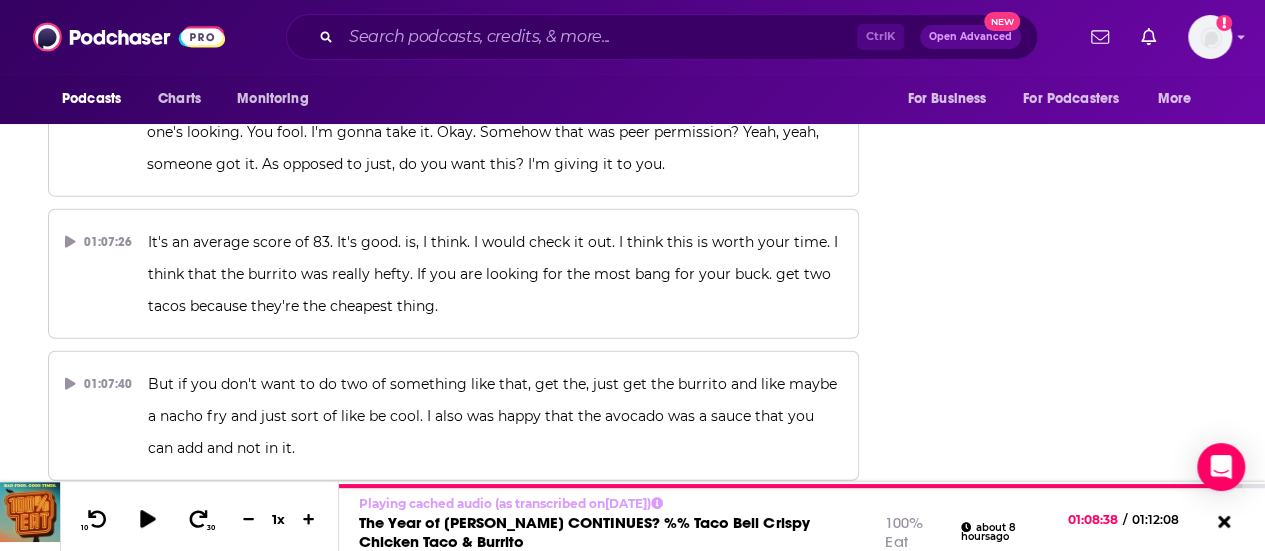 drag, startPoint x: 526, startPoint y: 404, endPoint x: 602, endPoint y: 407, distance: 76.05919 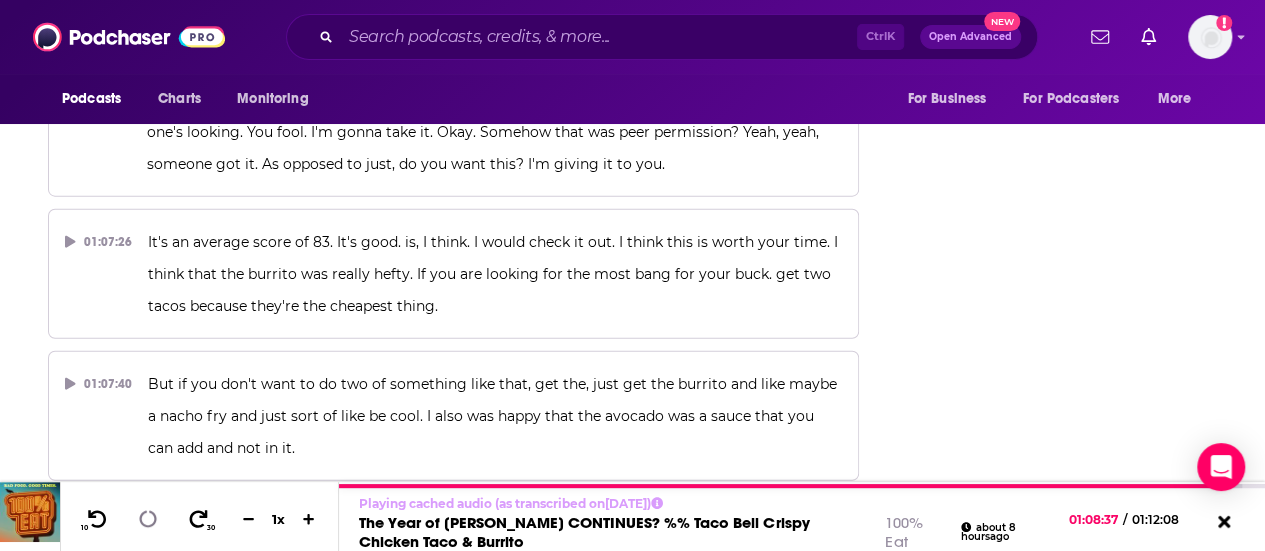 click on "I'm really curious to see if they do do more live [PERSON_NAME] cafe things because I think that's something I have to check out. 30 by the end of the year is crazy. Maybe that maybe they are the ones who can pull it off. I don't know. I guess we'll have to wait and see." at bounding box center [492, 984] 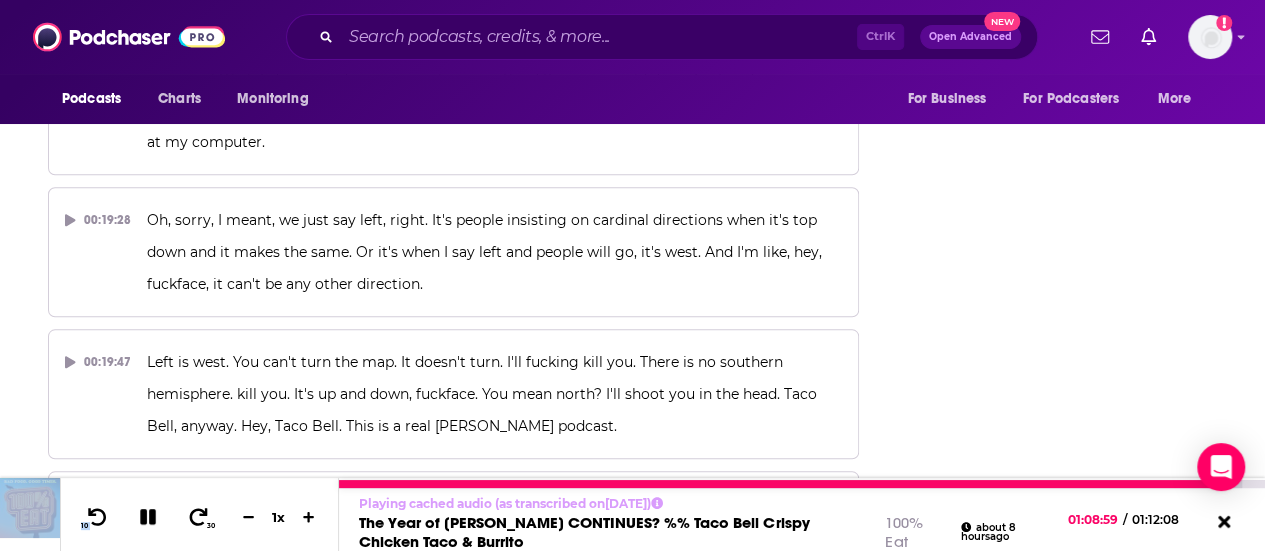 scroll, scrollTop: 12309, scrollLeft: 0, axis: vertical 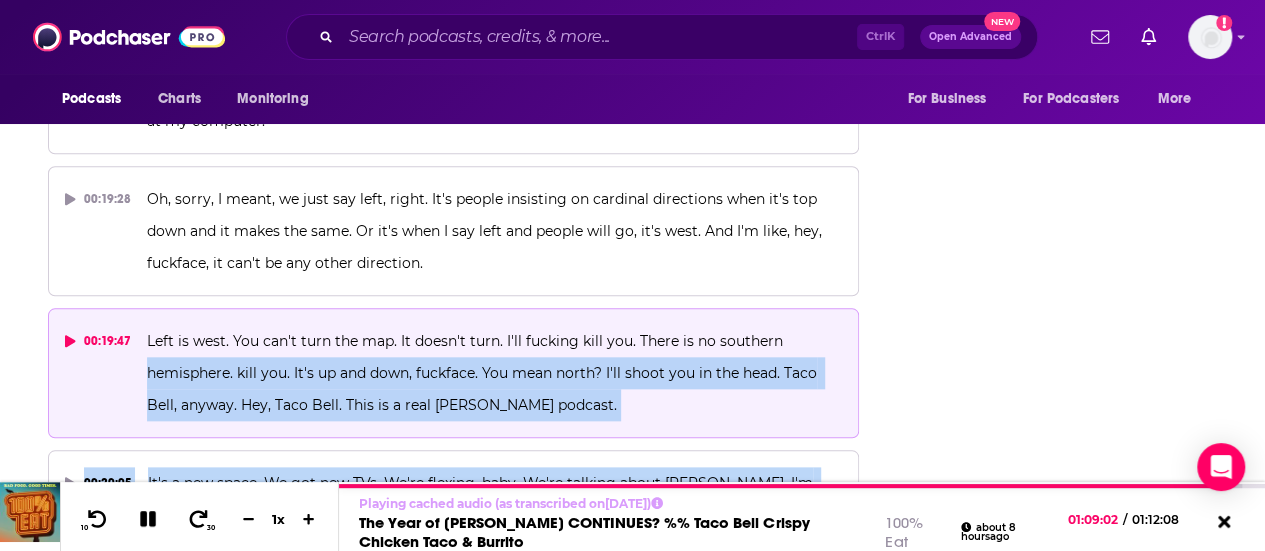 drag, startPoint x: 538, startPoint y: 406, endPoint x: 134, endPoint y: 229, distance: 441.07257 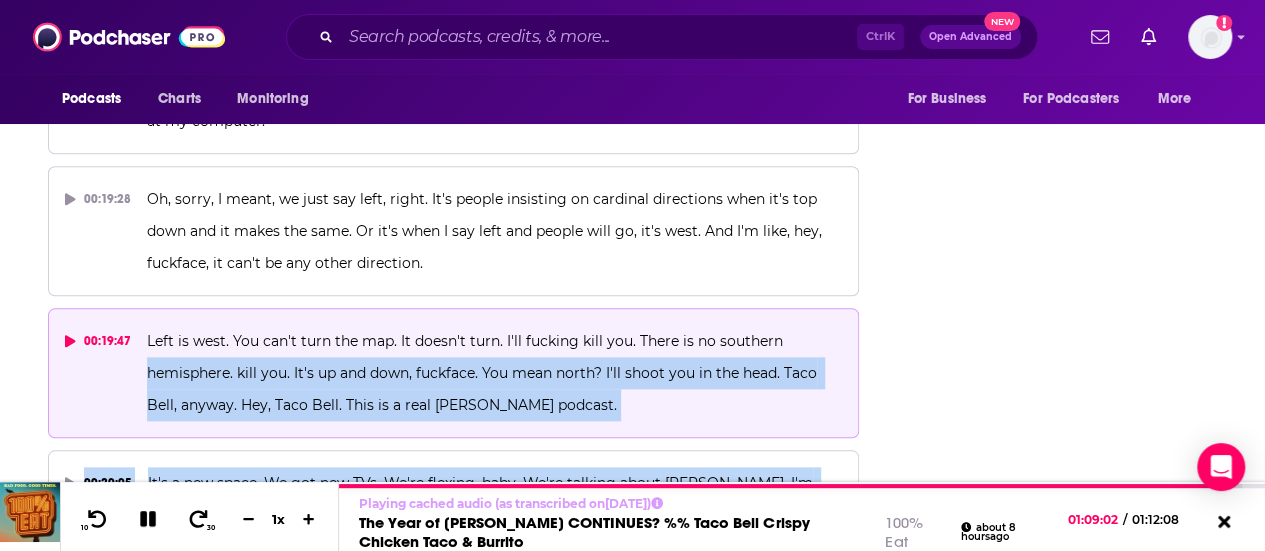 click on "00:00:00 Sierra, you'll always find apparel, footwear, and gear for 20 to 60 % less than department and specialty store prices. But right now, it's clearance time, so you can save even more on everything you need to get active and outside. Visit your local Sierra store [DATE]. 00:00:12 Welcome to 100 % E, the show where we try every fast food restaurant to let you know if you need it, you probably do. I'm your host alongside my co -host, [PERSON_NAME]. 00:00:32 [PERSON_NAME], how are you doing good doing well? I'm excited to be on this new set again with our new neon sign That we opened this thing gets brighter than the Sun. Yeah, that's why it looks great when it's awesome It's dimmest incredible. 00:00:41 Yeah, it's awesome like it's meaty Yeah, it rules when we were ever looking into something like that forever ago. 00:00:53 00:01:00 00:01:15 00:01:28 00:01:37 00:01:45 00:02:01 00:02:16 00:02:32 00:02:43 00:02:55 00:03:04 00:03:18 00:03:29 00:03:43 00:03:58 00:04:14 00:04:33 00:04:44 00:04:57 00:05:10 00:05:21" at bounding box center (453, 9521) 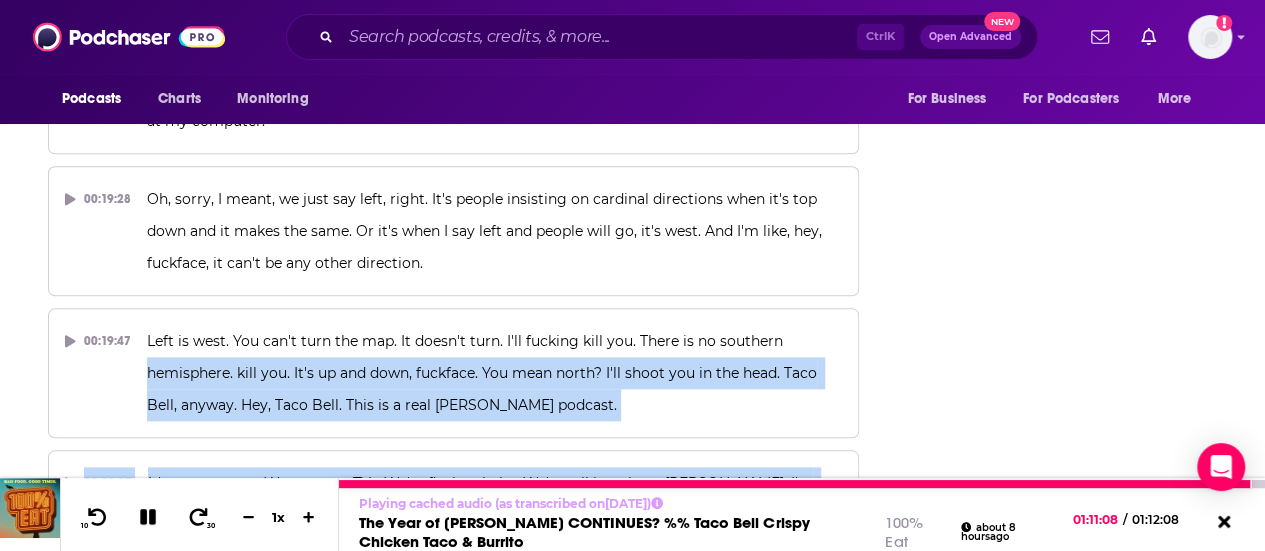 click at bounding box center (148, 517) 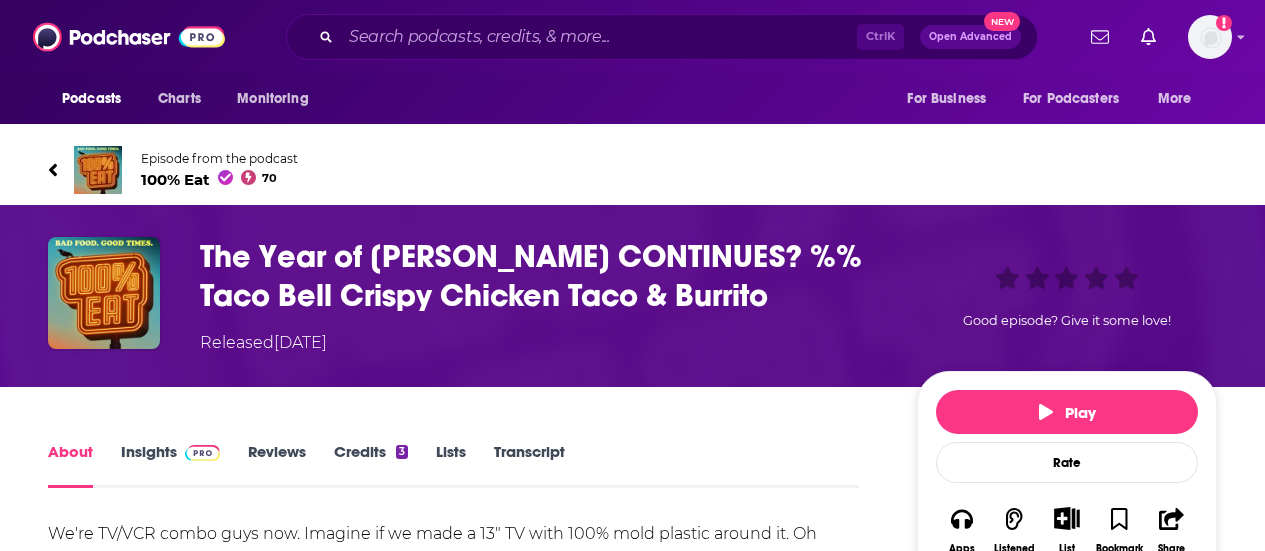 scroll, scrollTop: 0, scrollLeft: 0, axis: both 